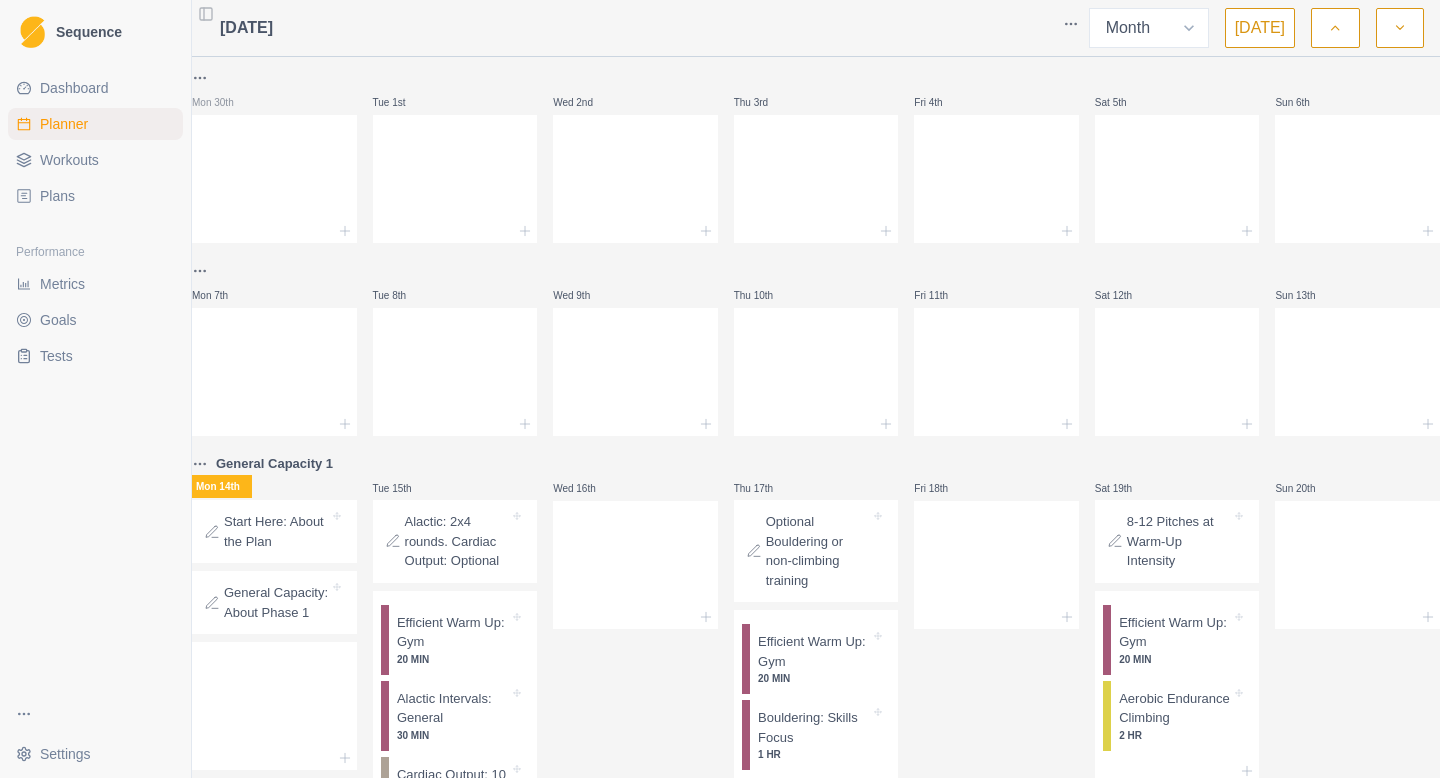select on "month" 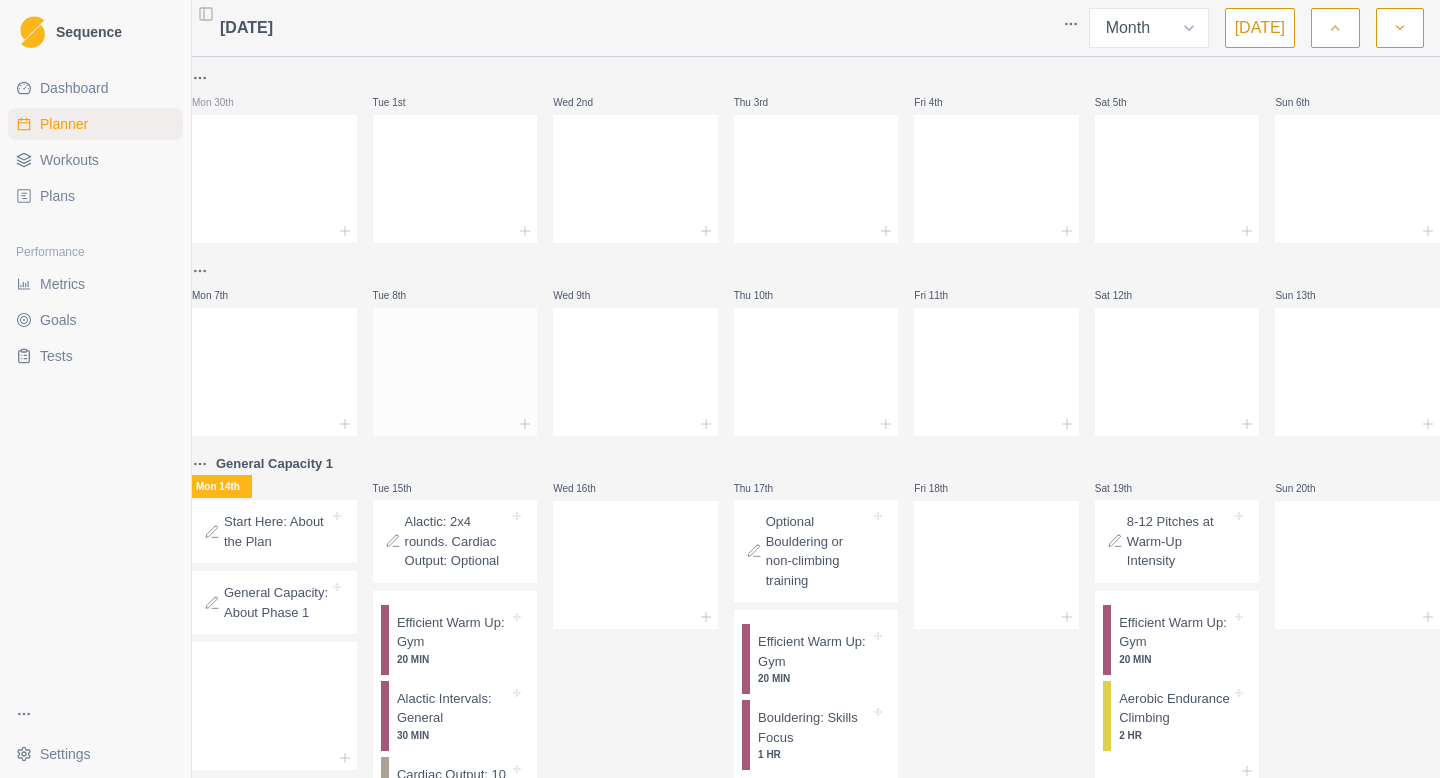 scroll, scrollTop: 0, scrollLeft: 0, axis: both 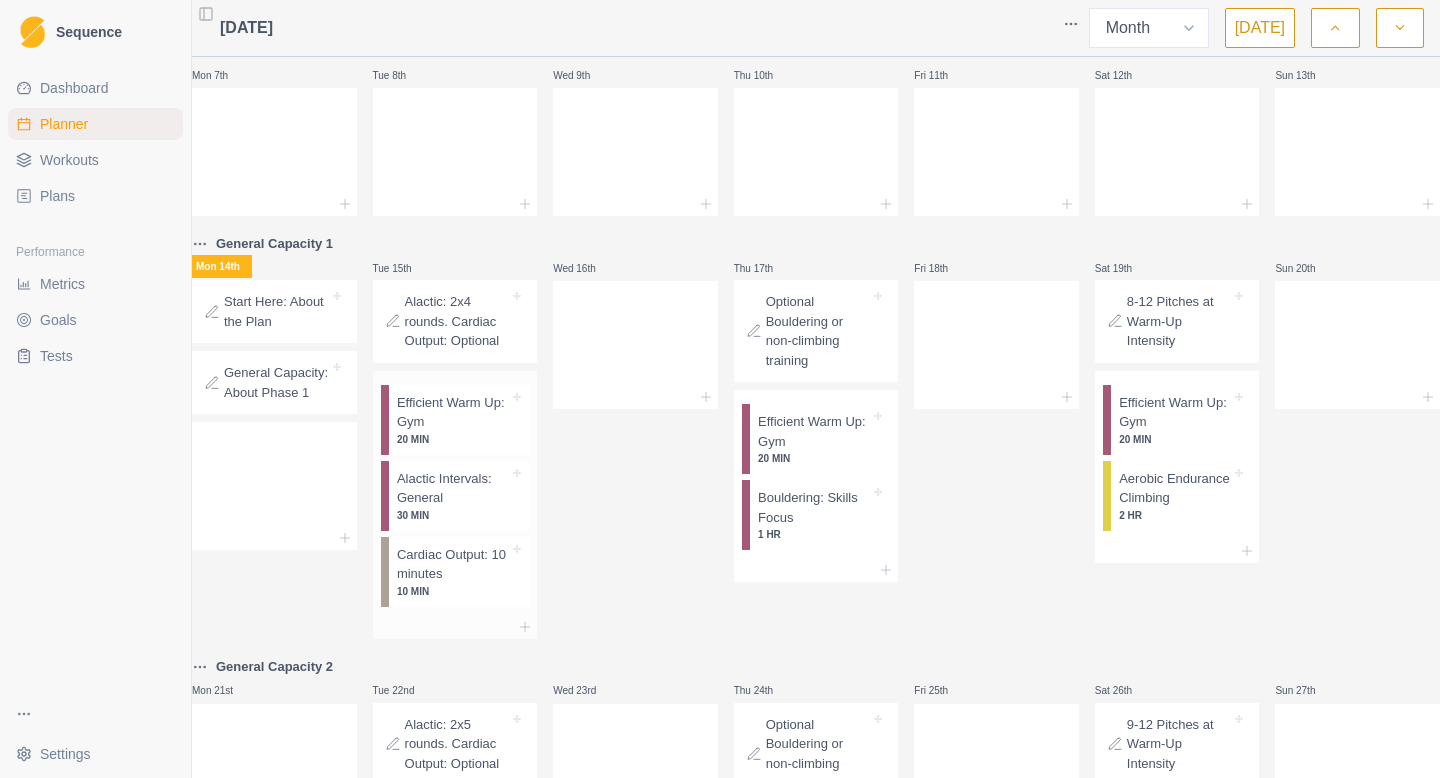 click on "Efficient Warm Up: Gym" at bounding box center (453, 412) 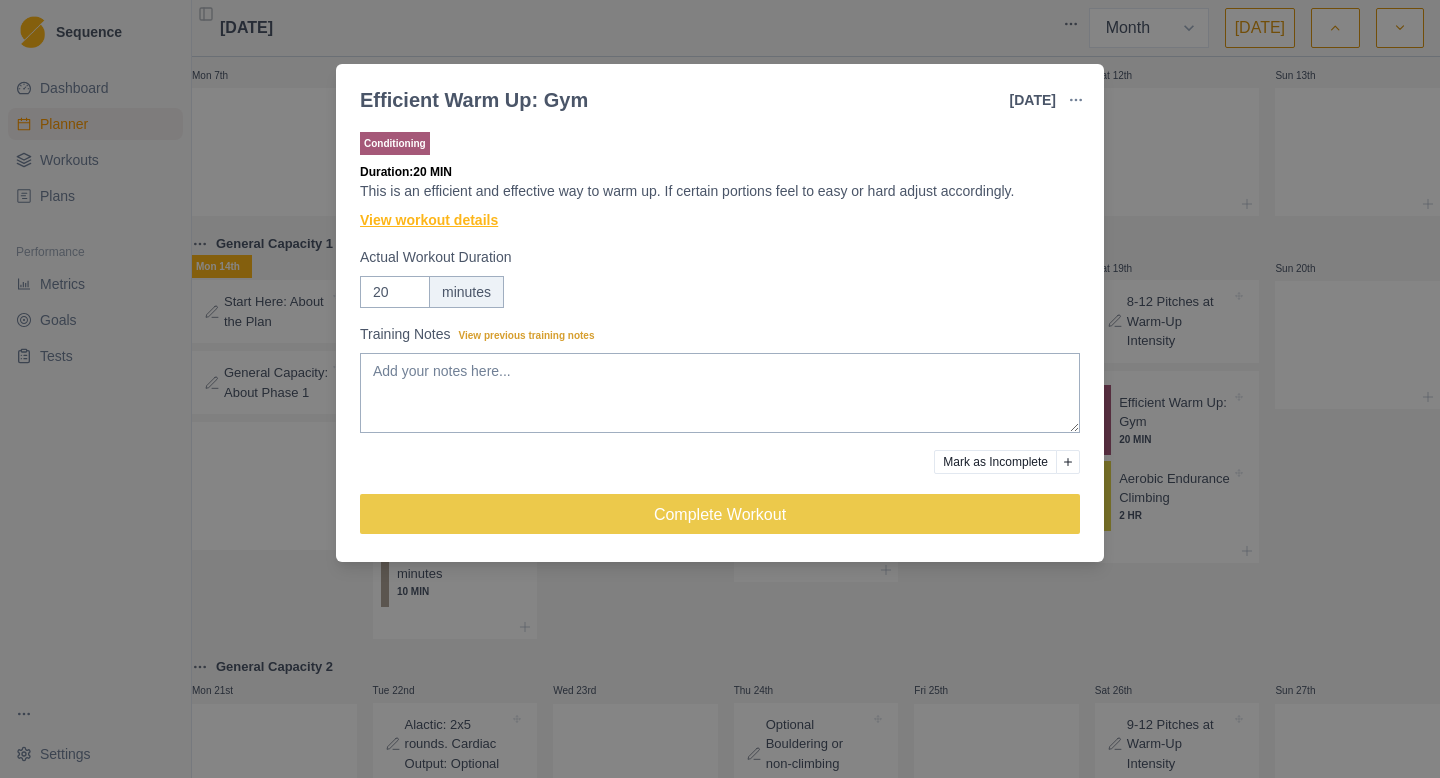 click on "View workout details" at bounding box center (429, 220) 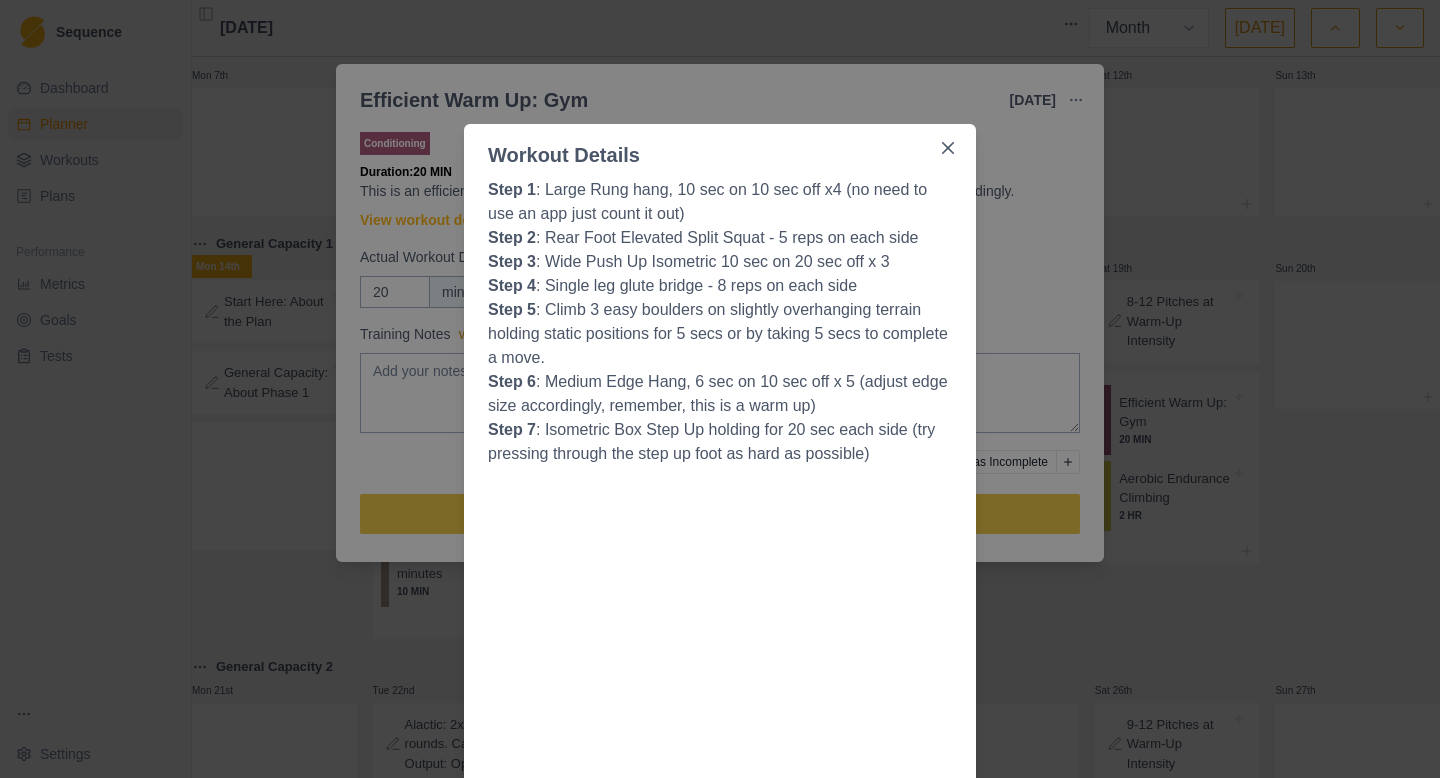 drag, startPoint x: 942, startPoint y: 149, endPoint x: 898, endPoint y: 267, distance: 125.93649 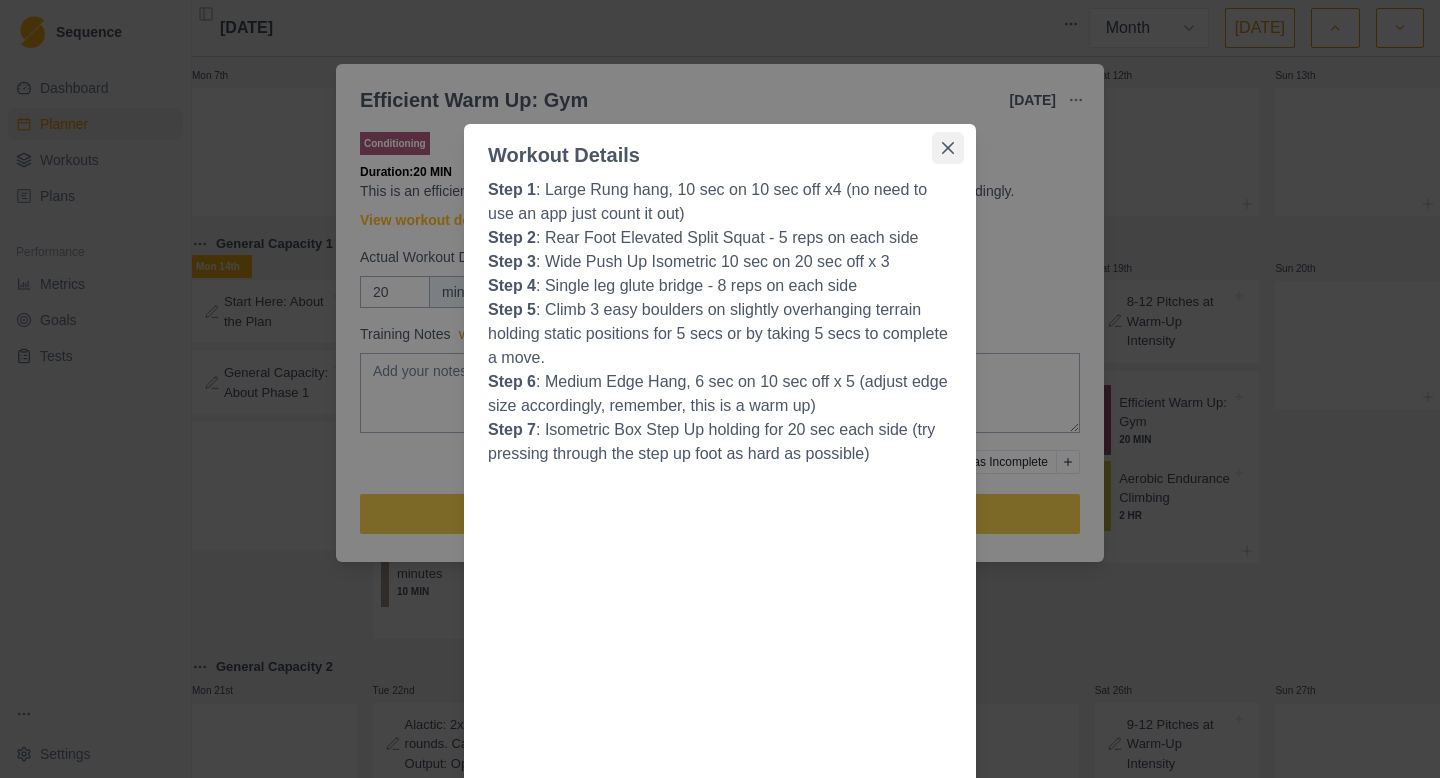 click 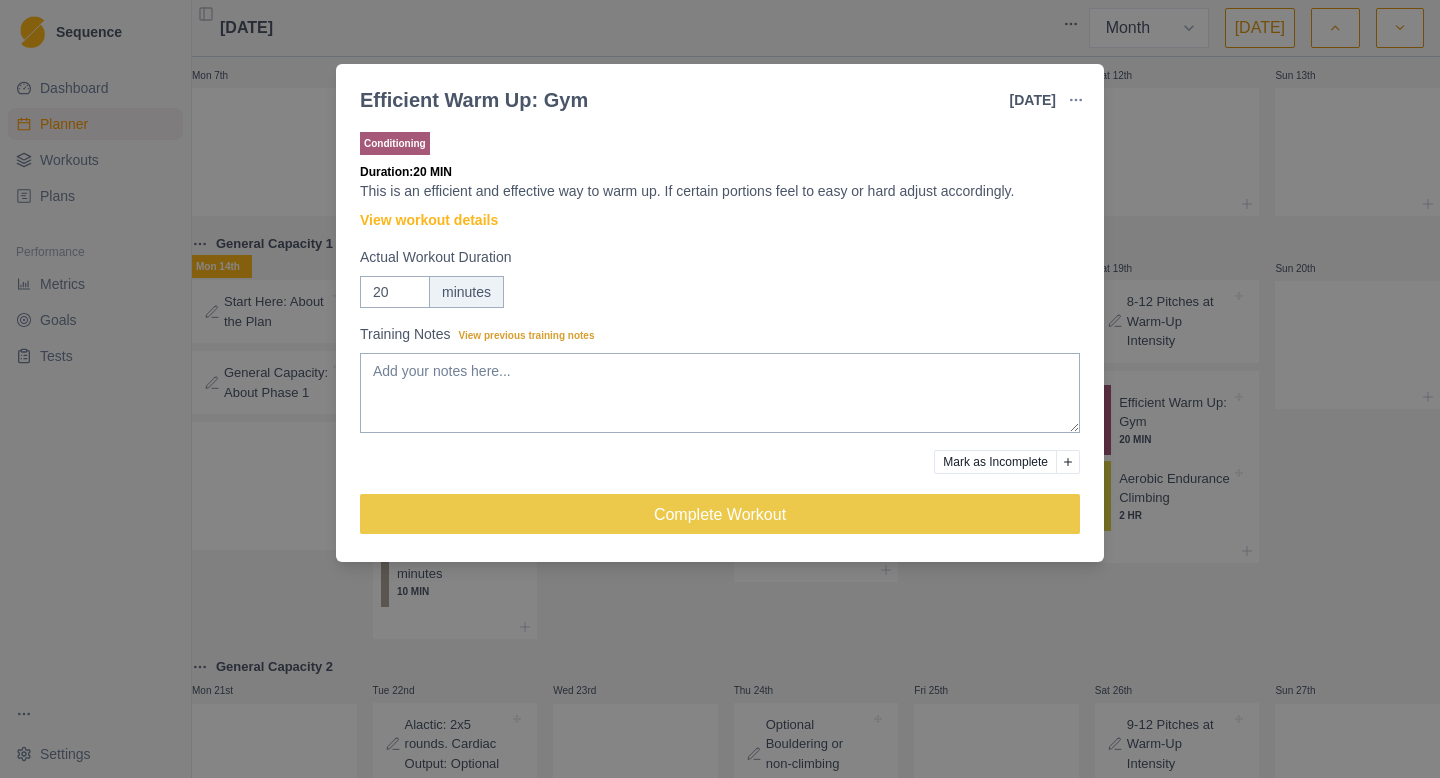 click on "Efficient Warm Up: Gym [DATE] Link To Goal View Workout Metrics Edit Original Workout Reschedule Workout Remove From Schedule Conditioning Duration:  20 MIN This is an efficient and effective way to warm up. If certain portions feel to easy or hard adjust accordingly. View workout details Actual Workout Duration 20 minutes Training Notes View previous training notes Mark as Incomplete Complete Workout" at bounding box center (720, 389) 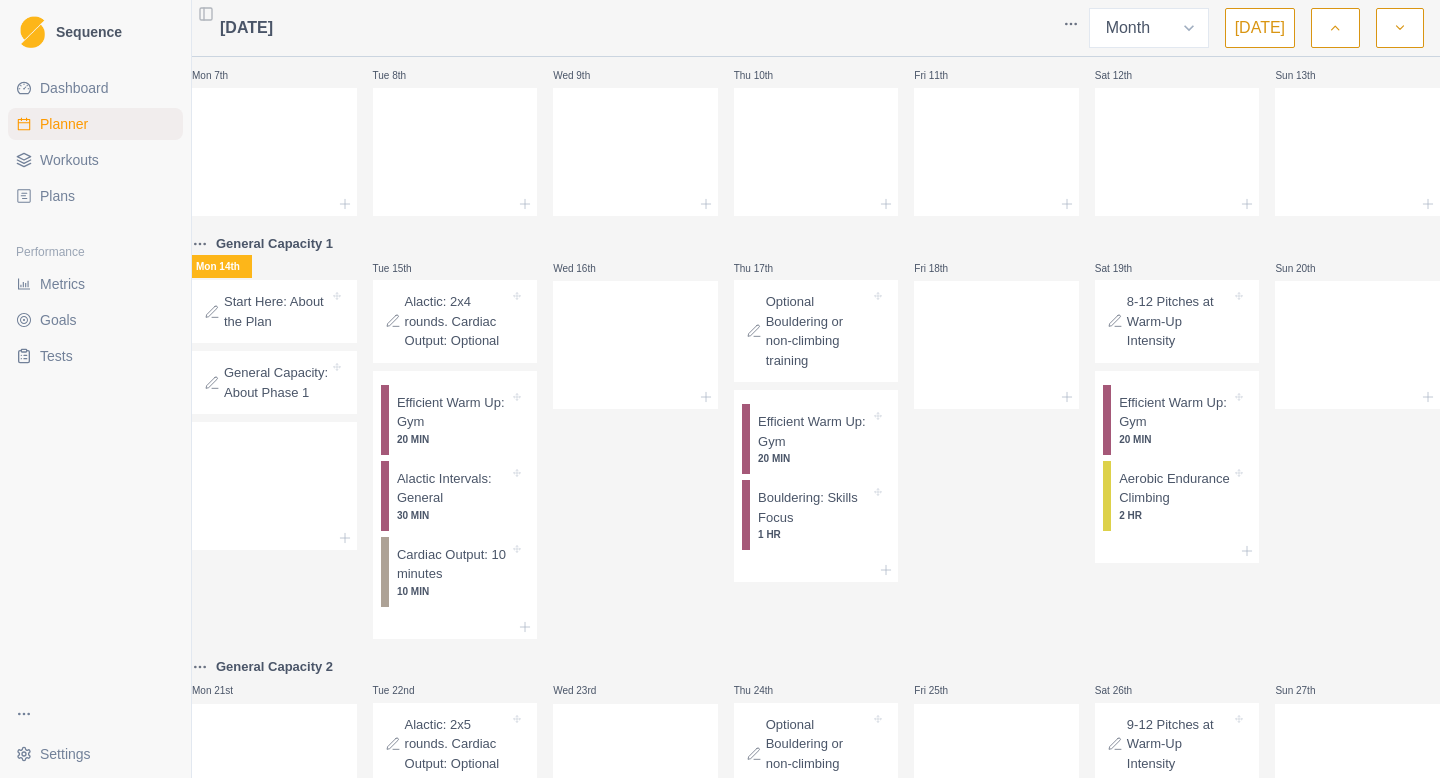 click on "Alactic: 2x4 rounds. Cardiac Output: Optional" at bounding box center [457, 321] 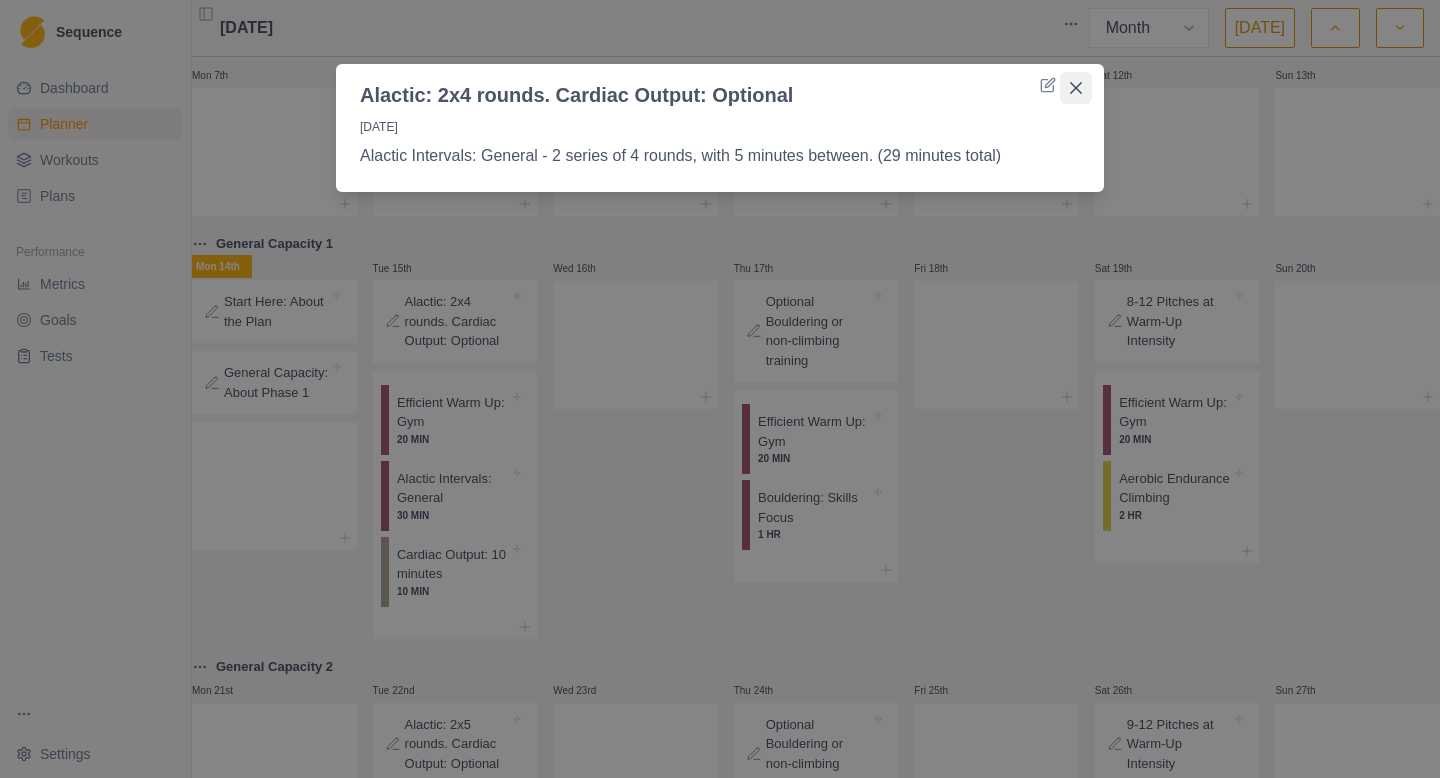 click at bounding box center [1076, 88] 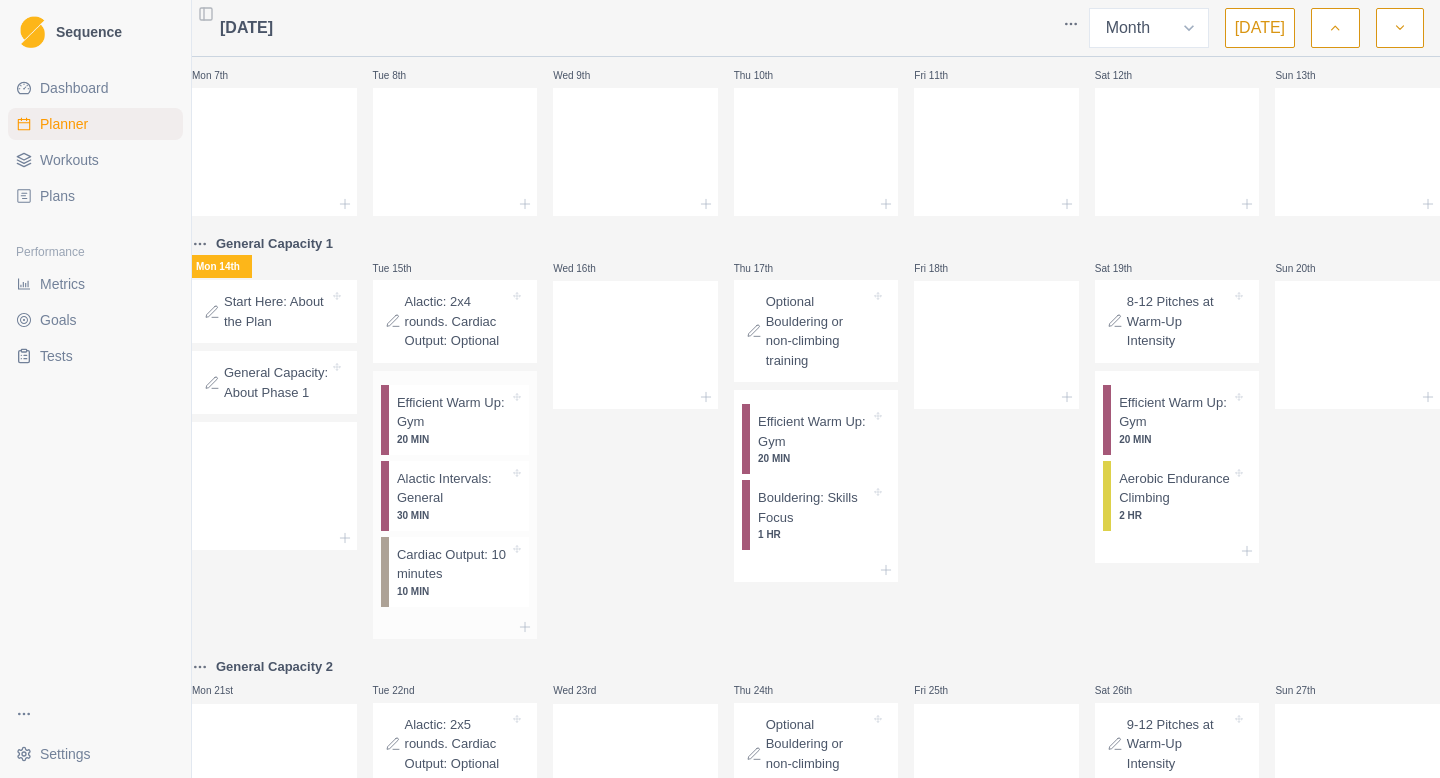 click on "Alactic Intervals: General" at bounding box center (453, 488) 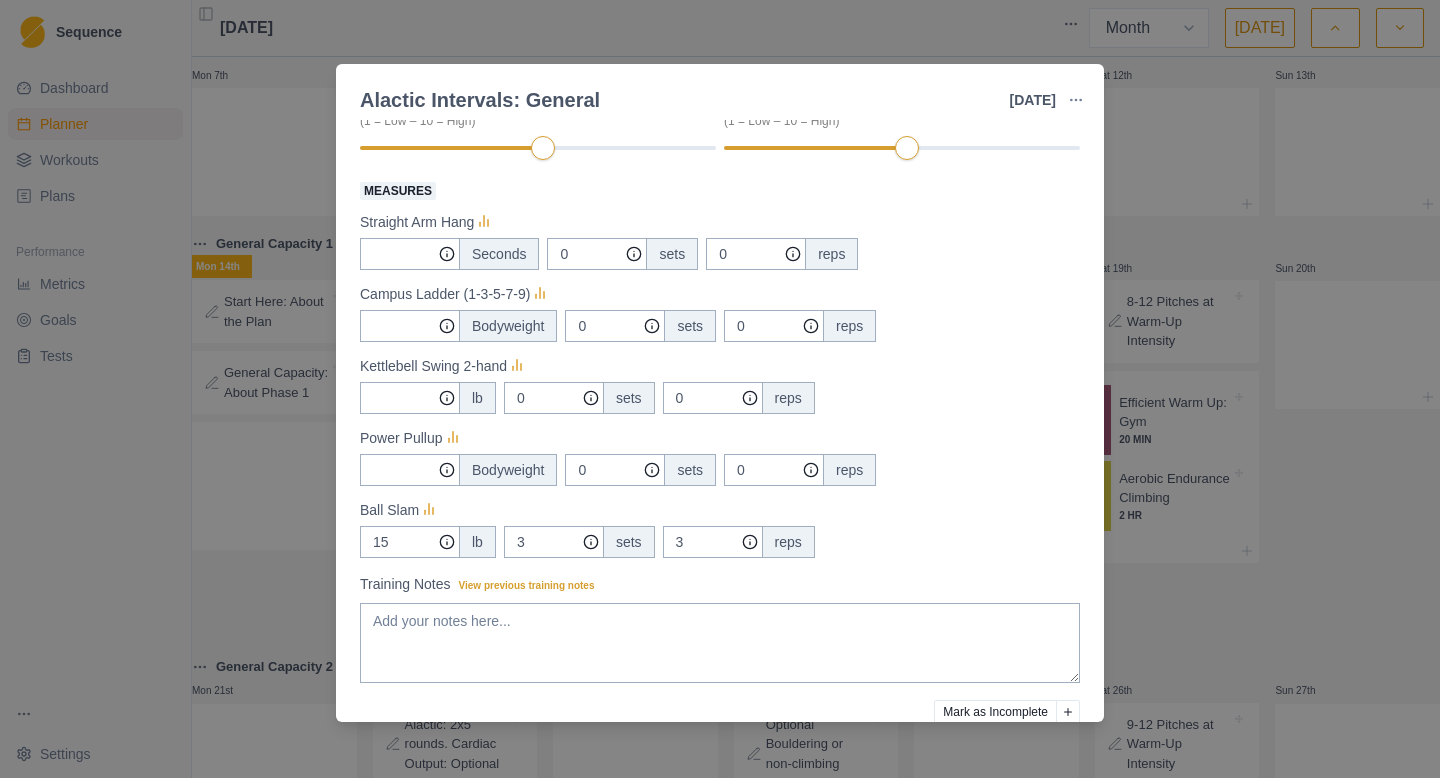 scroll, scrollTop: 309, scrollLeft: 0, axis: vertical 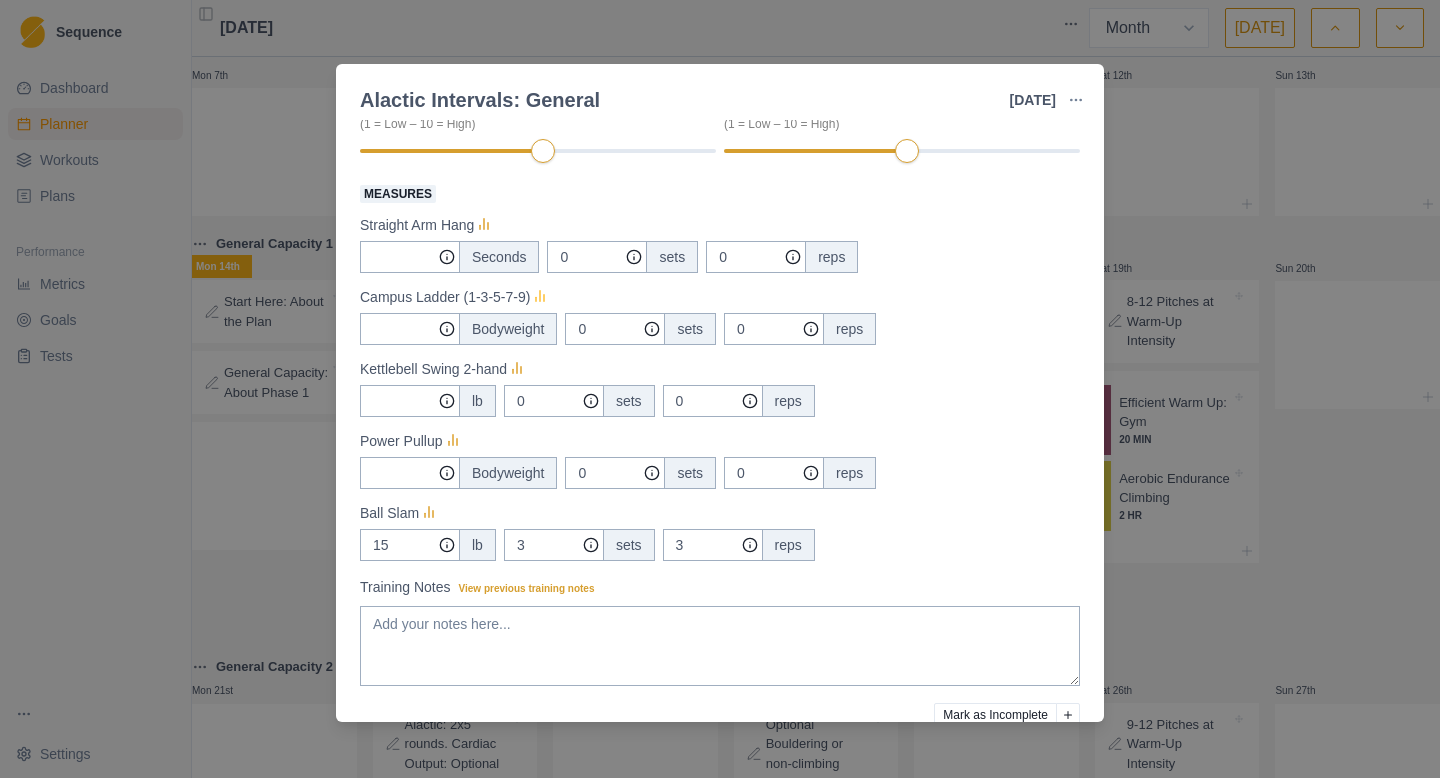 click 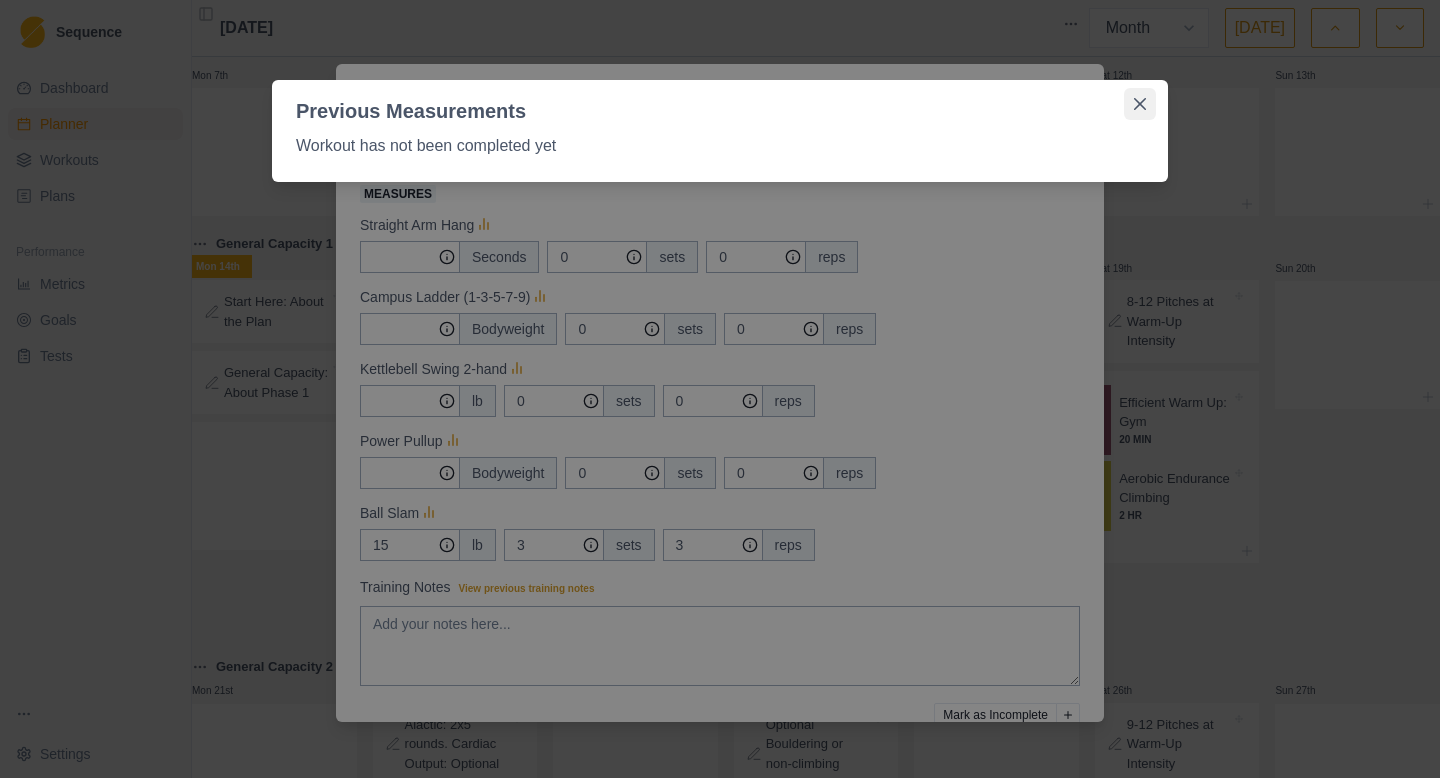 click 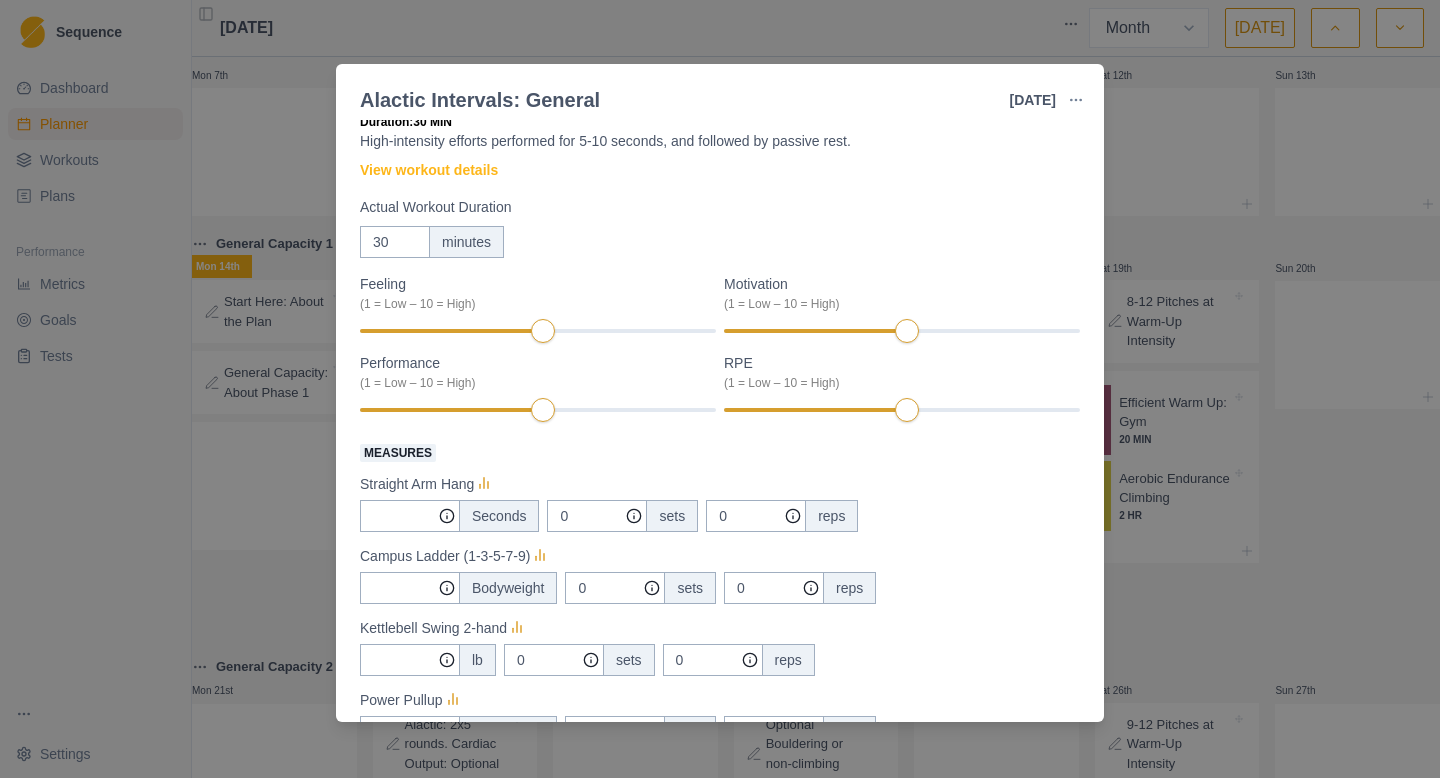 scroll, scrollTop: 0, scrollLeft: 0, axis: both 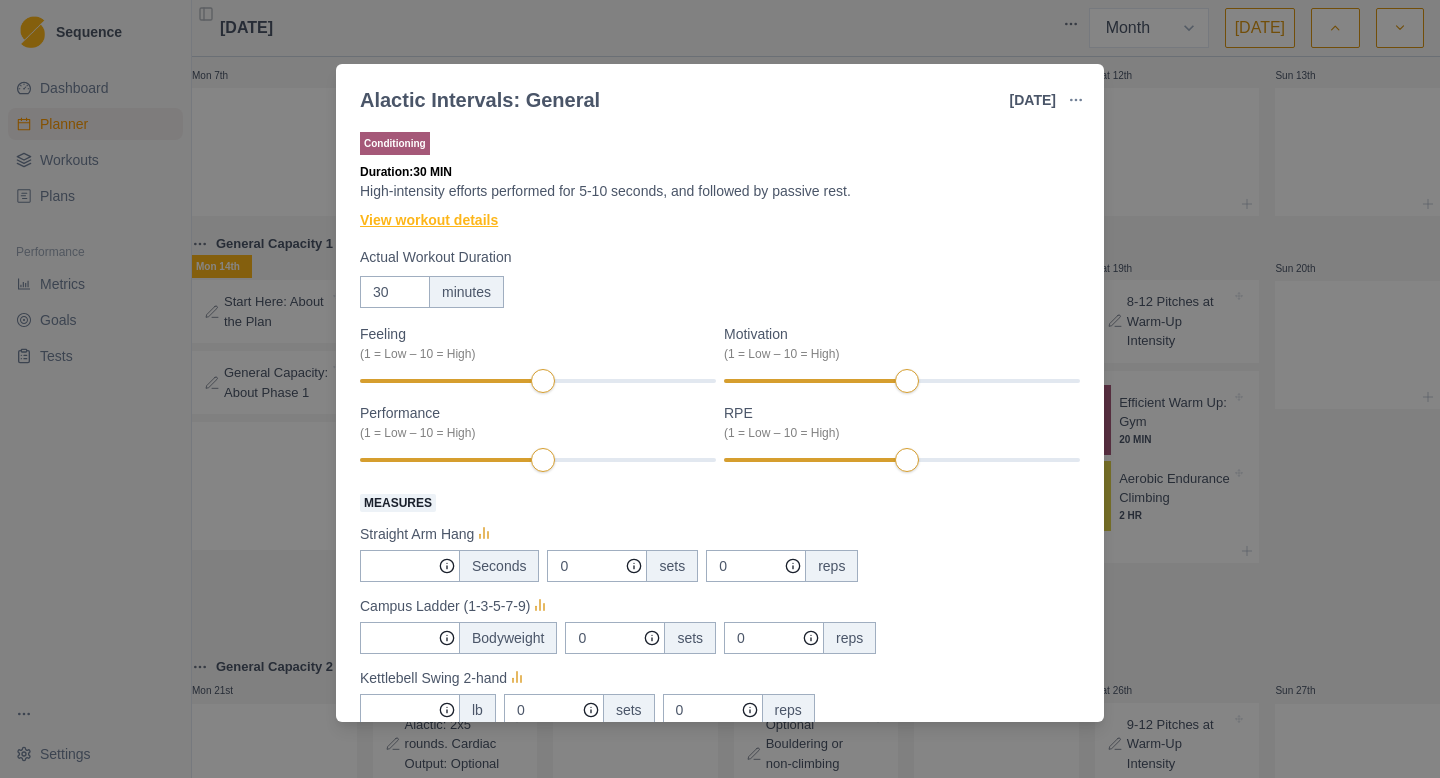 click on "View workout details" at bounding box center (429, 220) 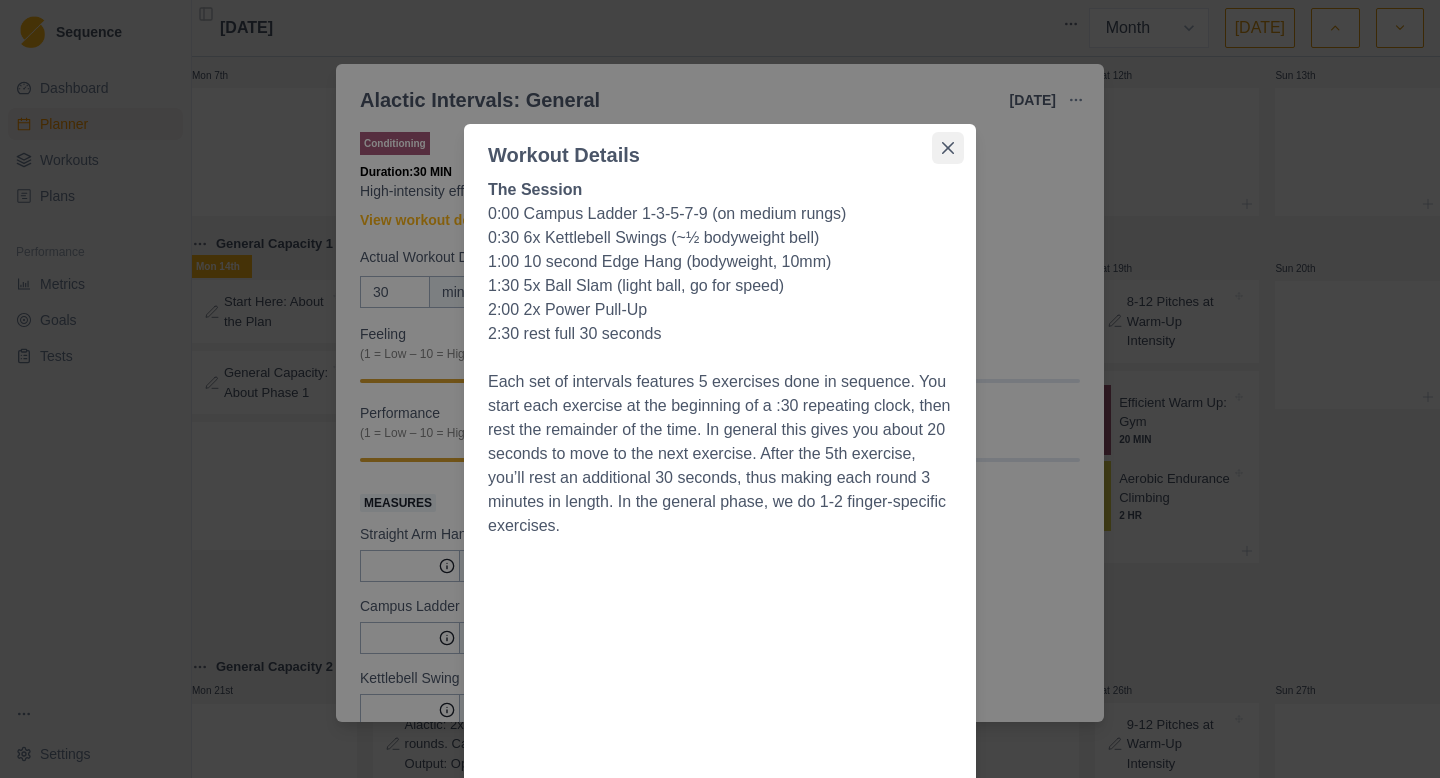 click 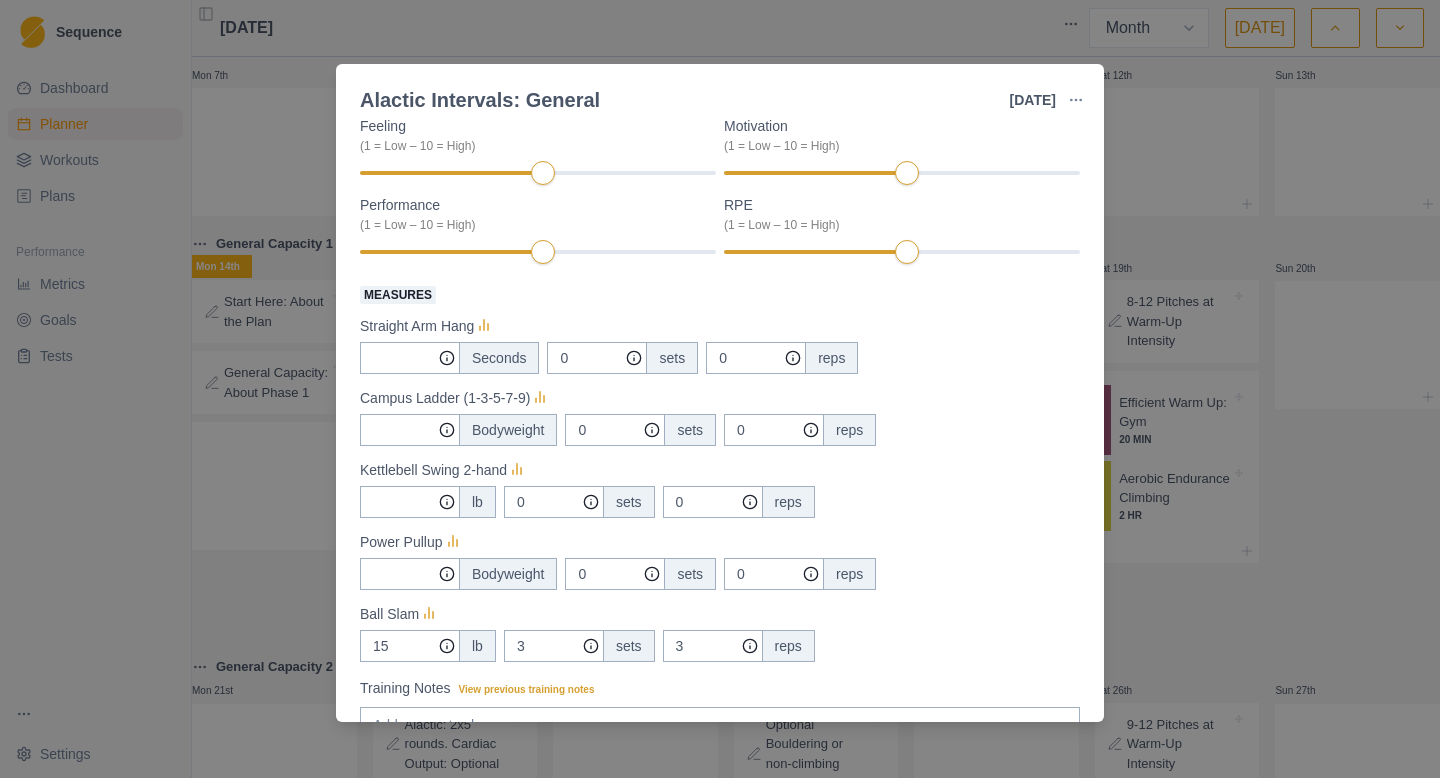 scroll, scrollTop: 0, scrollLeft: 0, axis: both 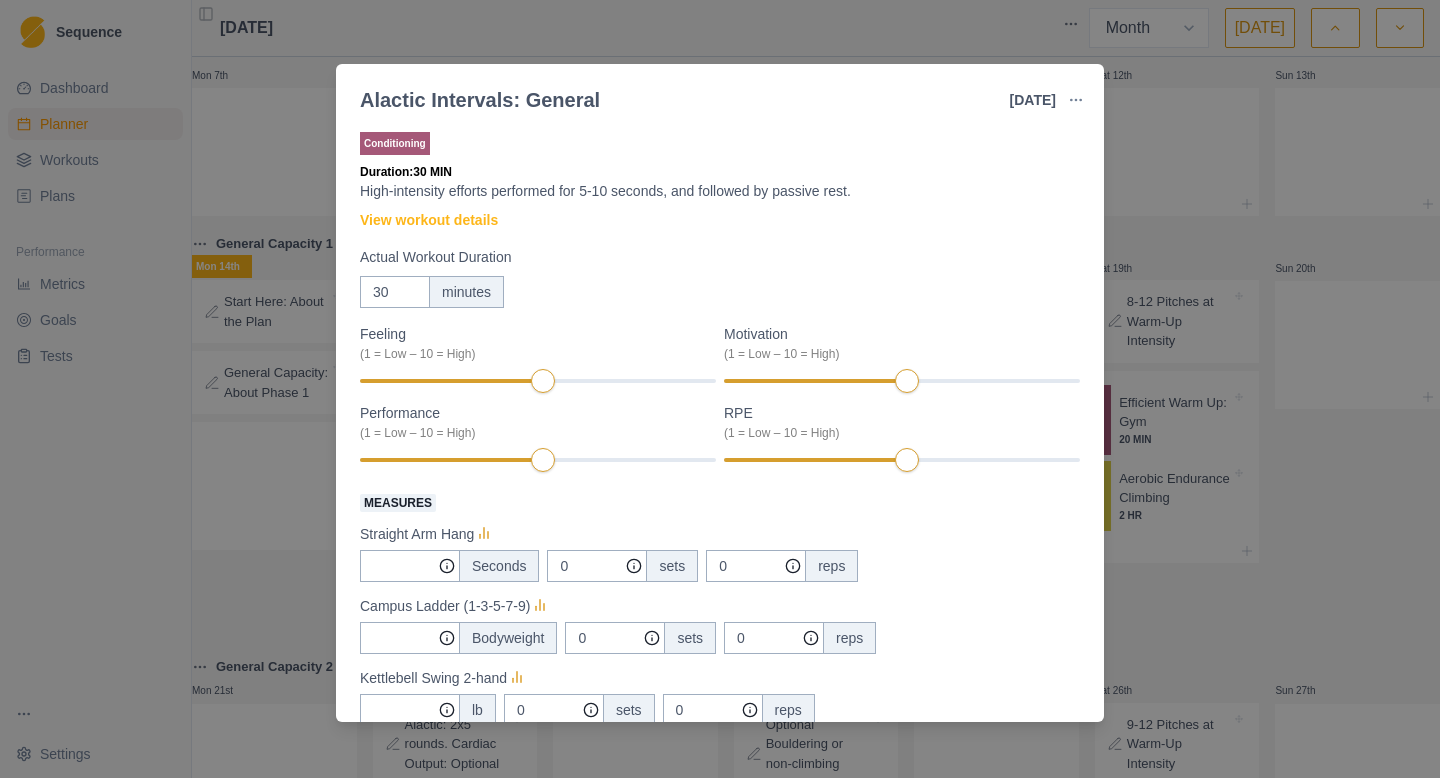 click on "Alactic Intervals: General [DATE] Link To Goal View Workout Metrics Edit Original Workout Reschedule Workout Remove From Schedule Conditioning Duration:  30 MIN High-intensity efforts performed for 5-10 seconds, and followed by passive rest. View workout details Actual Workout Duration 30 minutes Feeling (1 = Low – 10 = High) Motivation (1 = Low – 10 = High) Performance (1 = Low – 10 = High) RPE (1 = Low – 10 = High) Measures Straight Arm Hang Seconds 0 sets 0 reps Campus Ladder (1-3-5-7-9) Bodyweight 0 sets 0 reps Kettlebell Swing 2-hand lb 0 sets 0 reps Power Pullup Bodyweight 0 sets 0 reps Ball Slam 15 lb 3 sets 3 reps Training Notes View previous training notes Mark as Incomplete Complete Workout" at bounding box center [720, 389] 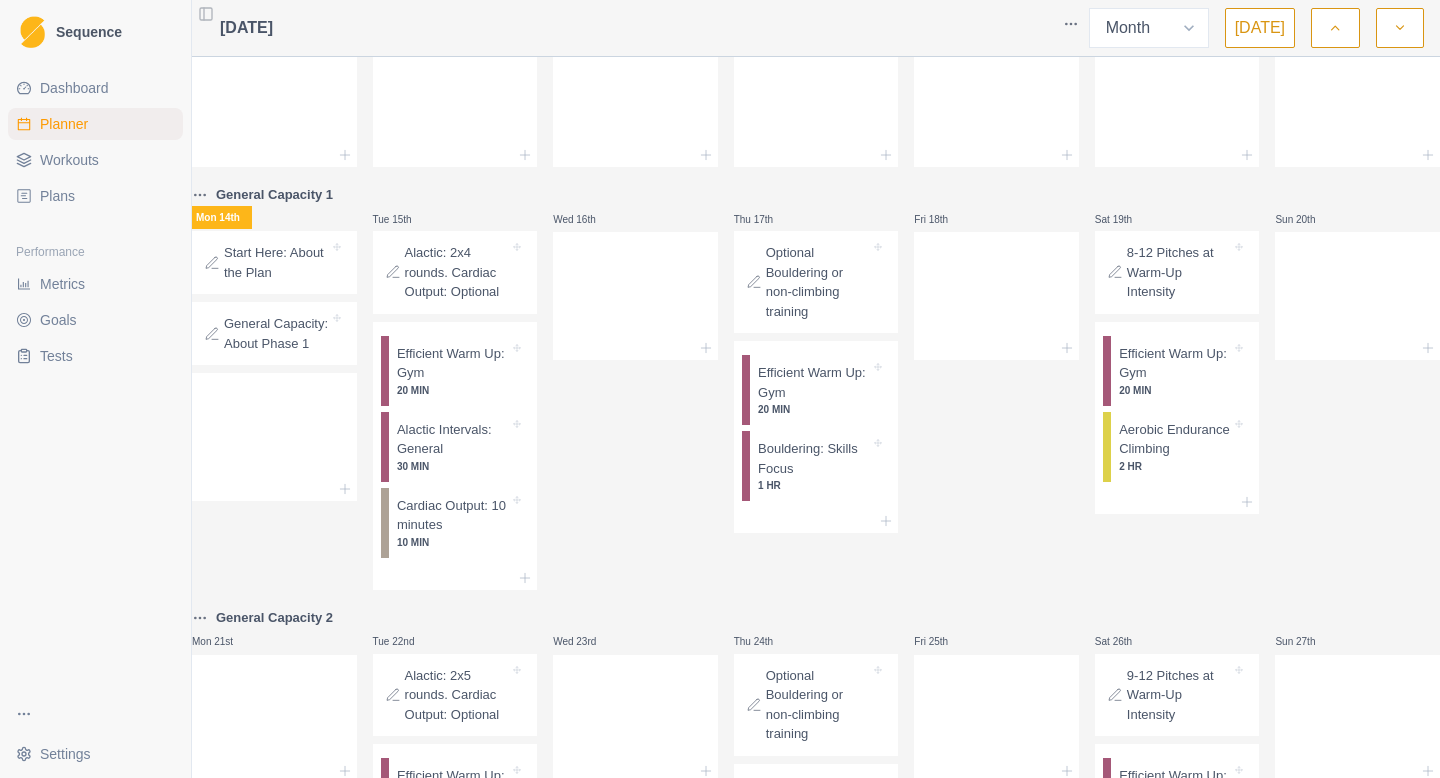 scroll, scrollTop: 270, scrollLeft: 0, axis: vertical 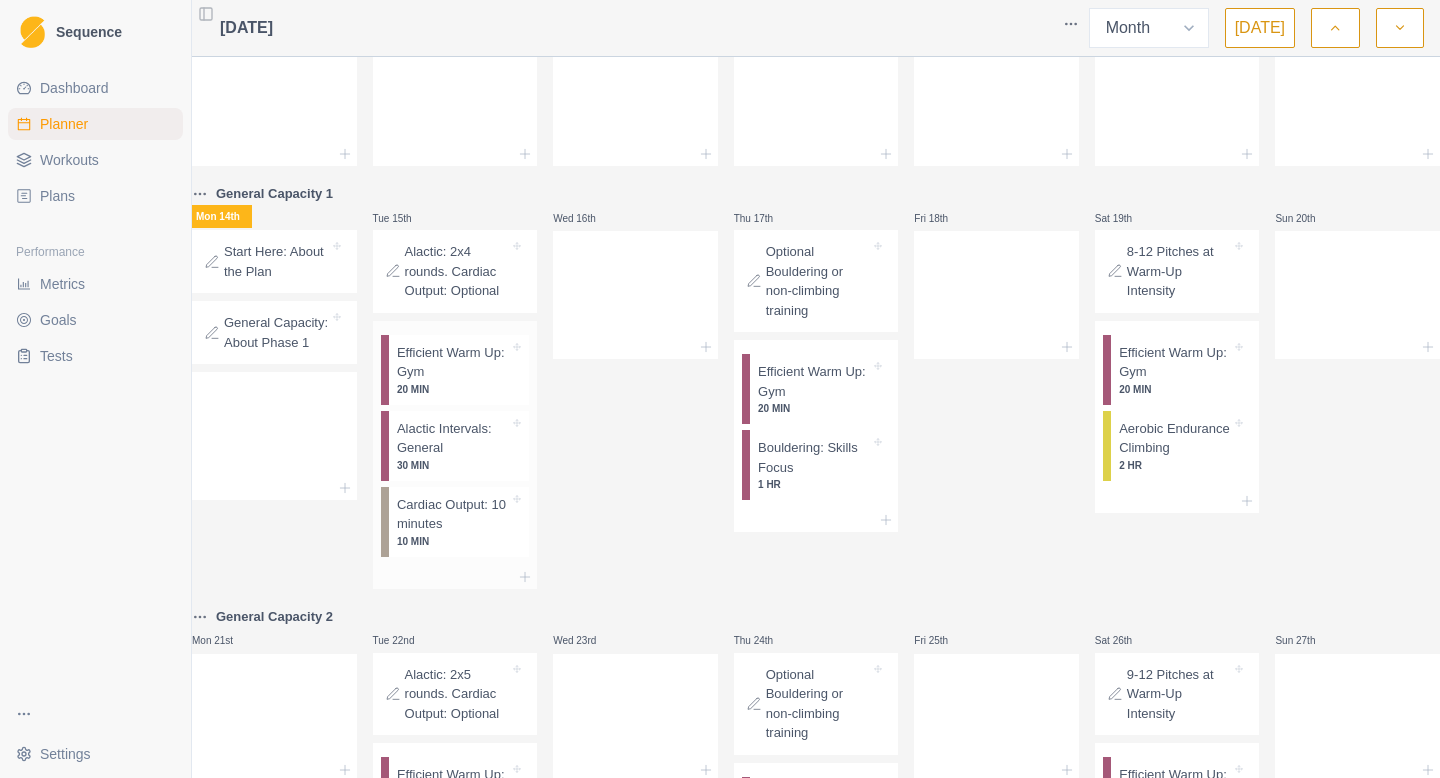 click on "Cardiac Output: 10 minutes" at bounding box center [453, 514] 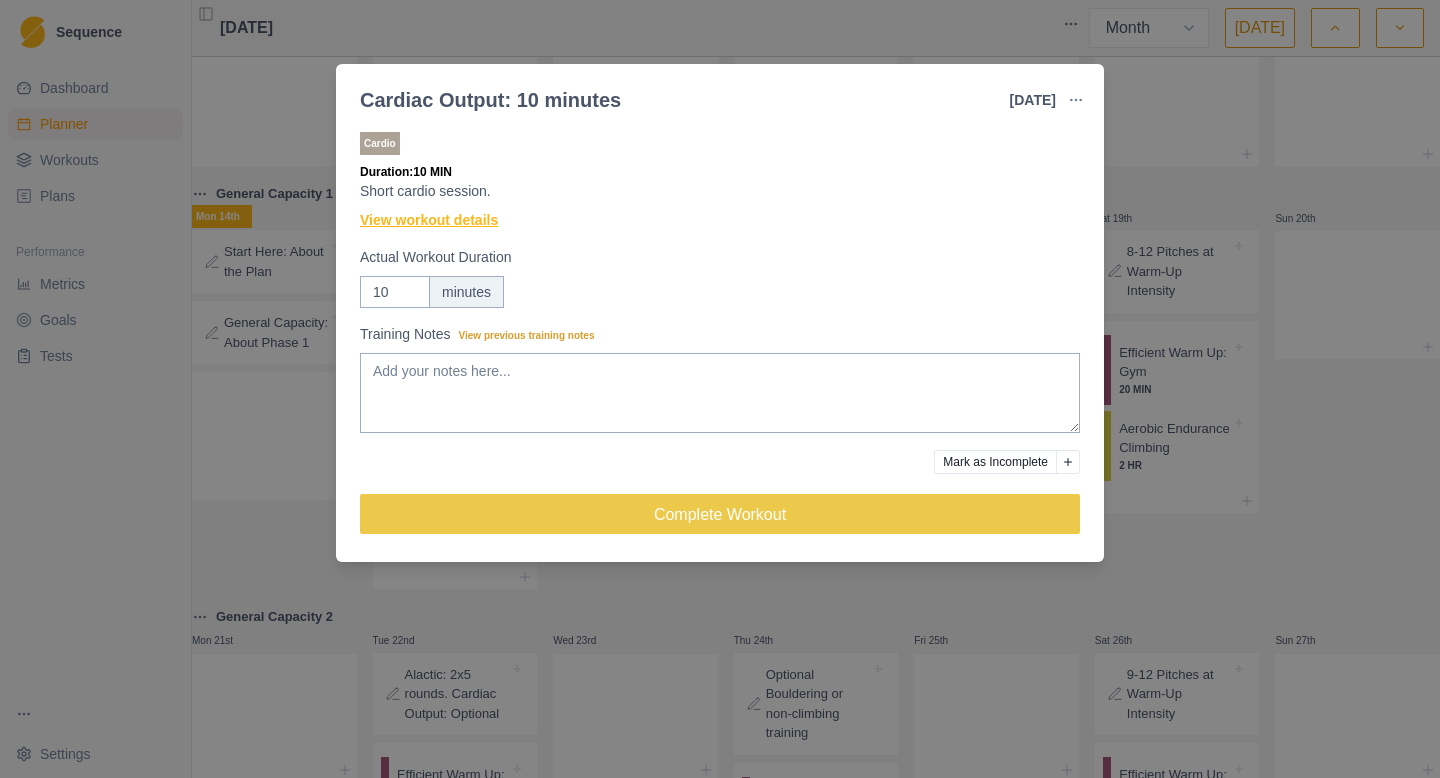 click on "View workout details" at bounding box center (429, 220) 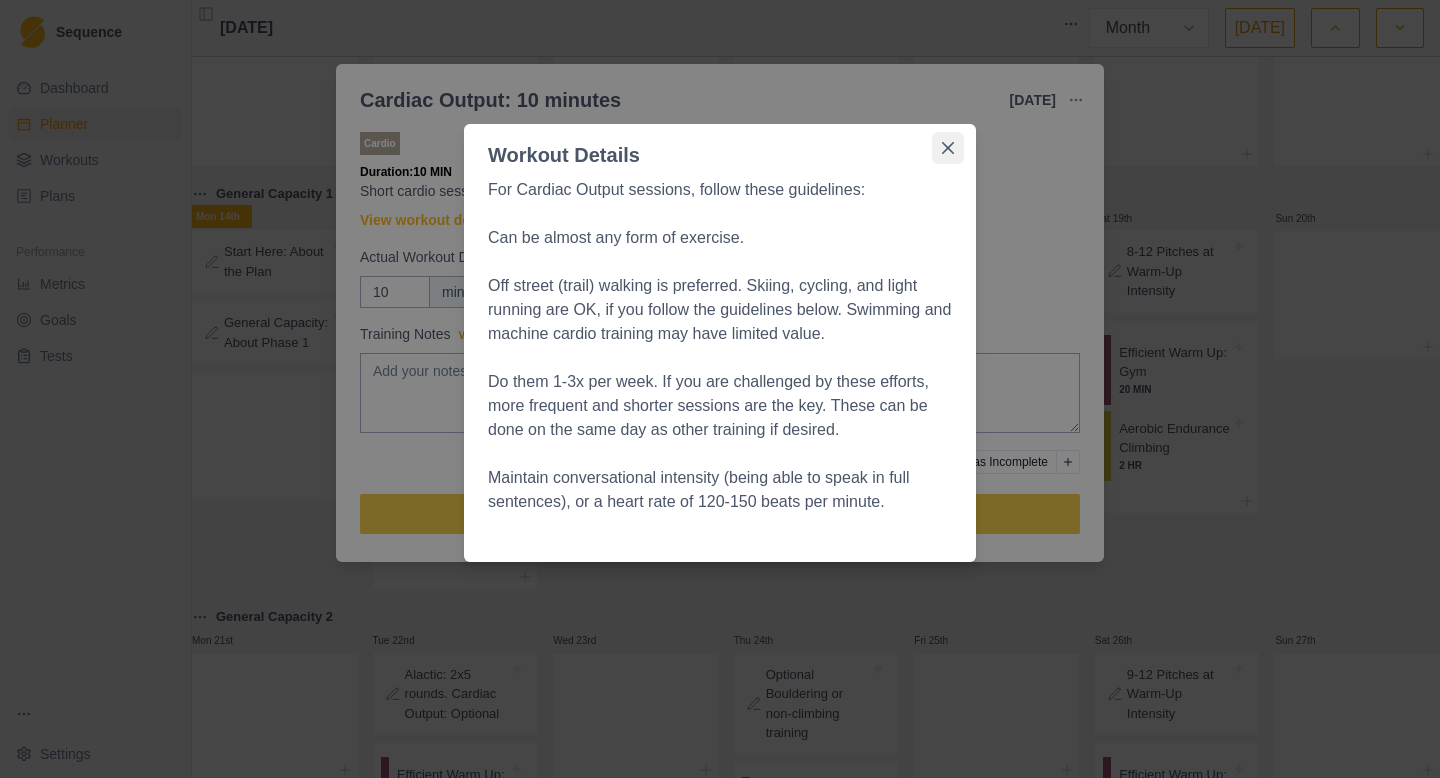click 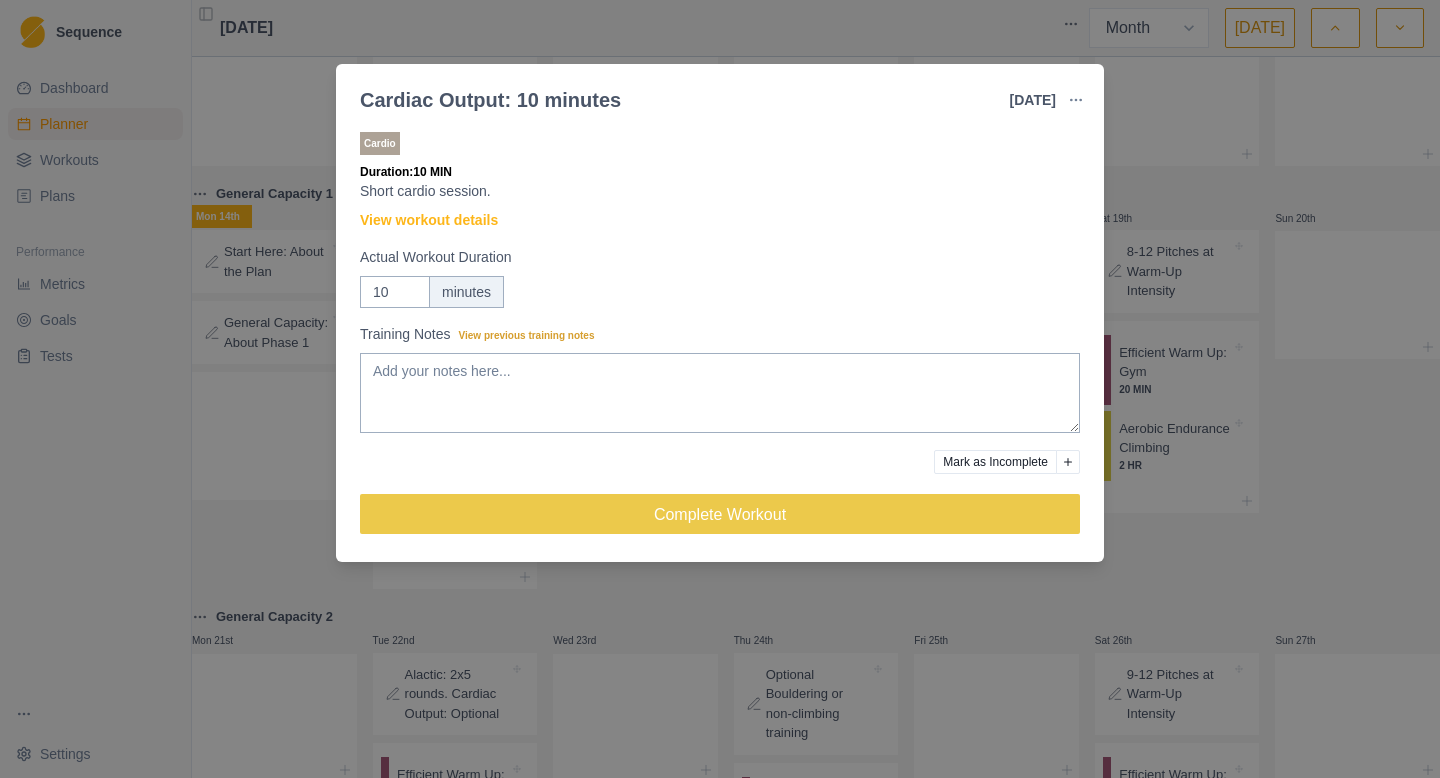 click on "Cardiac Output: 10 minutes [DATE] Link To Goal View Workout Metrics Edit Original Workout Reschedule Workout Remove From Schedule Cardio Duration:  10 MIN Short cardio session. View workout details Actual Workout Duration 10 minutes Training Notes View previous training notes Mark as Incomplete Complete Workout" at bounding box center [720, 389] 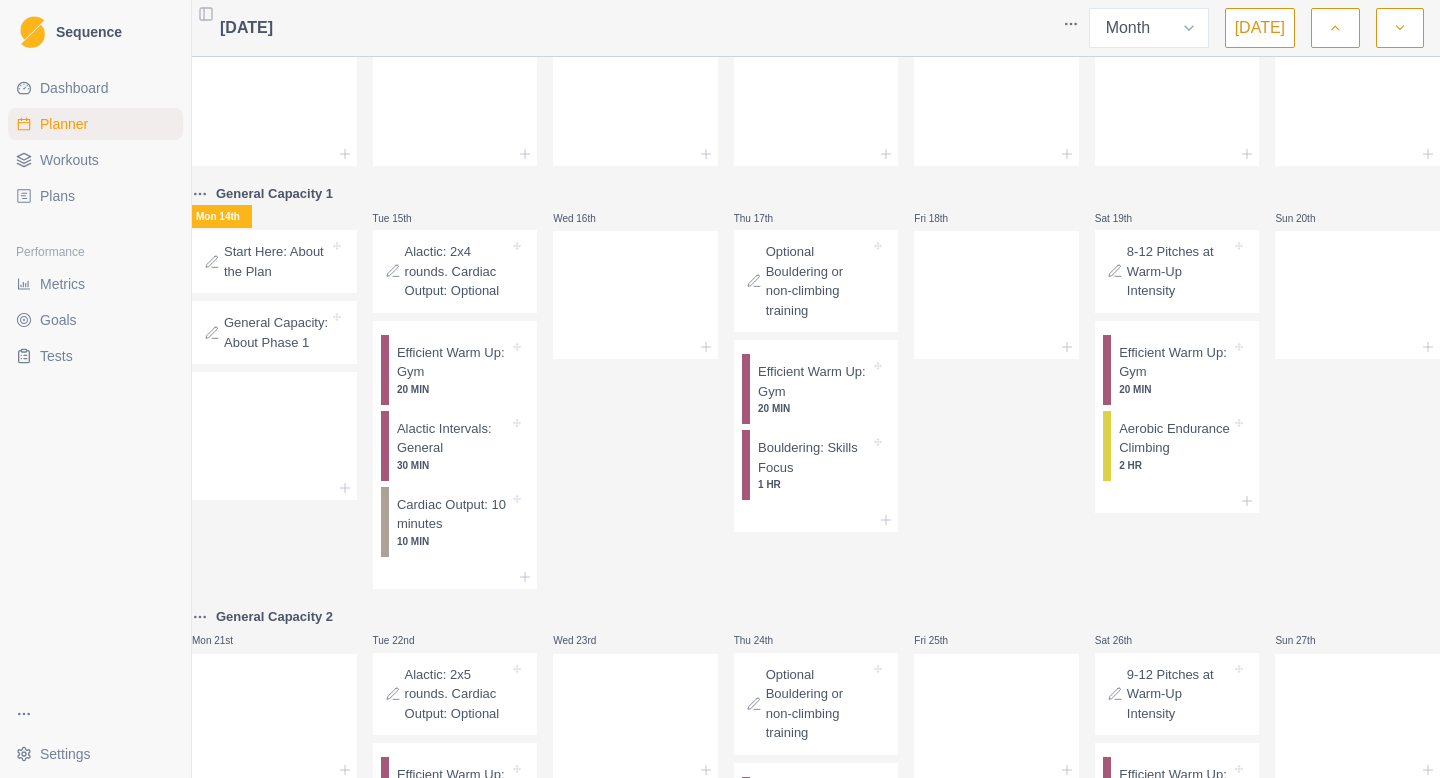 click on "Alactic: 2x4 rounds. Cardiac Output: Optional" at bounding box center (457, 271) 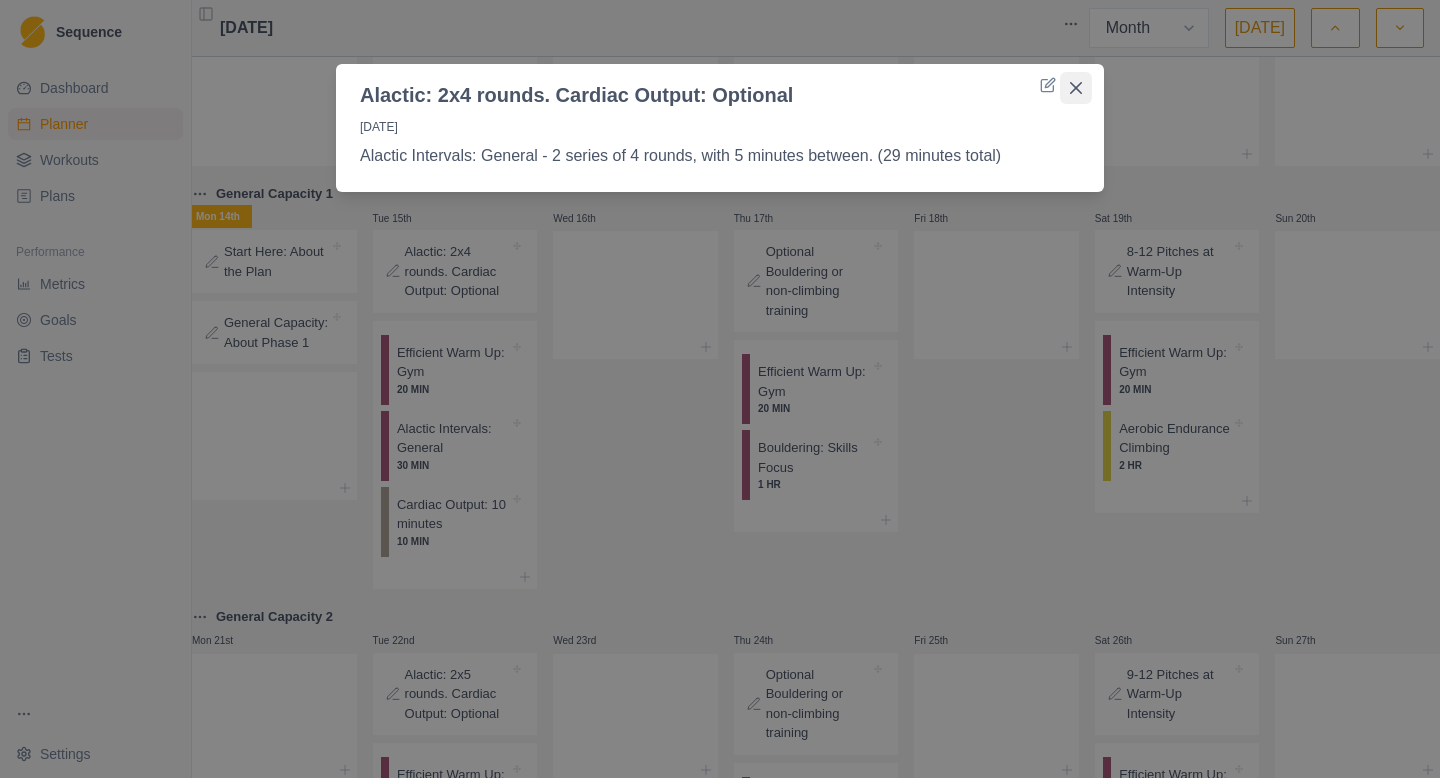 click 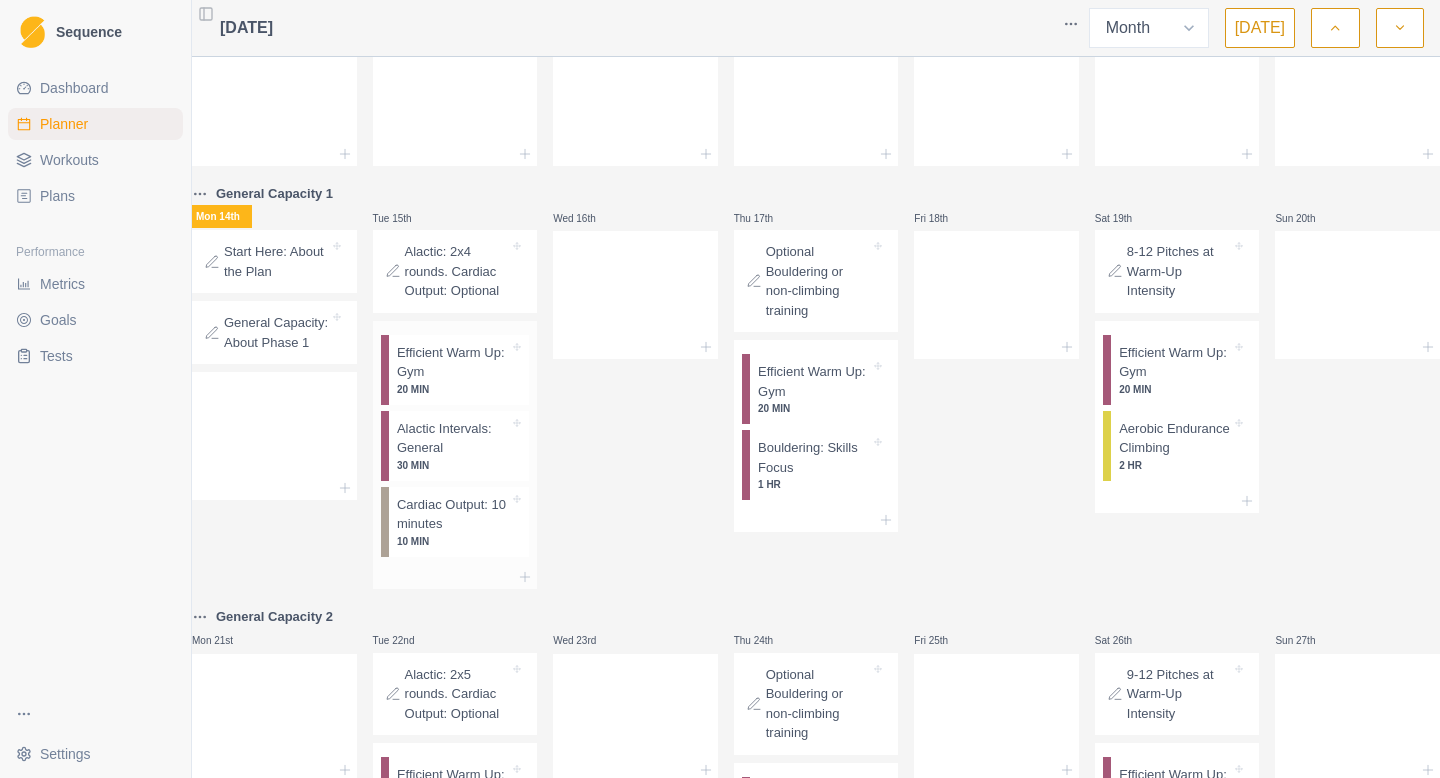 click on "Alactic Intervals: General" at bounding box center (453, 438) 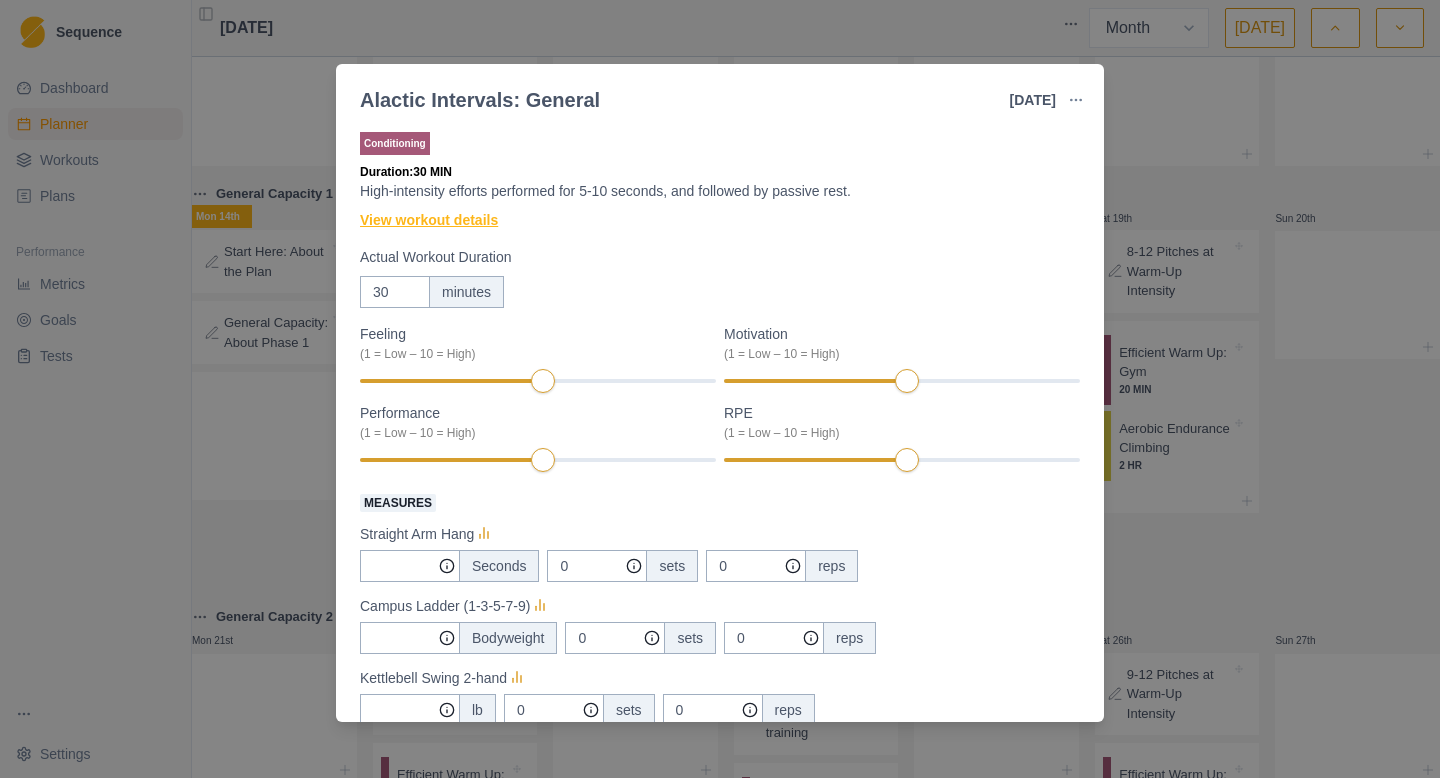 click on "View workout details" at bounding box center (429, 220) 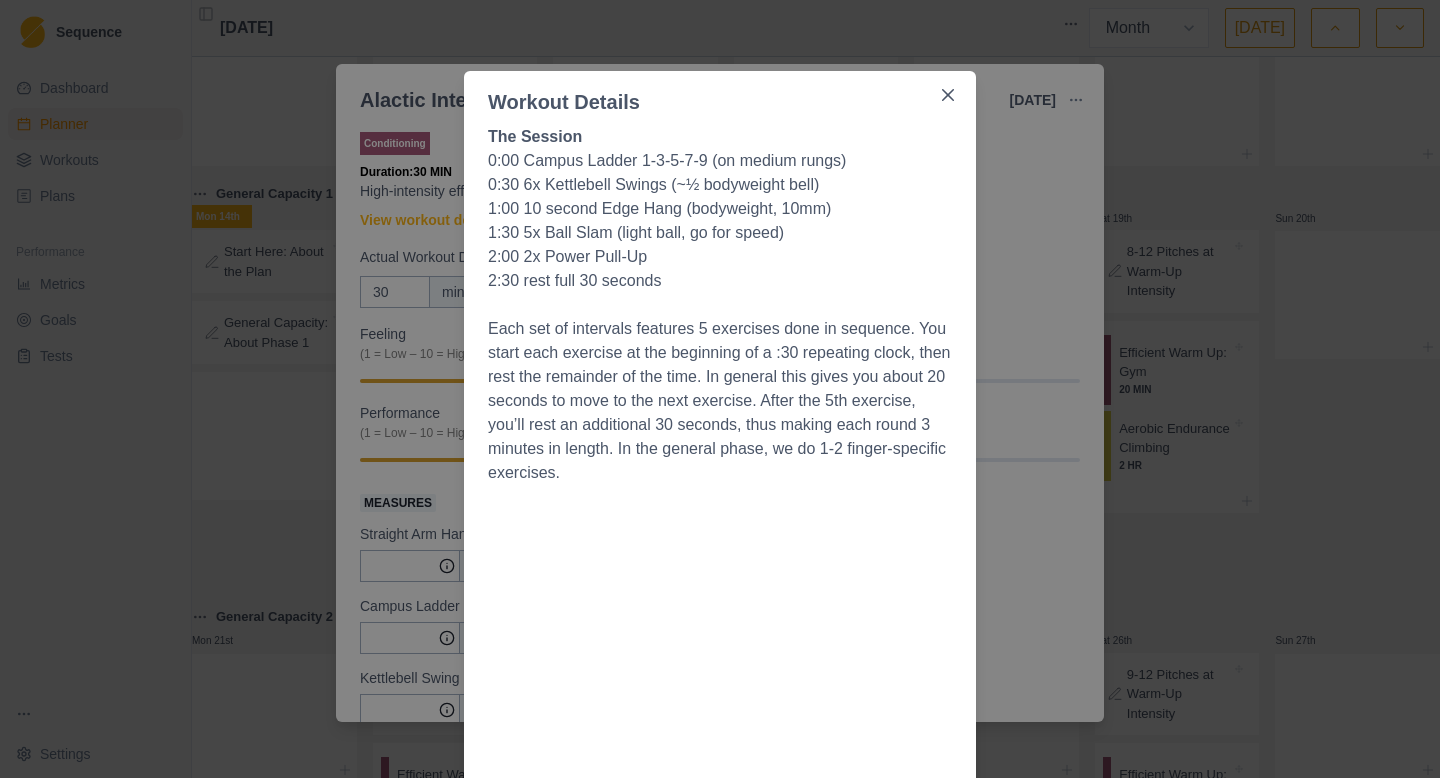 scroll, scrollTop: 56, scrollLeft: 0, axis: vertical 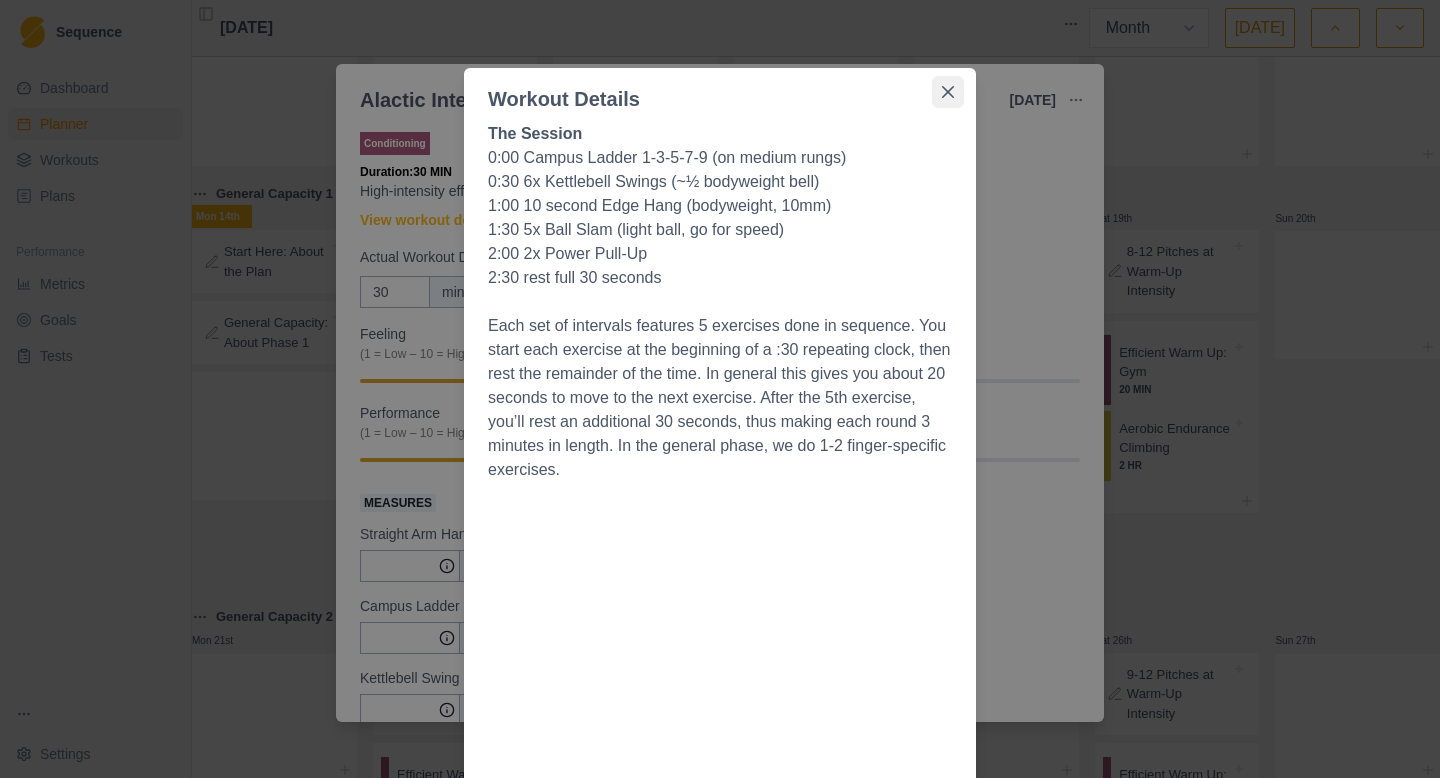click 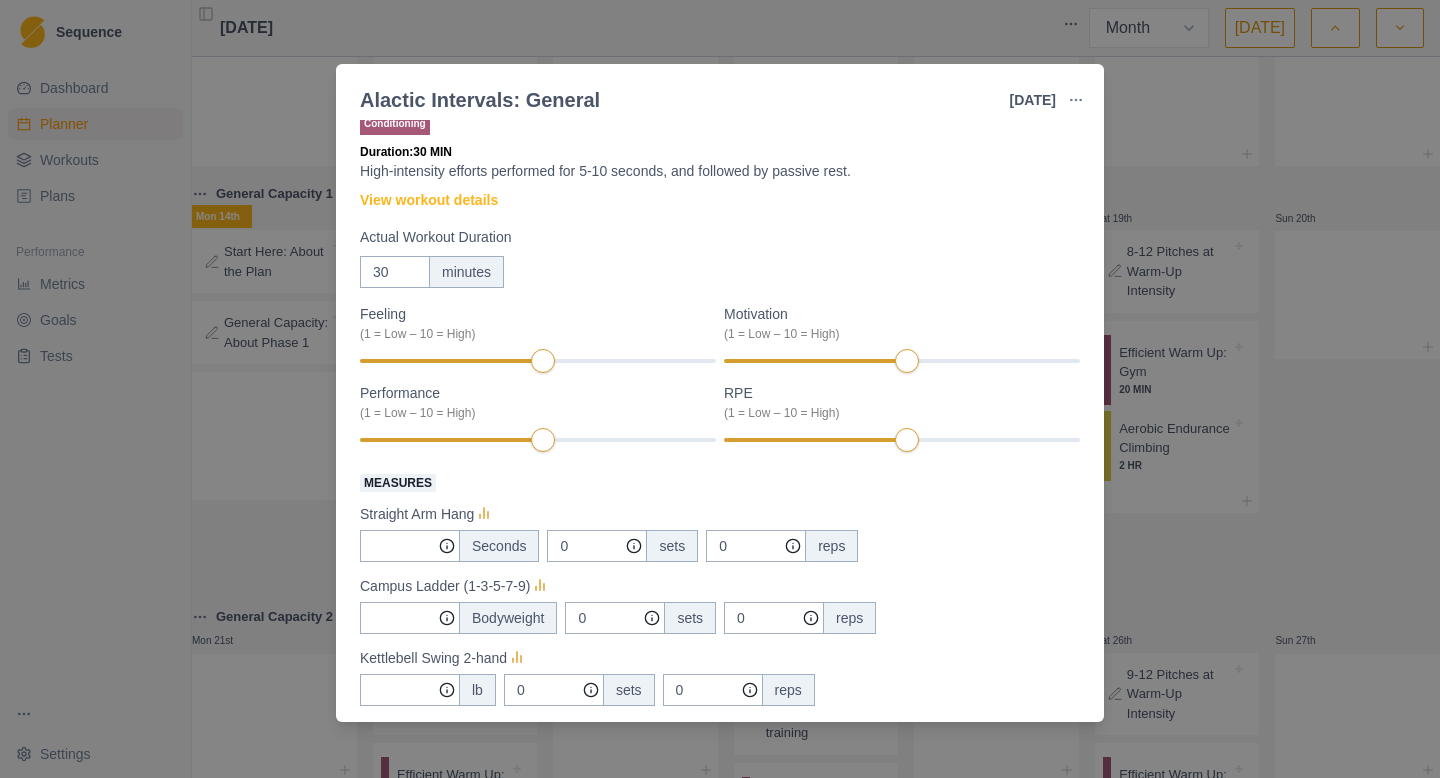 scroll, scrollTop: 26, scrollLeft: 0, axis: vertical 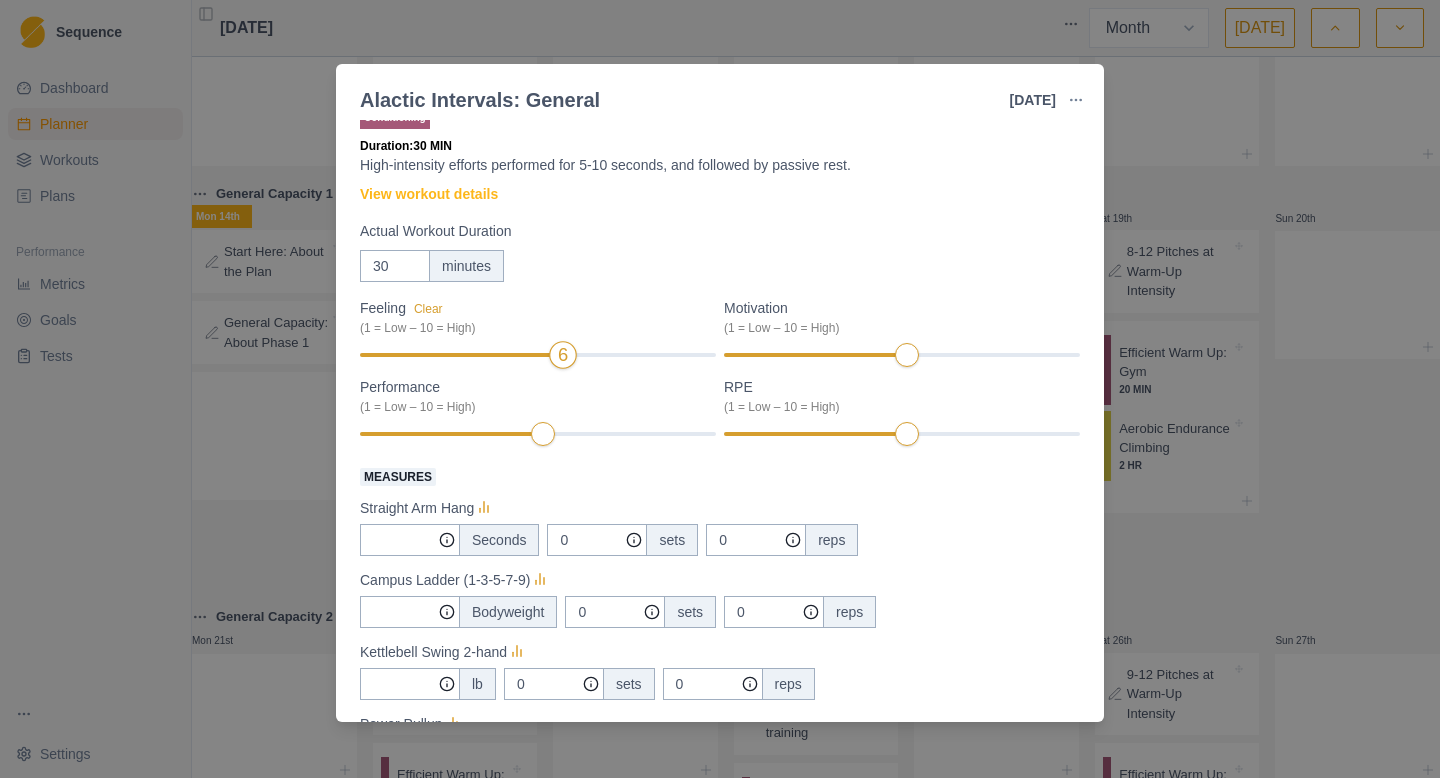 click on "6" at bounding box center [538, 355] 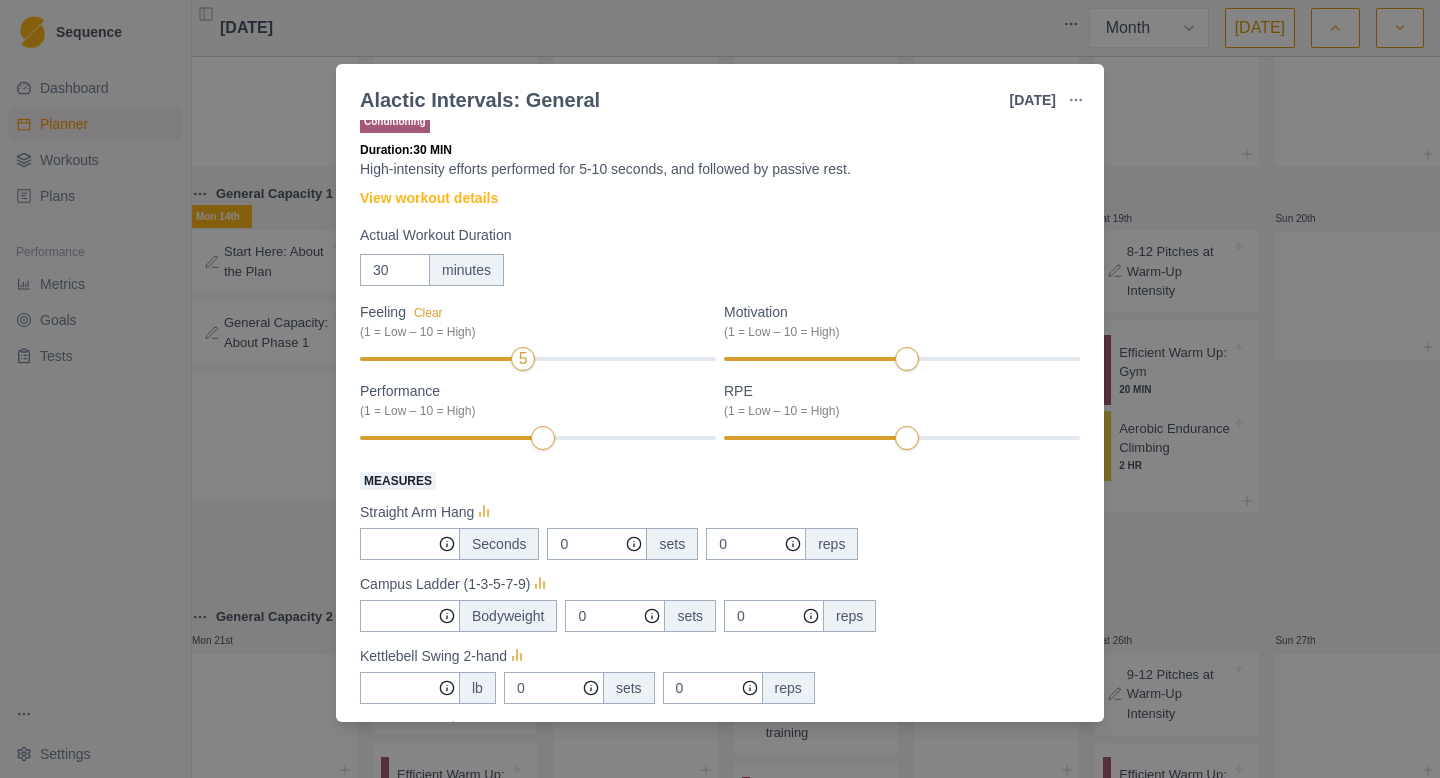 scroll, scrollTop: 0, scrollLeft: 0, axis: both 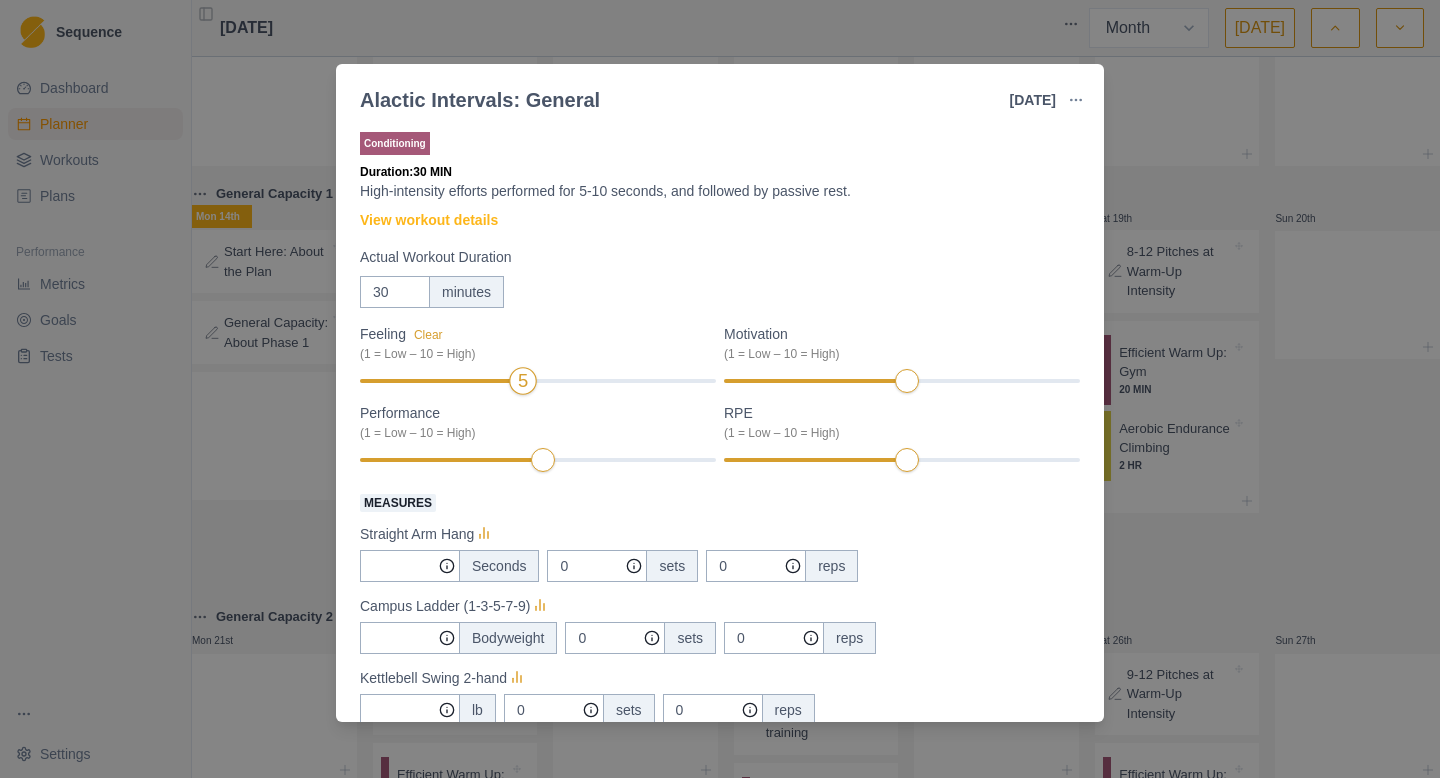 click on "5" at bounding box center (538, 381) 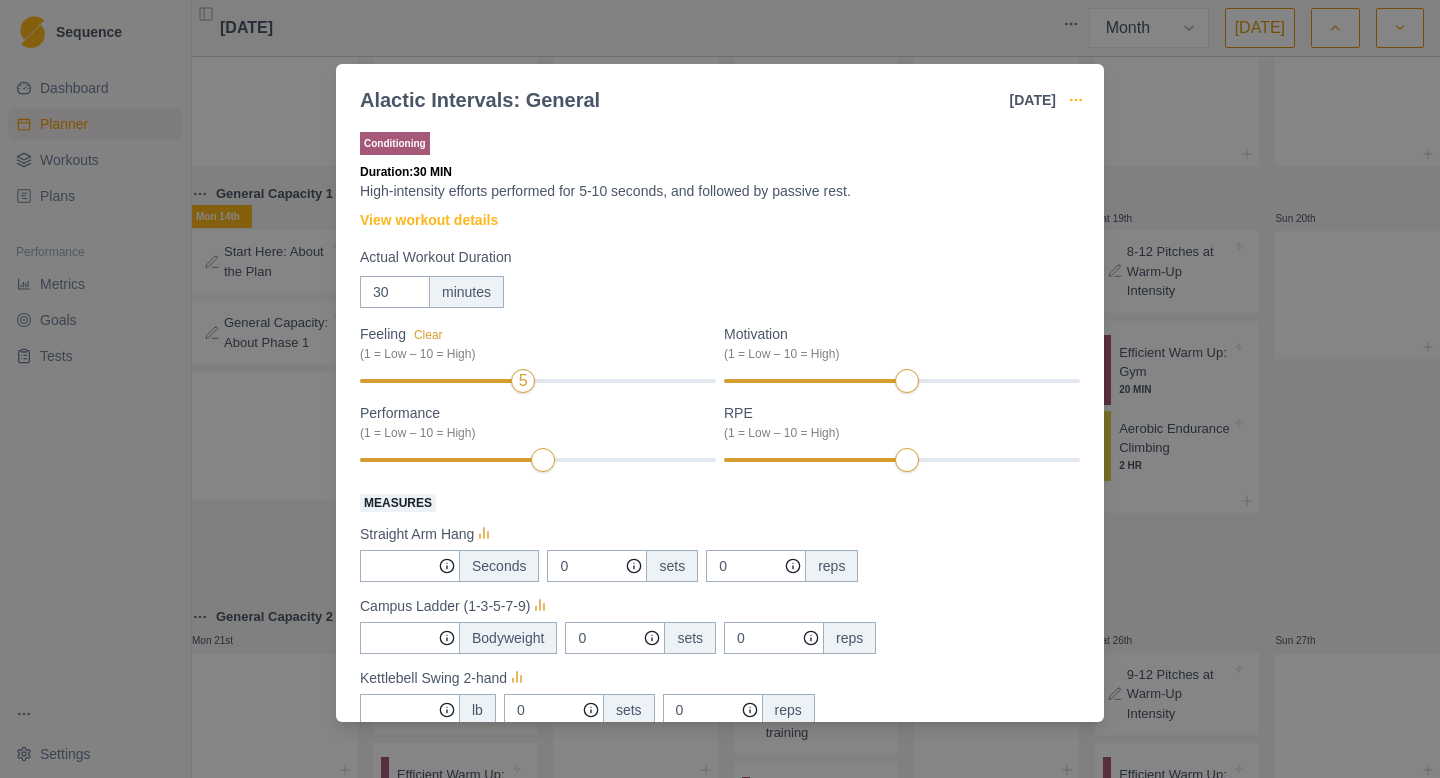 click 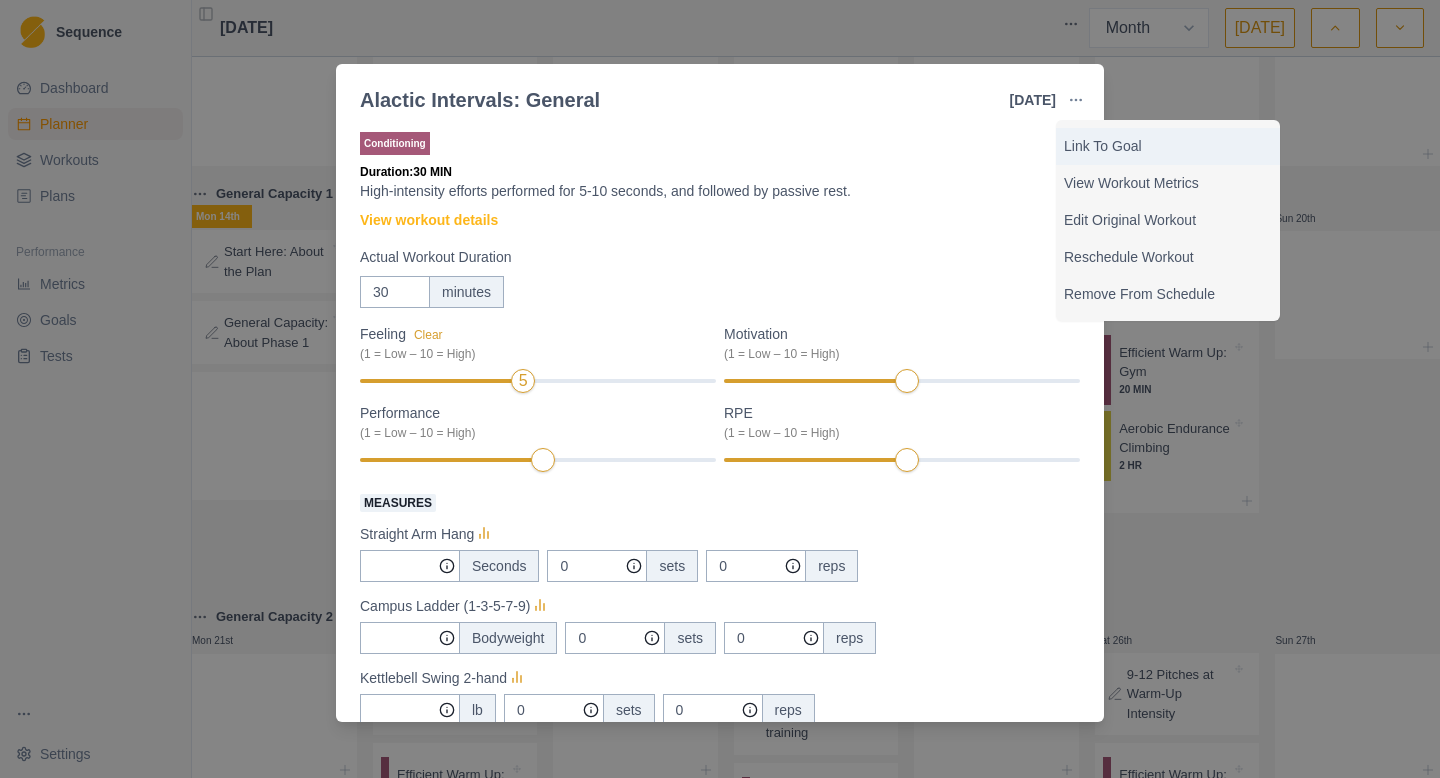 type 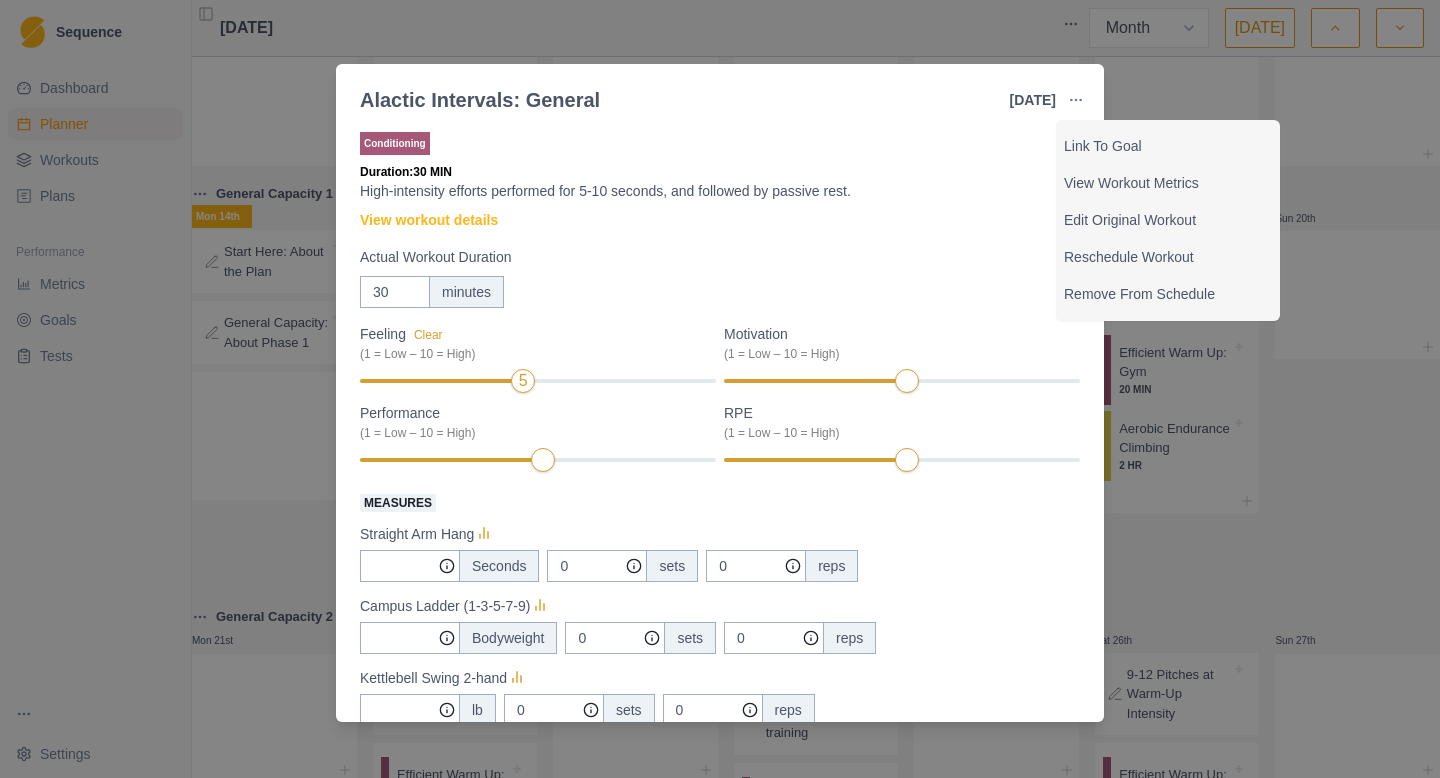 click on "Conditioning Duration:  30 MIN High-intensity efforts performed for 5-10 seconds, and followed by passive rest. View workout details Actual Workout Duration 30 minutes Feeling Clear (1 = Low – 10 = High) 5 Motivation (1 = Low – 10 = High) Performance (1 = Low – 10 = High) RPE (1 = Low – 10 = High) Measures Straight Arm Hang Seconds 0 sets 0 reps Campus Ladder (1-3-5-7-9) Bodyweight 0 sets 0 reps Kettlebell Swing 2-hand lb 0 sets 0 reps Power Pullup Bodyweight 0 sets 0 reps Ball Slam 15 lb 3 sets 3 reps Training Notes View previous training notes Mark as Incomplete Complete Workout" at bounding box center [720, 622] 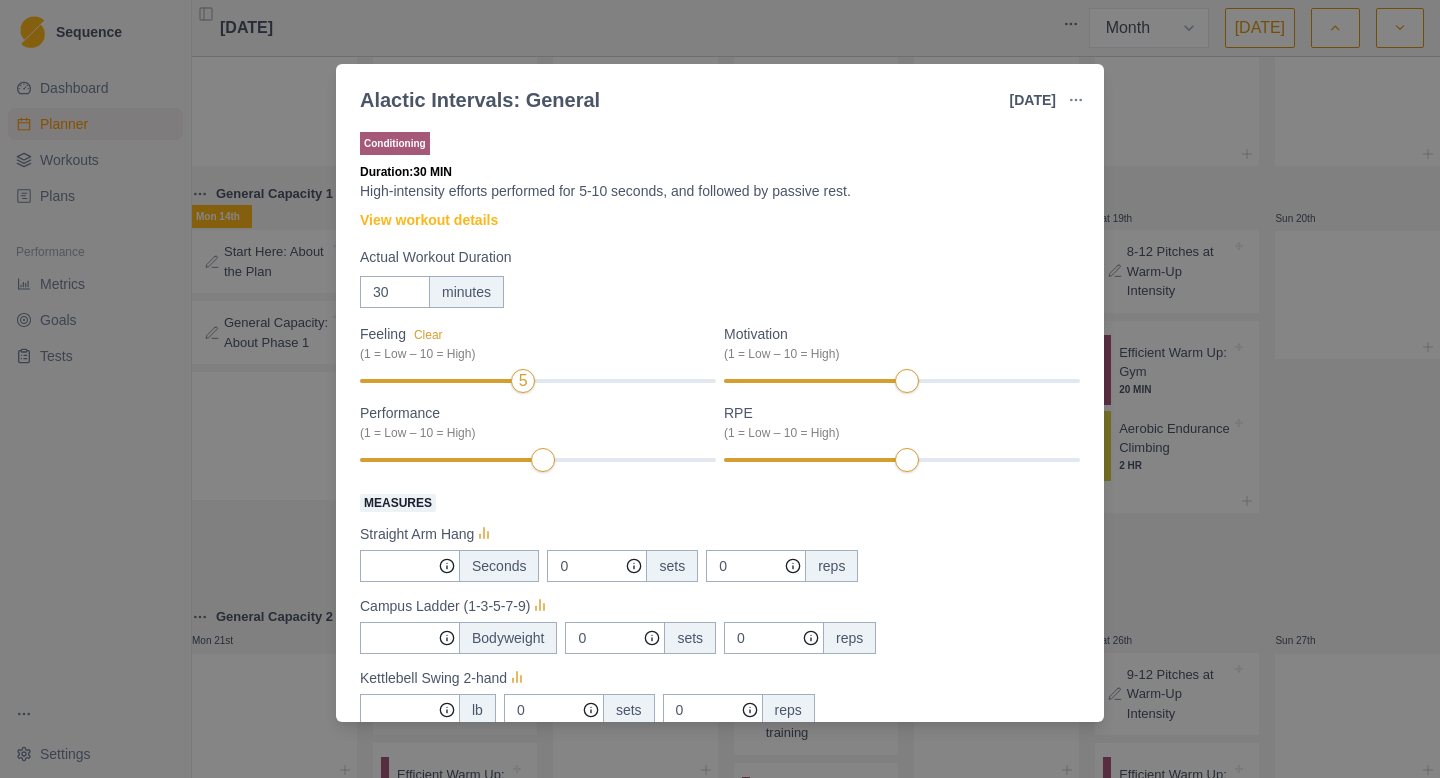 type 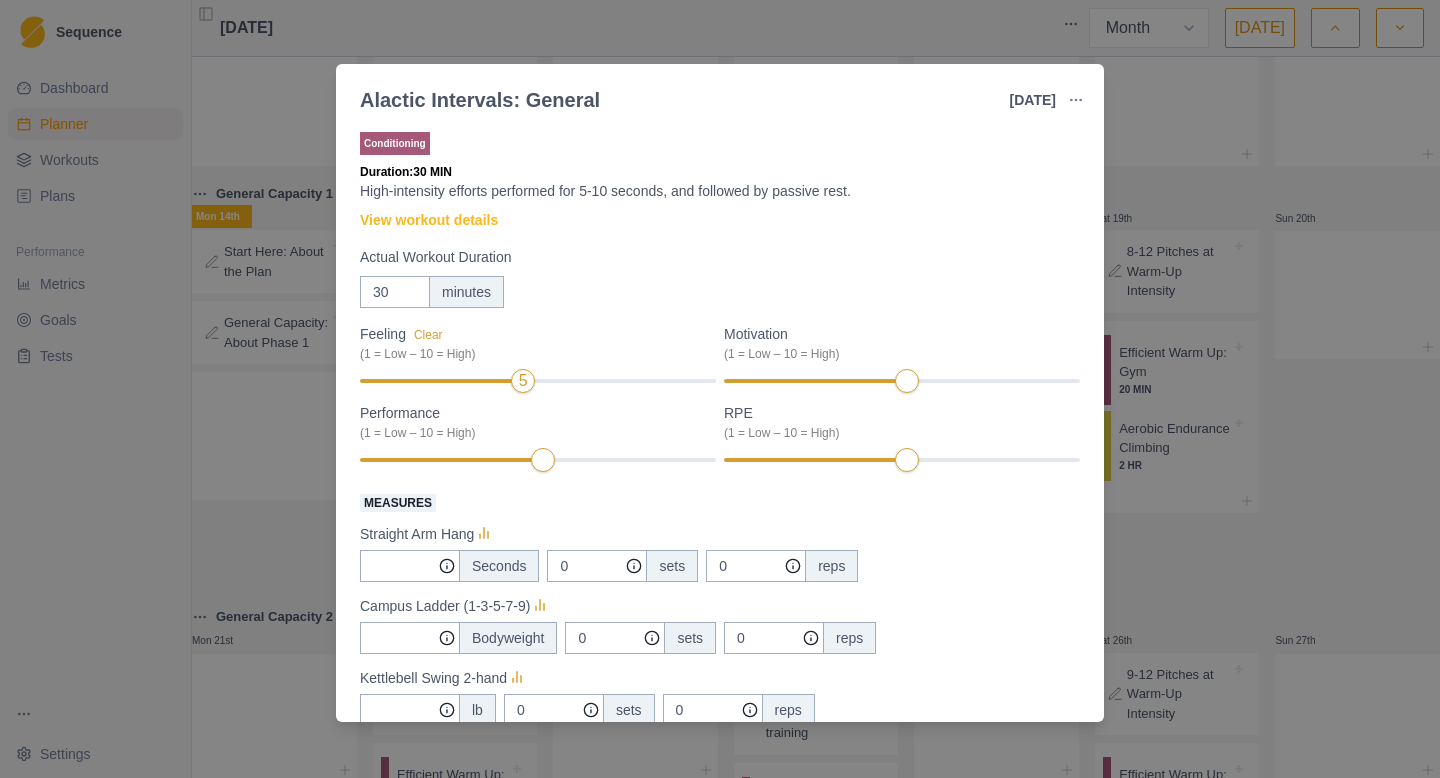click on "Alactic Intervals: General [DATE] Link To Goal View Workout Metrics Edit Original Workout Reschedule Workout Remove From Schedule Conditioning Duration:  30 MIN High-intensity efforts performed for 5-10 seconds, and followed by passive rest. View workout details Actual Workout Duration 30 minutes Feeling Clear (1 = Low – 10 = High) 5 Motivation (1 = Low – 10 = High) Performance (1 = Low – 10 = High) RPE (1 = Low – 10 = High) Measures Straight Arm Hang Seconds 0 sets 0 reps Campus Ladder (1-3-5-7-9) Bodyweight 0 sets 0 reps Kettlebell Swing 2-hand lb 0 sets 0 reps Power Pullup Bodyweight 0 sets 0 reps Ball Slam 15 lb 3 sets 3 reps Training Notes View previous training notes Mark as Incomplete Complete Workout" at bounding box center (720, 389) 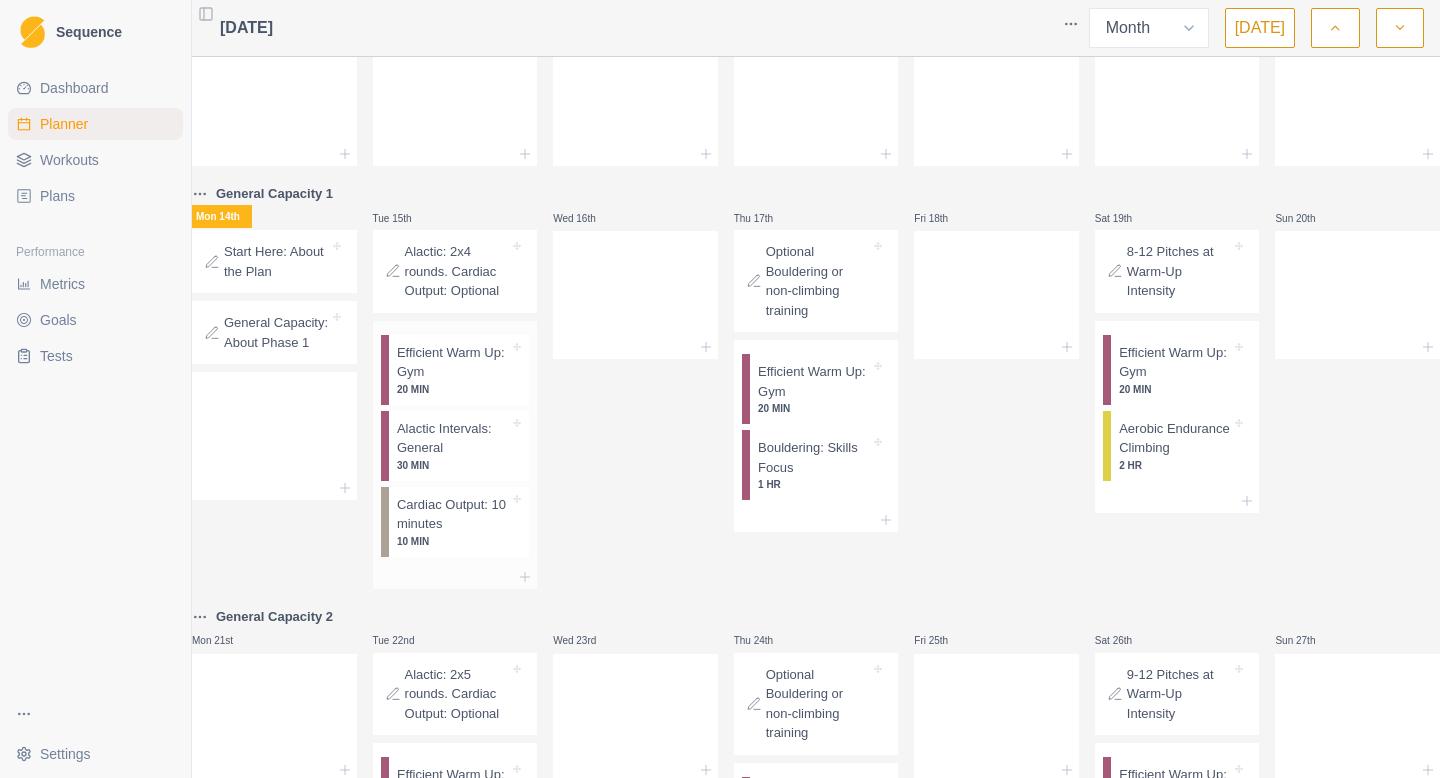 click on "30 MIN" at bounding box center (453, 465) 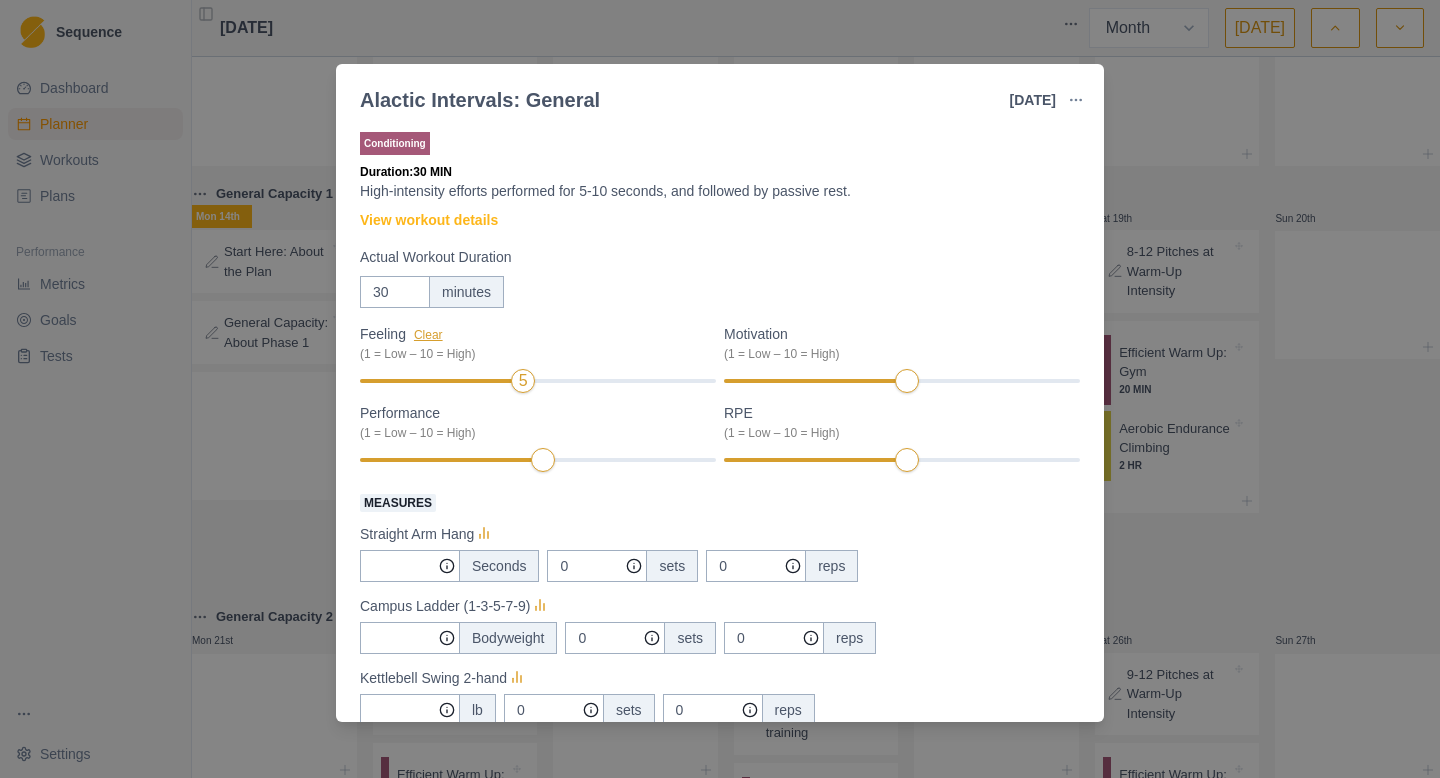 click on "Clear" at bounding box center [428, 335] 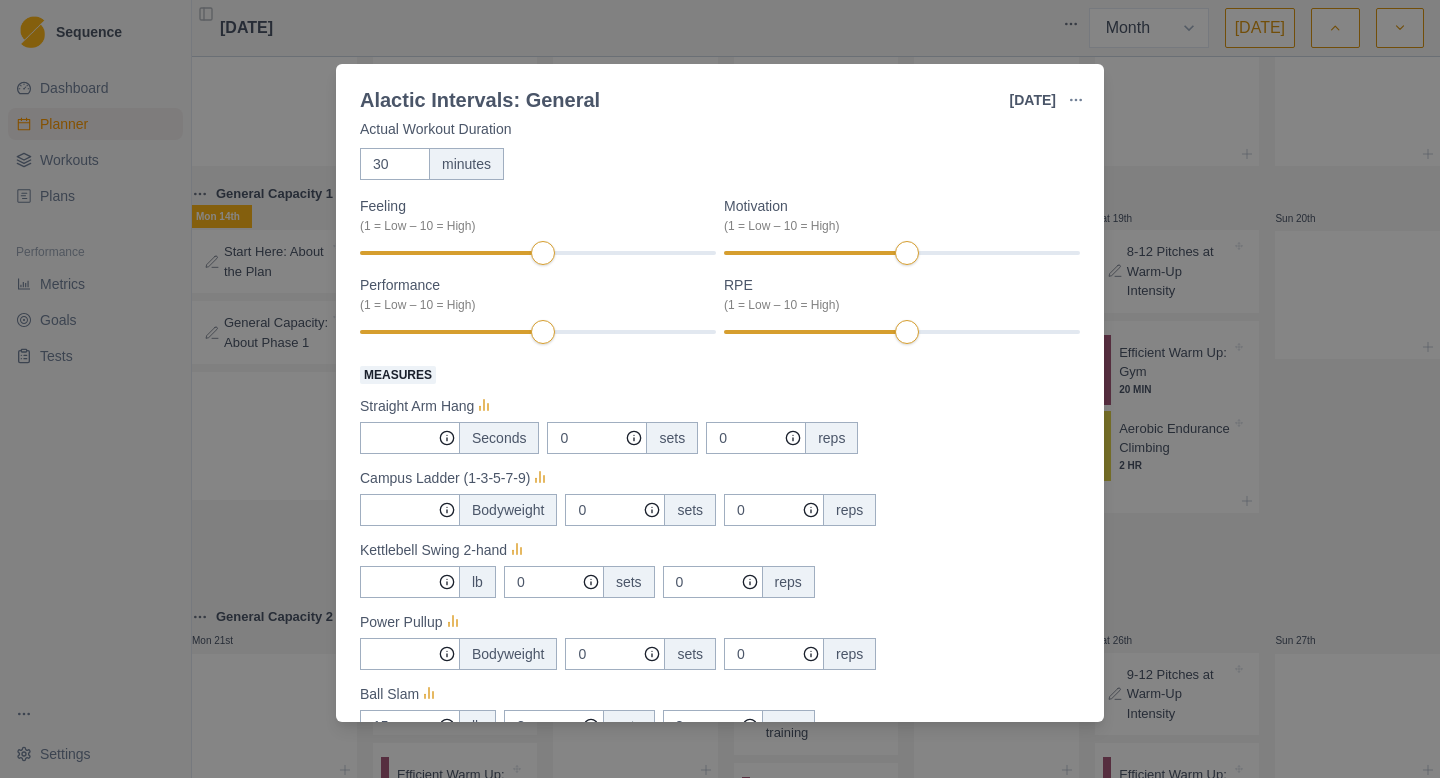 scroll, scrollTop: 0, scrollLeft: 0, axis: both 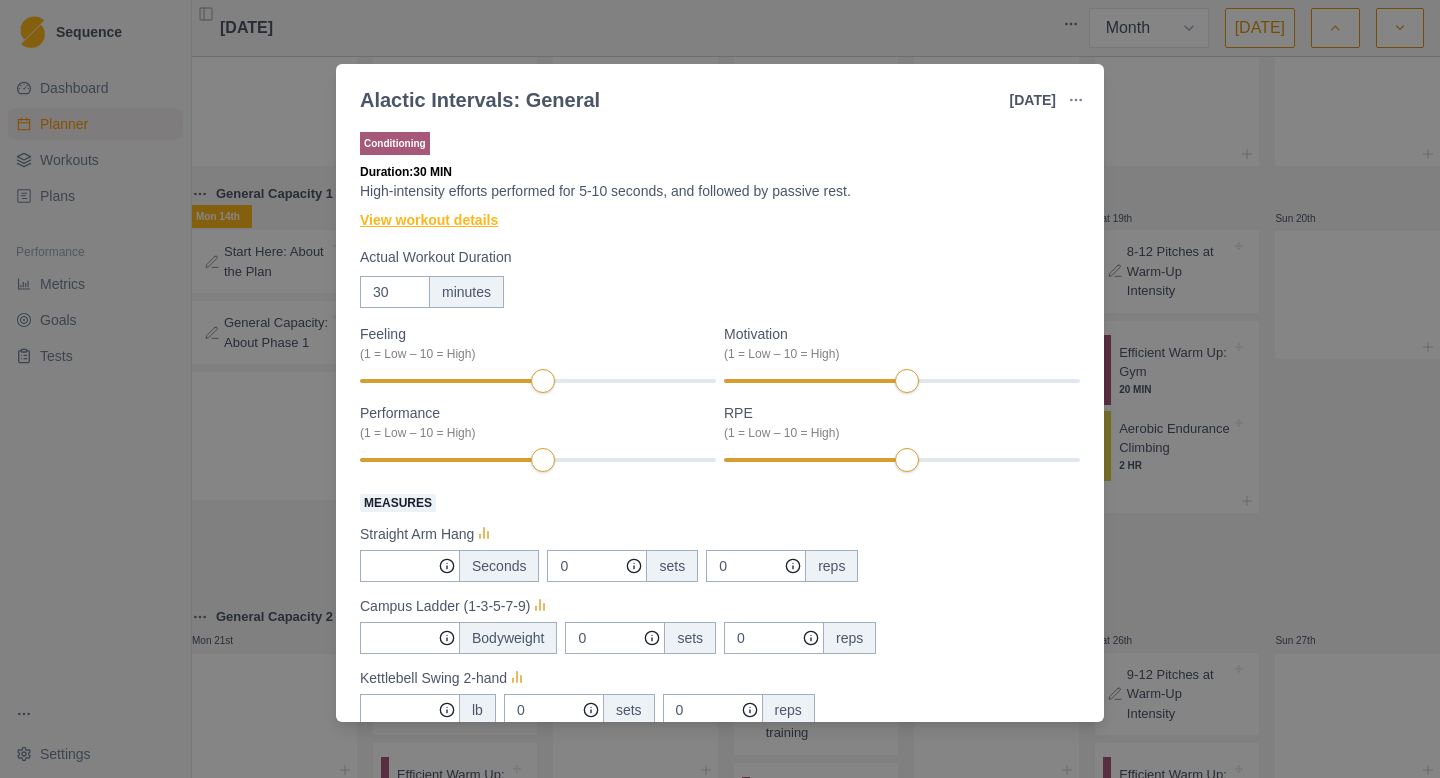 click on "View workout details" at bounding box center (429, 220) 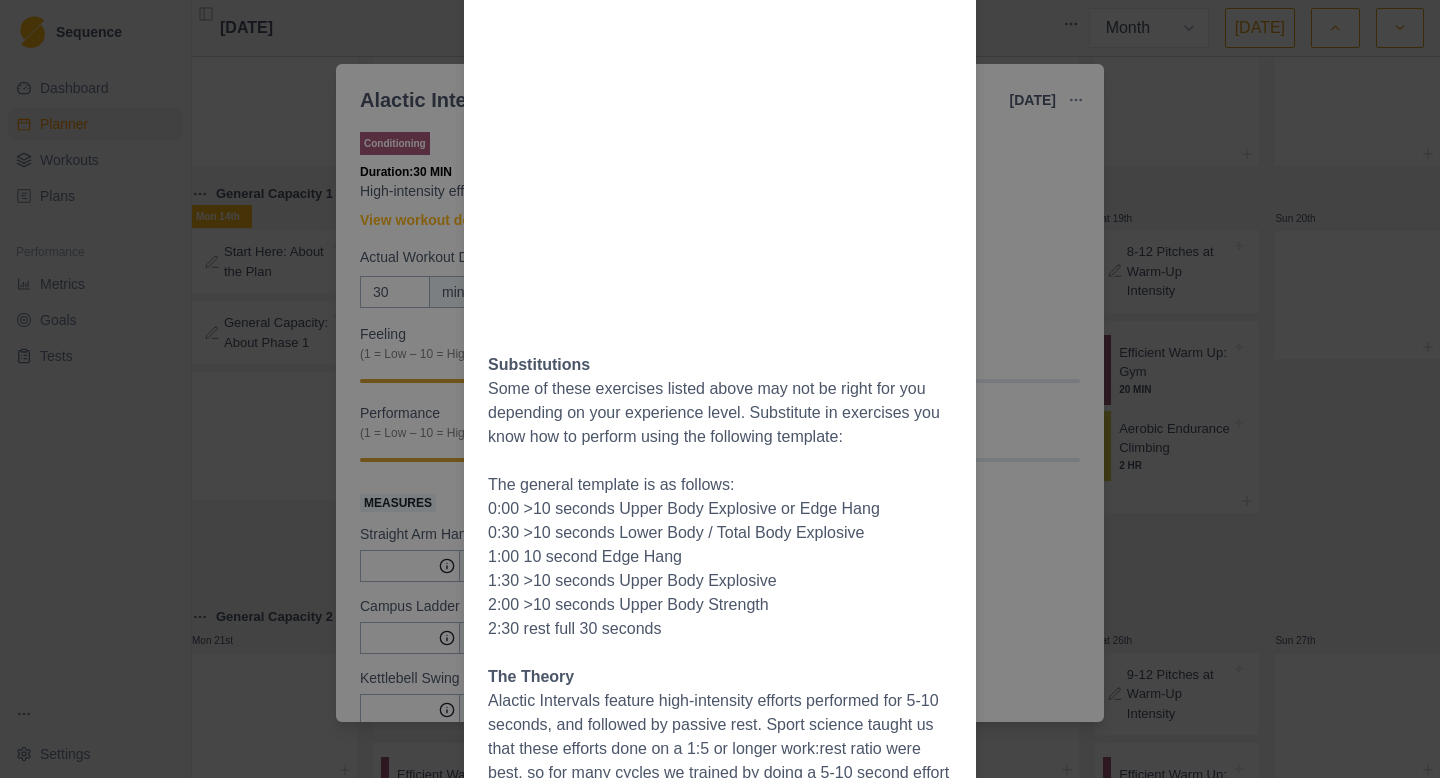 scroll, scrollTop: 0, scrollLeft: 0, axis: both 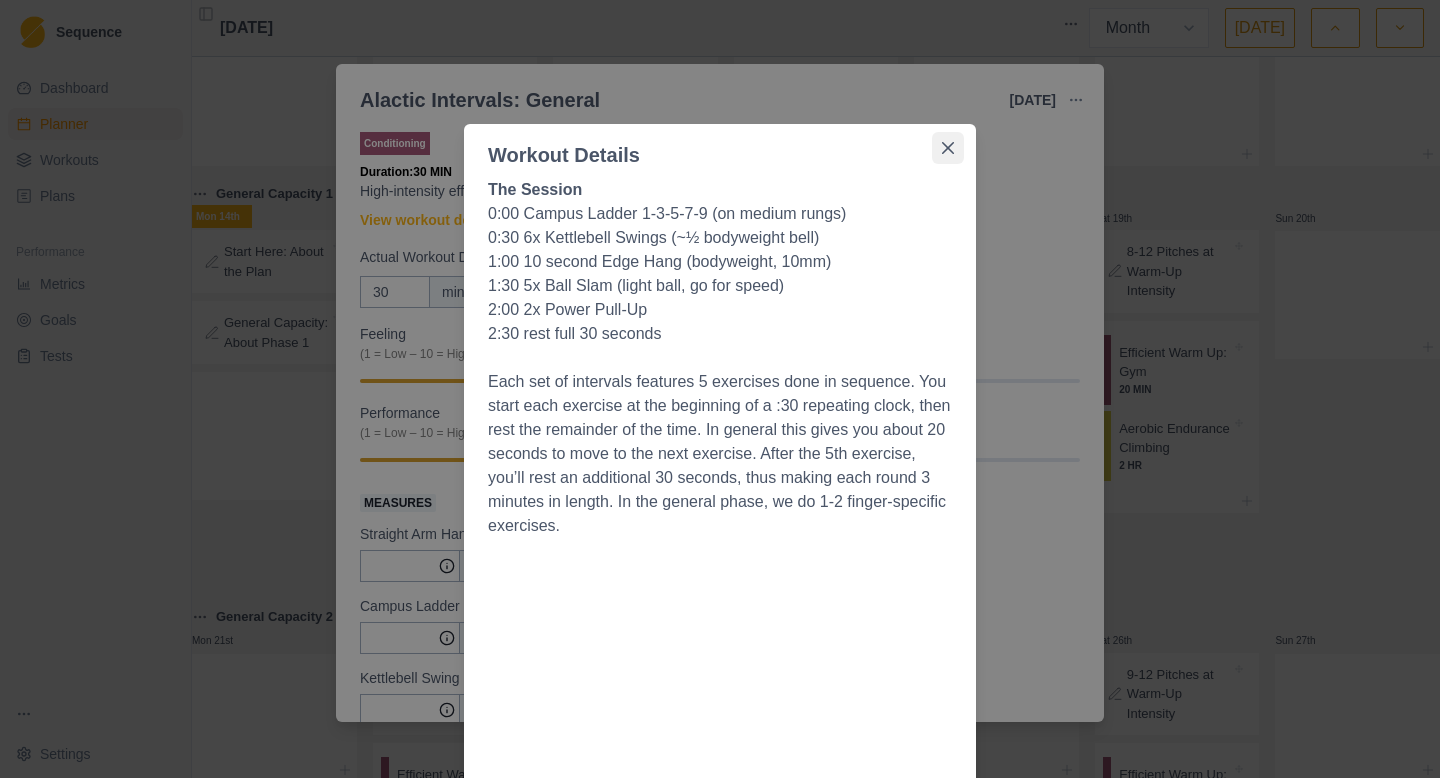 click at bounding box center [948, 148] 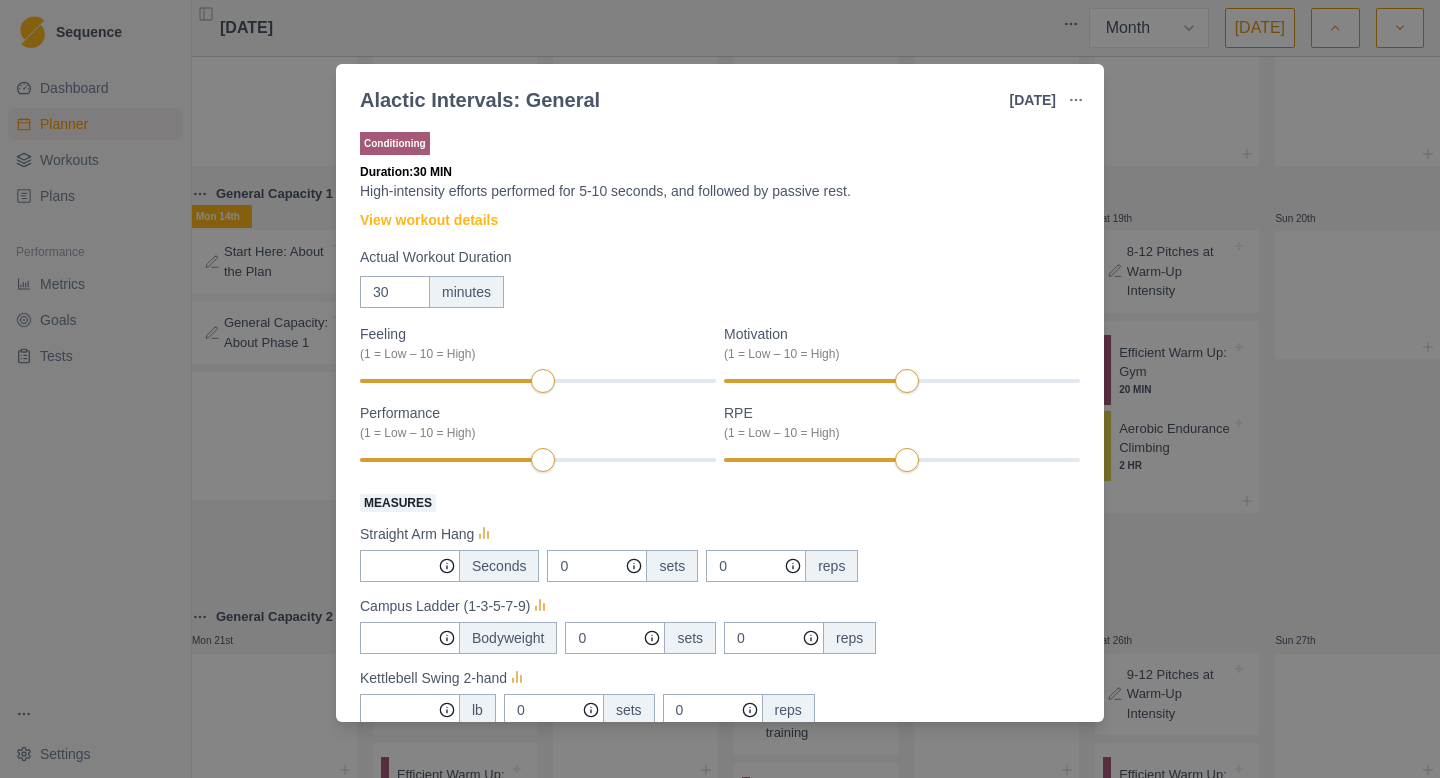 click on "Alactic Intervals: General [DATE] Link To Goal View Workout Metrics Edit Original Workout Reschedule Workout Remove From Schedule Conditioning Duration:  30 MIN High-intensity efforts performed for 5-10 seconds, and followed by passive rest. View workout details Actual Workout Duration 30 minutes Feeling (1 = Low – 10 = High) Motivation (1 = Low – 10 = High) Performance (1 = Low – 10 = High) RPE (1 = Low – 10 = High) Measures Straight Arm Hang Seconds 0 sets 0 reps Campus Ladder (1-3-5-7-9) Bodyweight 0 sets 0 reps Kettlebell Swing 2-hand lb 0 sets 0 reps Power Pullup Bodyweight 0 sets 0 reps Ball Slam 15 lb 3 sets 3 reps Training Notes View previous training notes Mark as Incomplete Complete Workout" at bounding box center (720, 389) 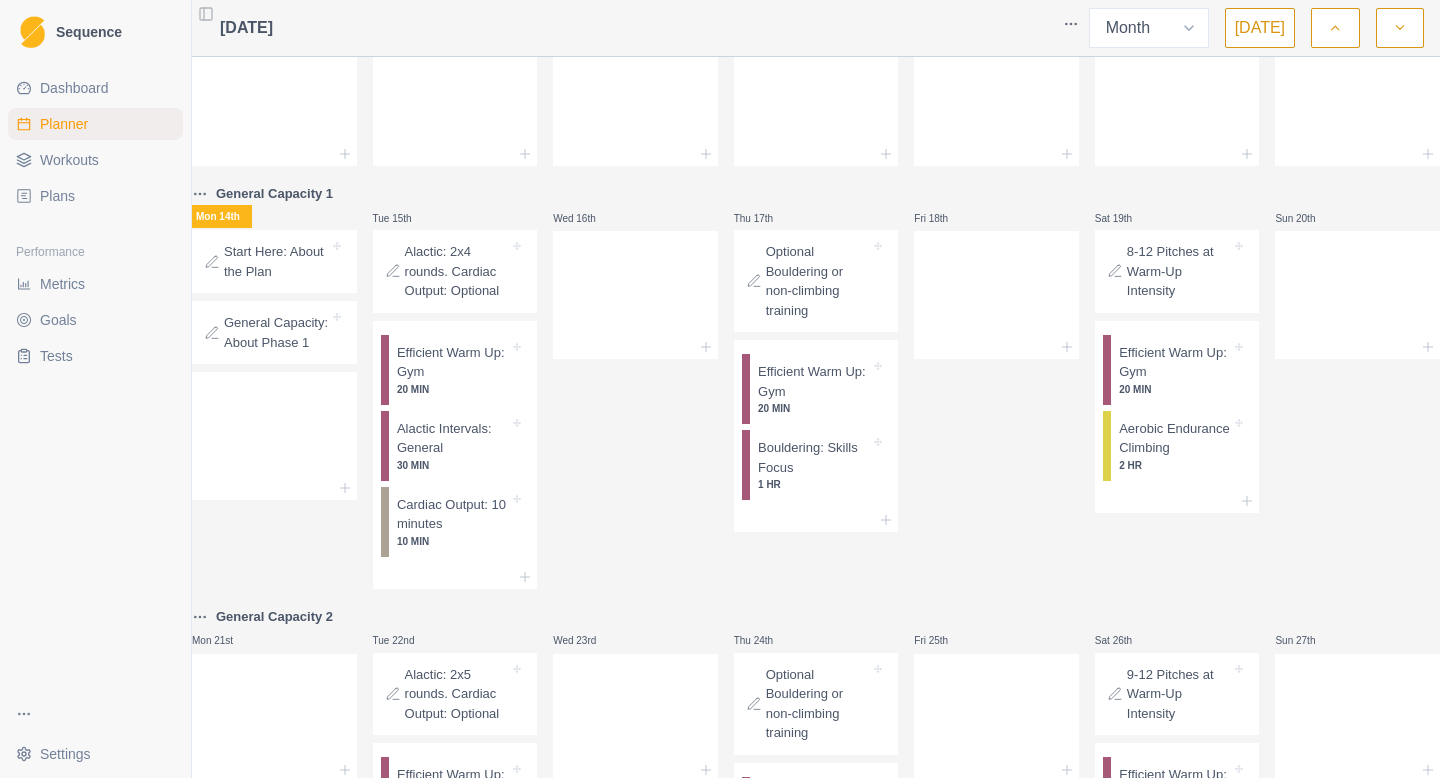 click on "Alactic: 2x4 rounds. Cardiac Output: Optional" at bounding box center [457, 271] 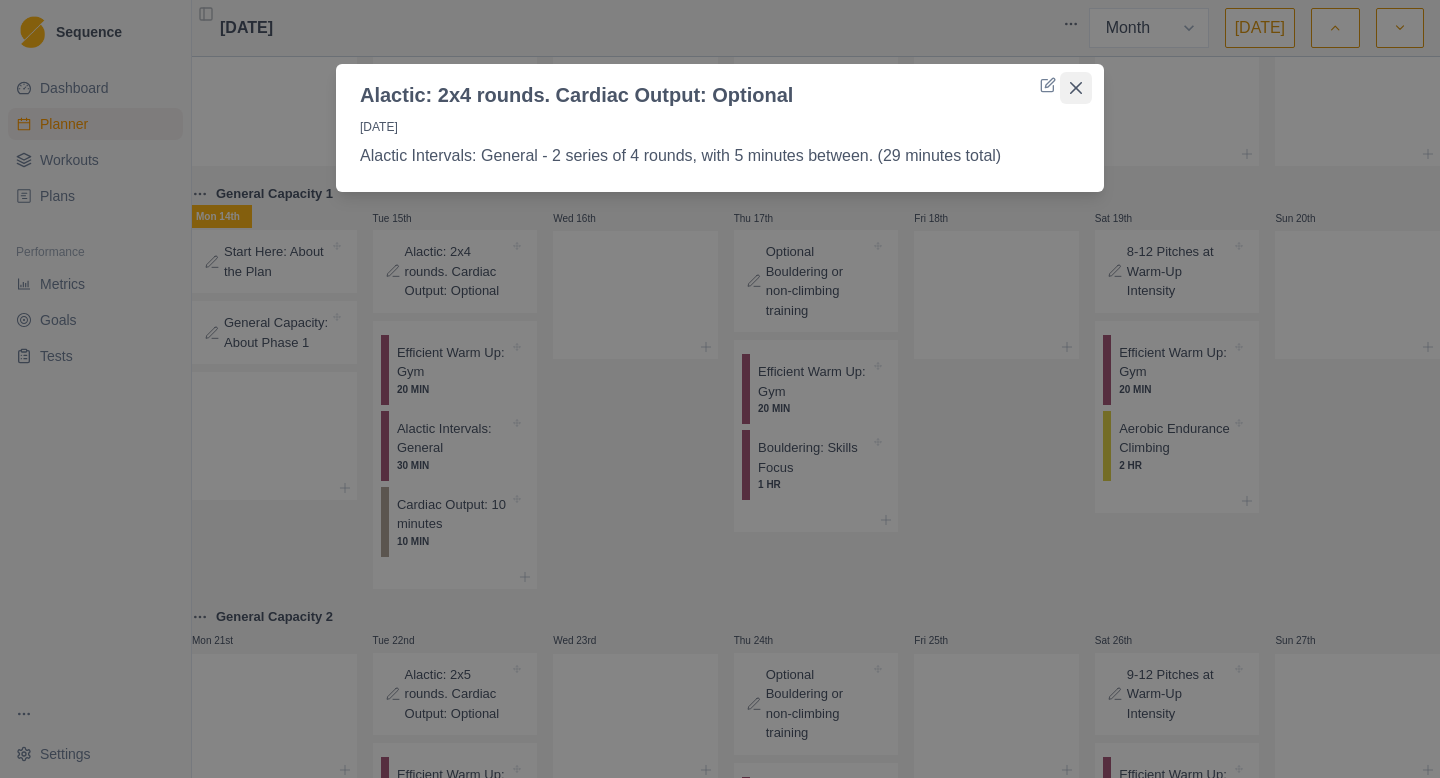 click at bounding box center (1076, 88) 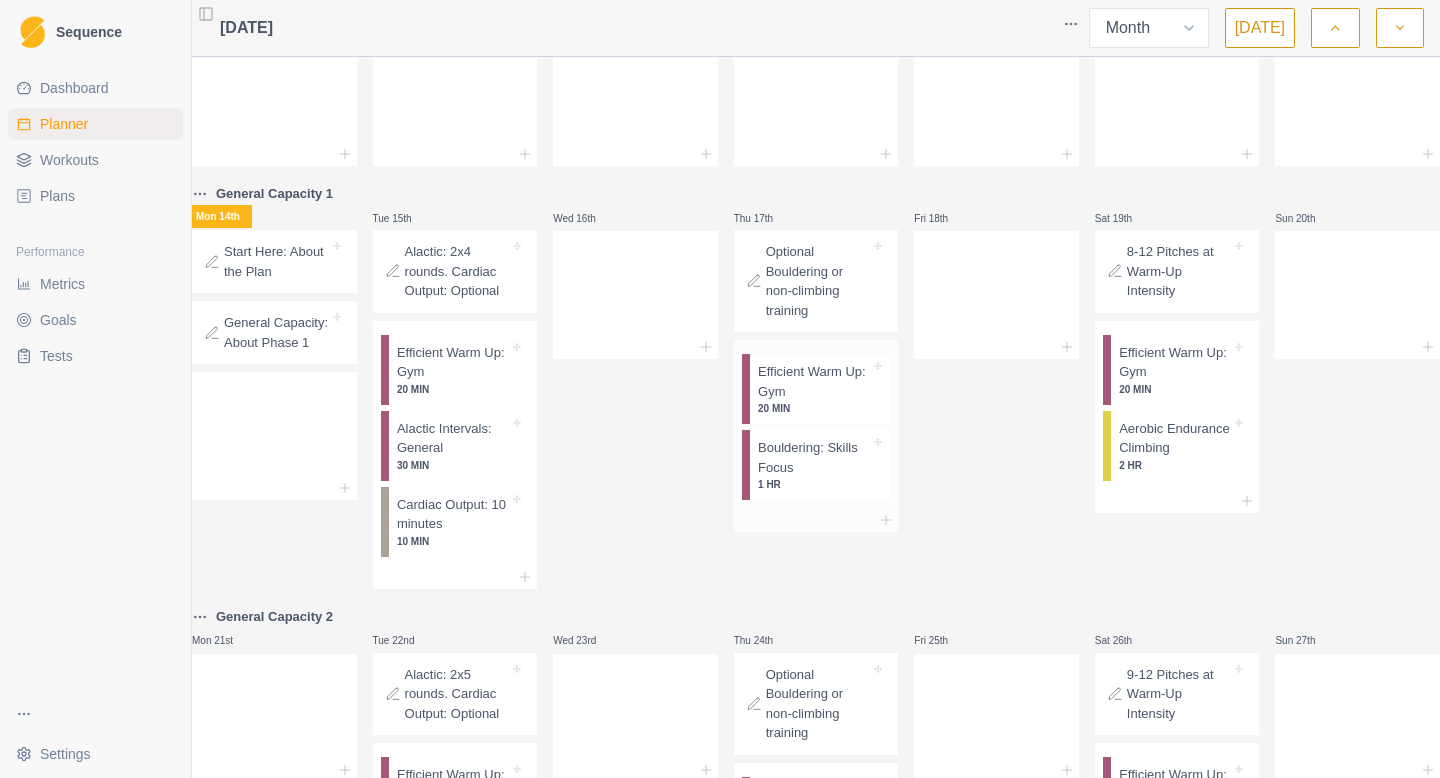 click on "Efficient Warm Up: Gym" at bounding box center [814, 381] 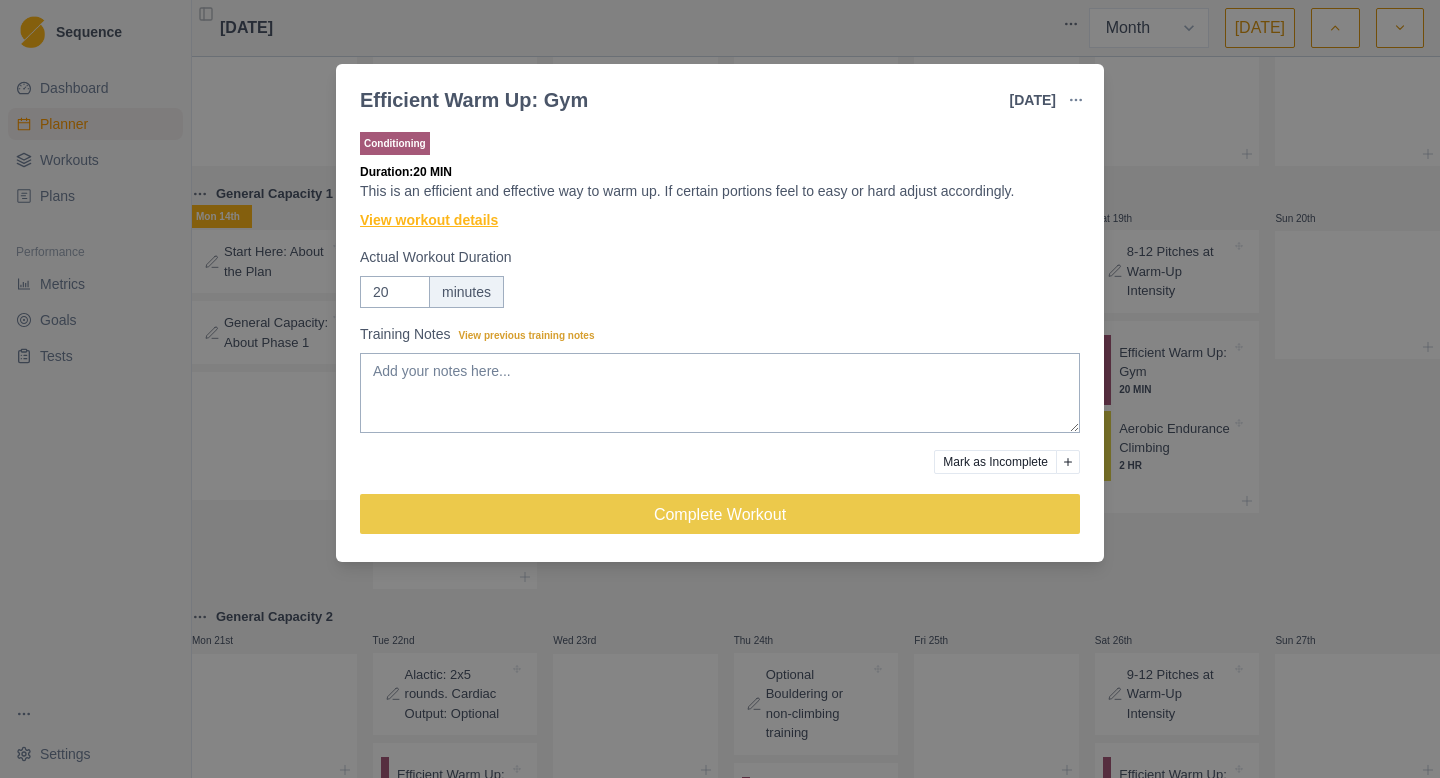 click on "View workout details" at bounding box center [429, 220] 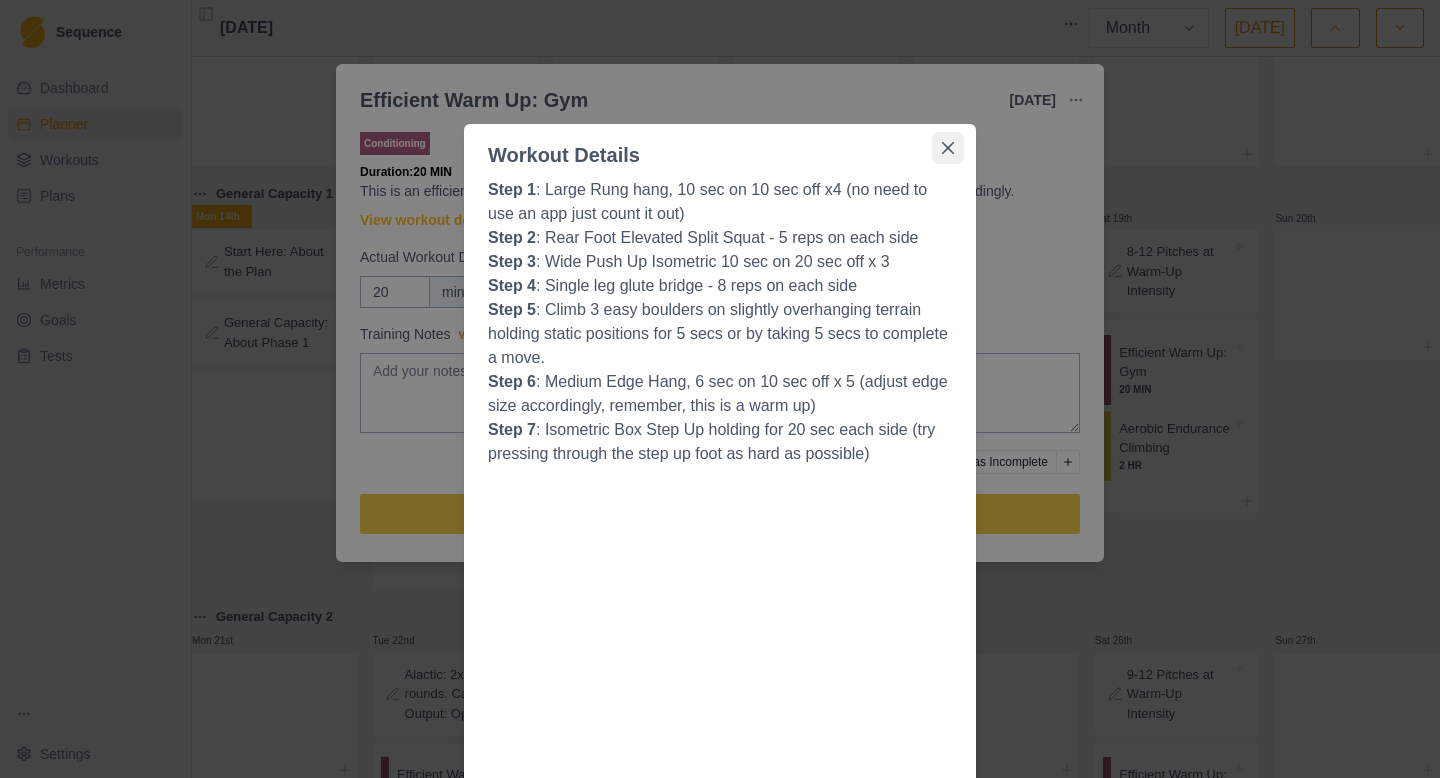 click at bounding box center [948, 148] 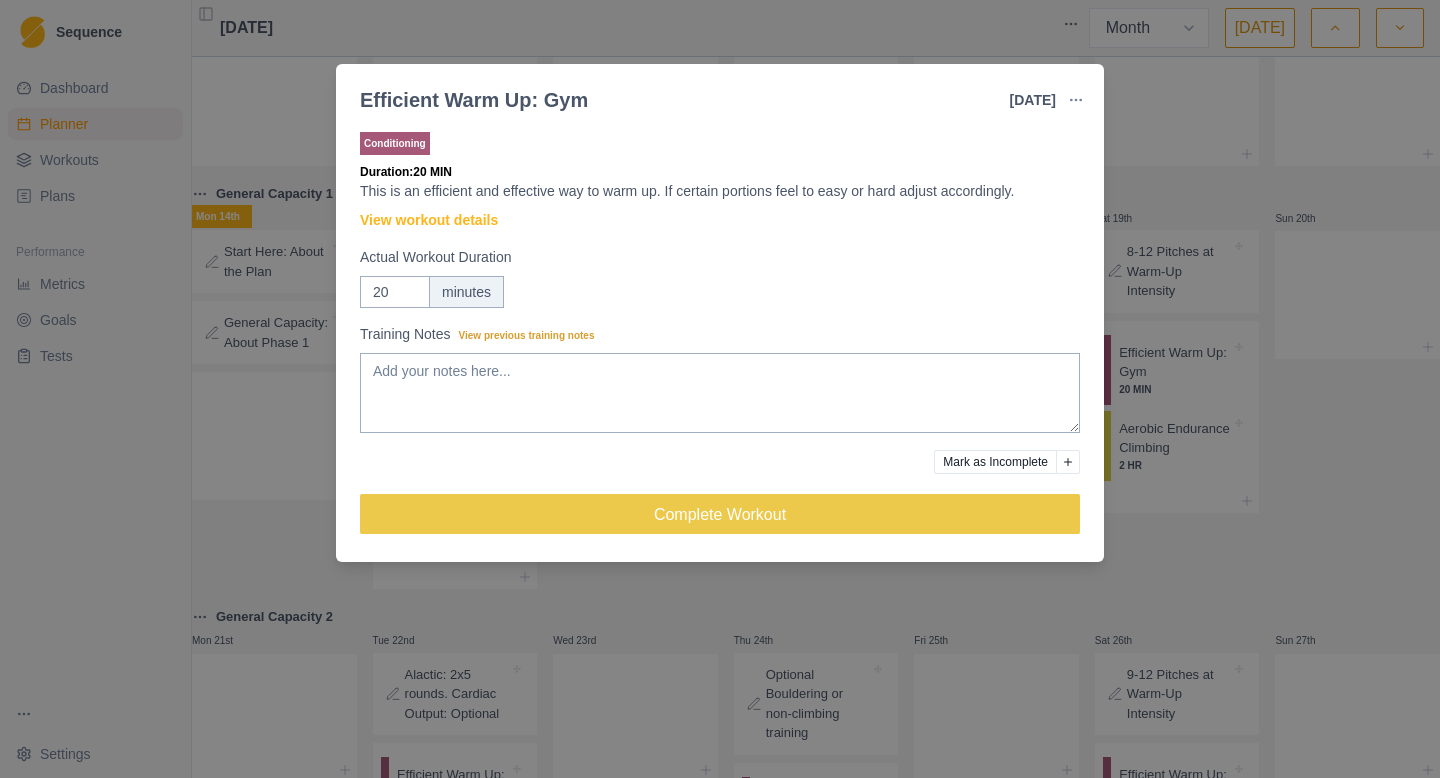 click on "Efficient Warm Up: Gym [DATE] Link To Goal View Workout Metrics Edit Original Workout Reschedule Workout Remove From Schedule Conditioning Duration:  20 MIN This is an efficient and effective way to warm up. If certain portions feel to easy or hard adjust accordingly. View workout details Actual Workout Duration 20 minutes Training Notes View previous training notes Mark as Incomplete Complete Workout" at bounding box center [720, 389] 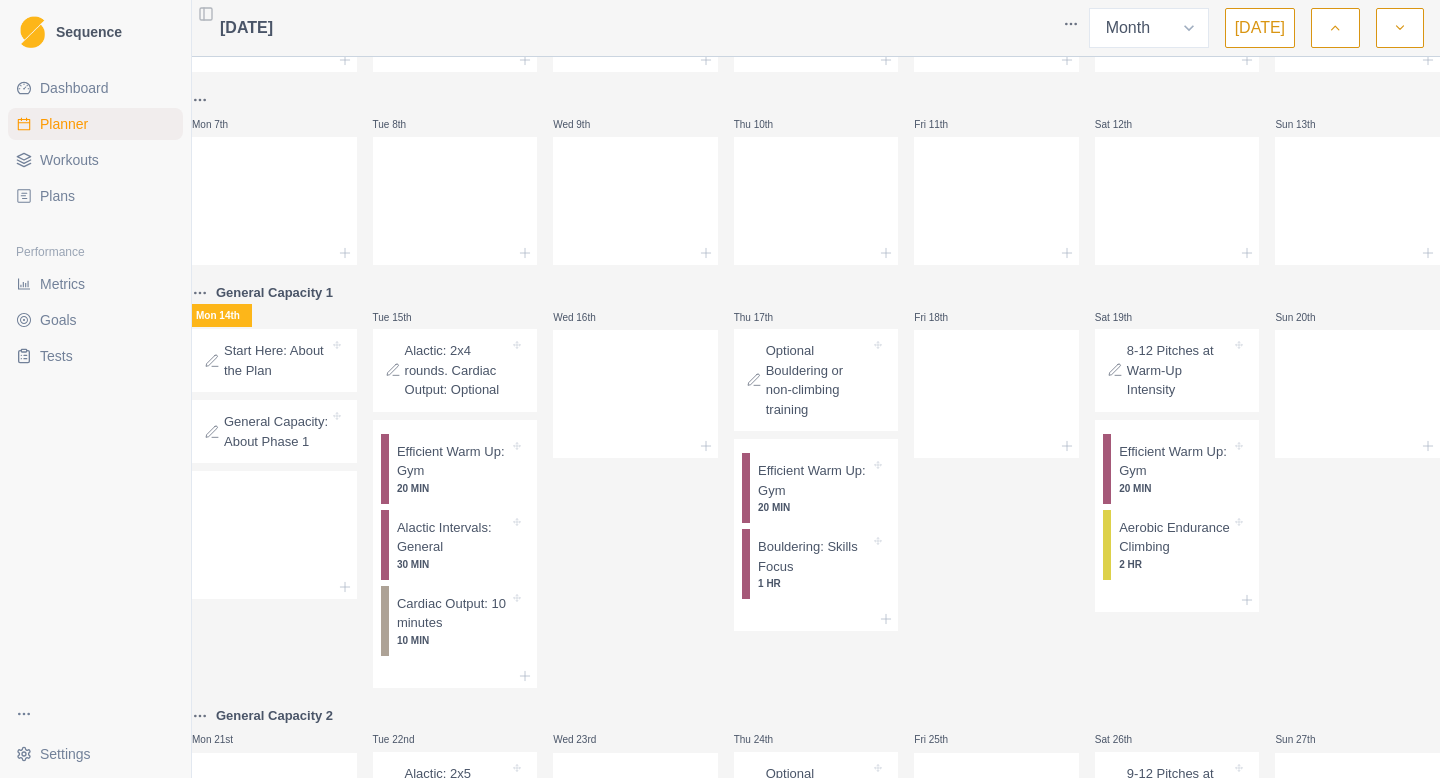 scroll, scrollTop: 175, scrollLeft: 0, axis: vertical 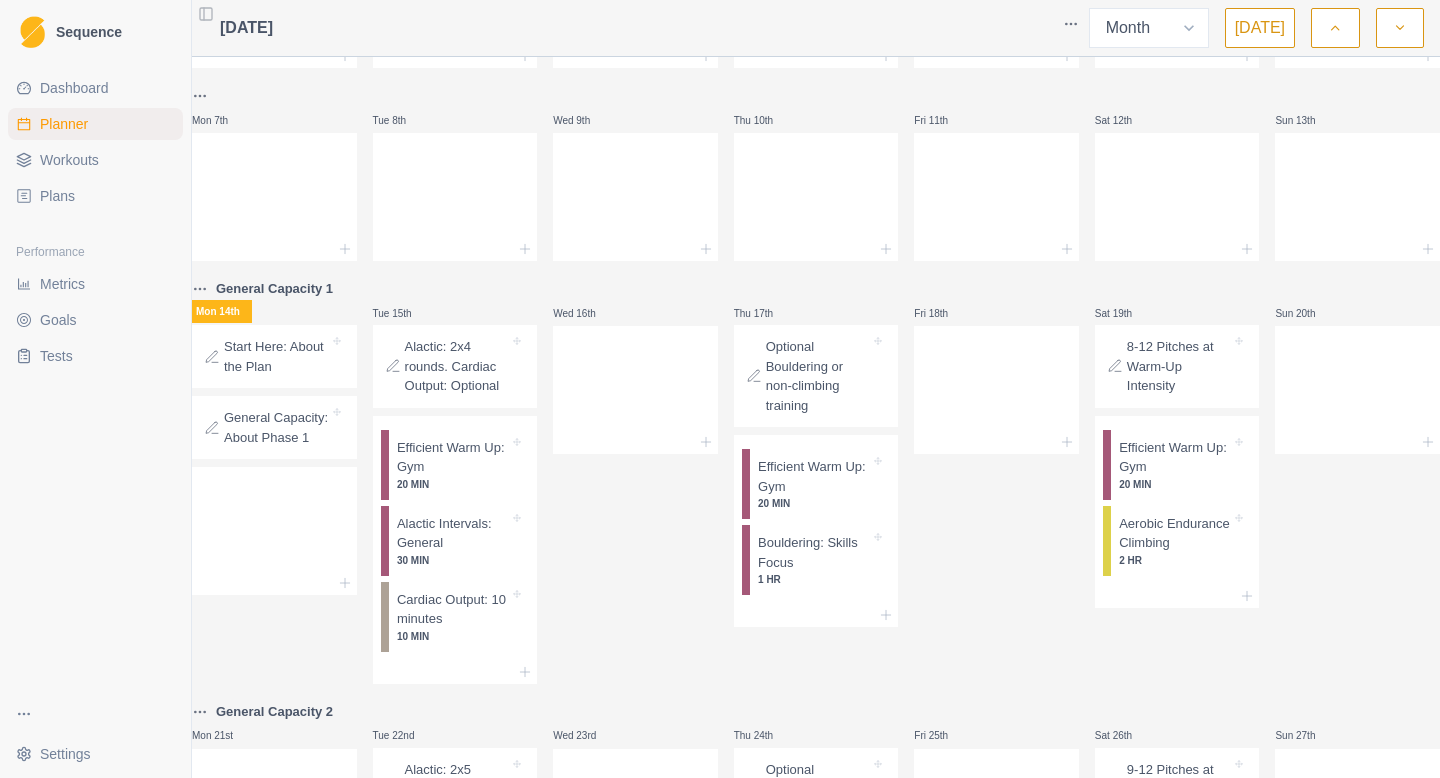 click on "Start Here: About the Plan" at bounding box center (276, 356) 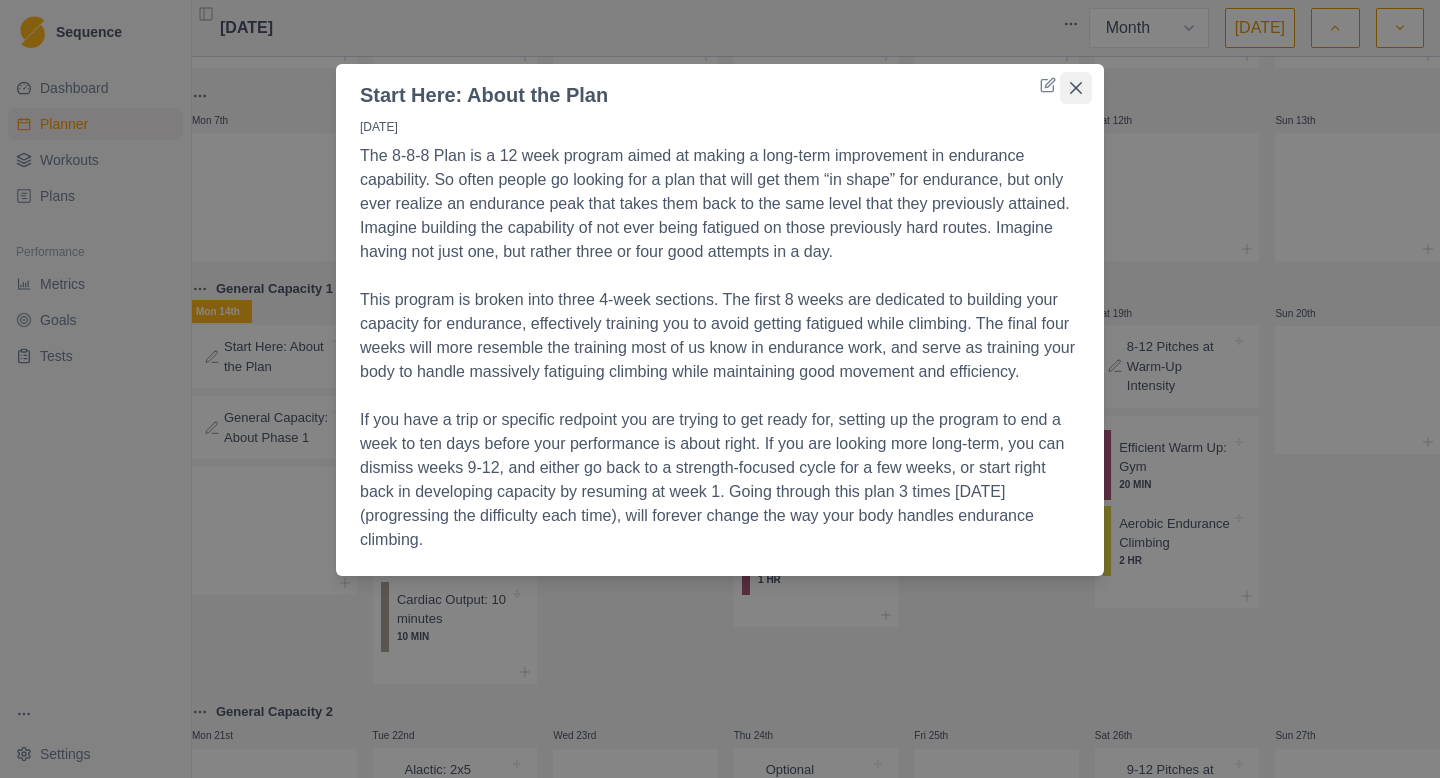 click at bounding box center [1076, 88] 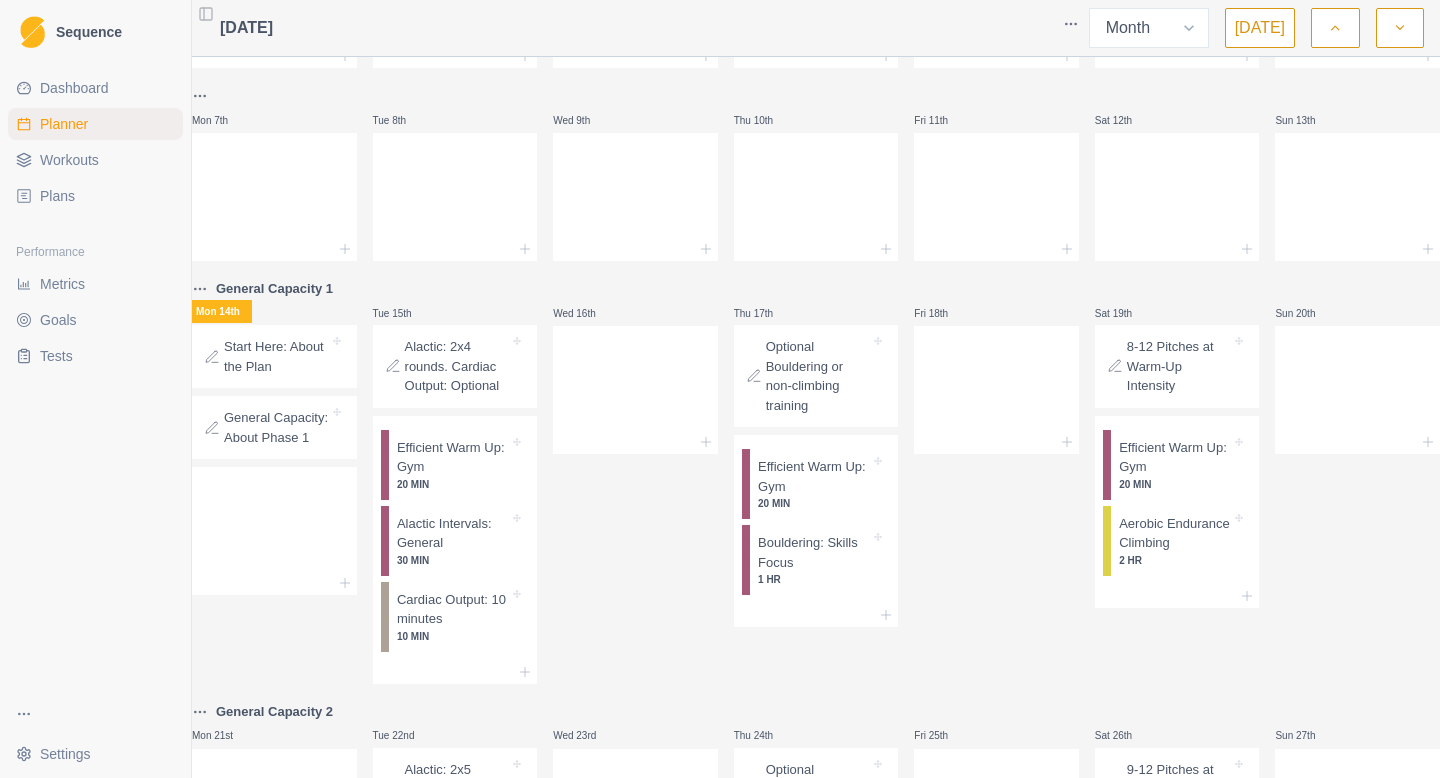 click on "General Capacity: About Phase 1" at bounding box center (276, 427) 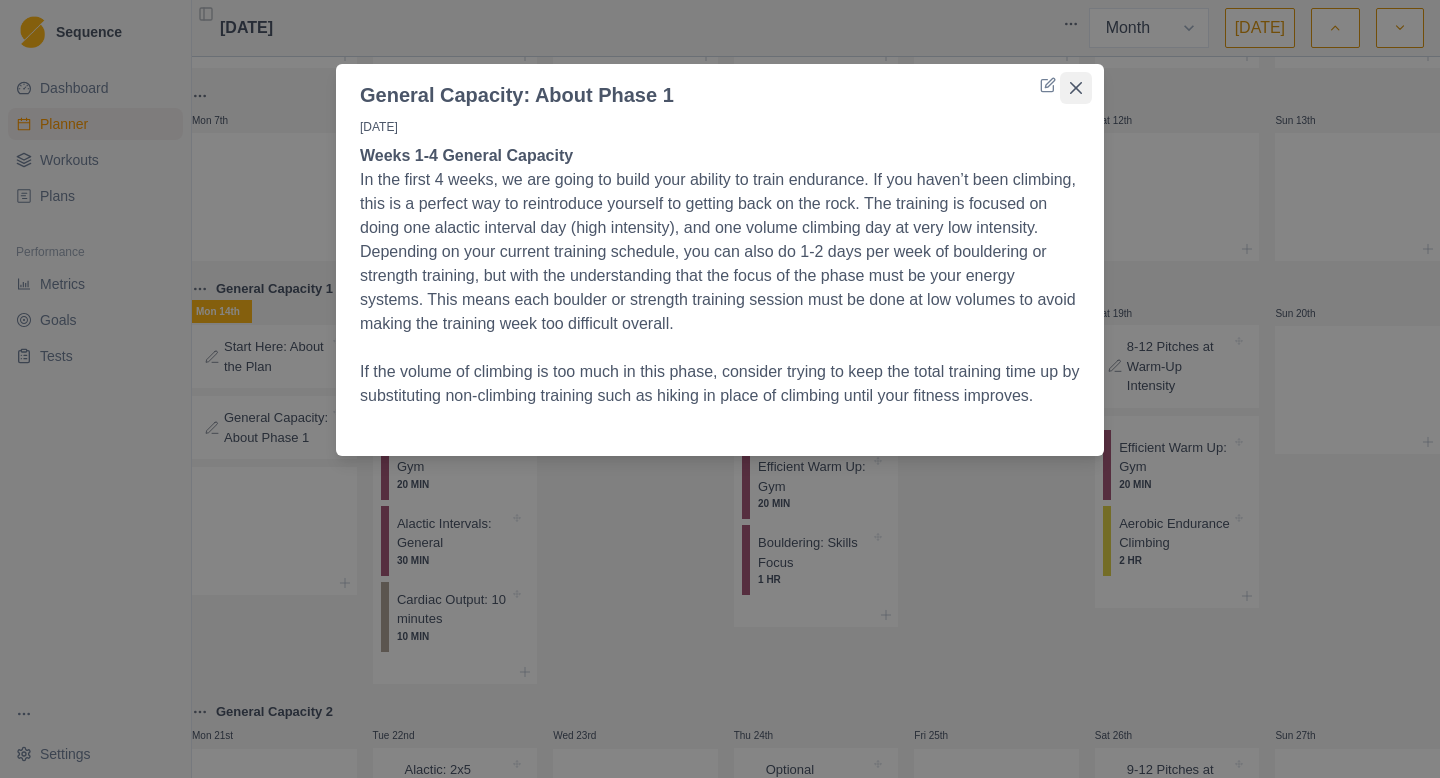 click 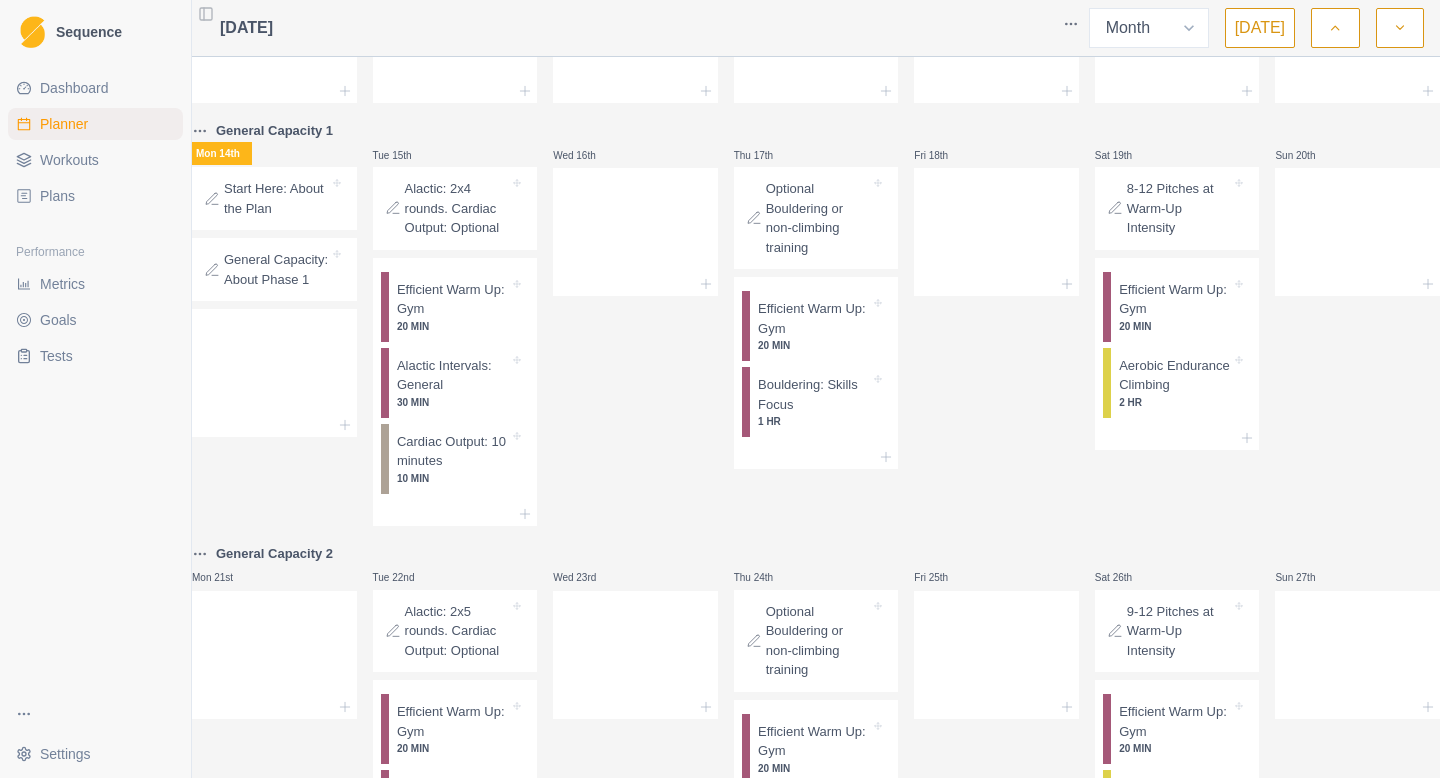 scroll, scrollTop: 334, scrollLeft: 0, axis: vertical 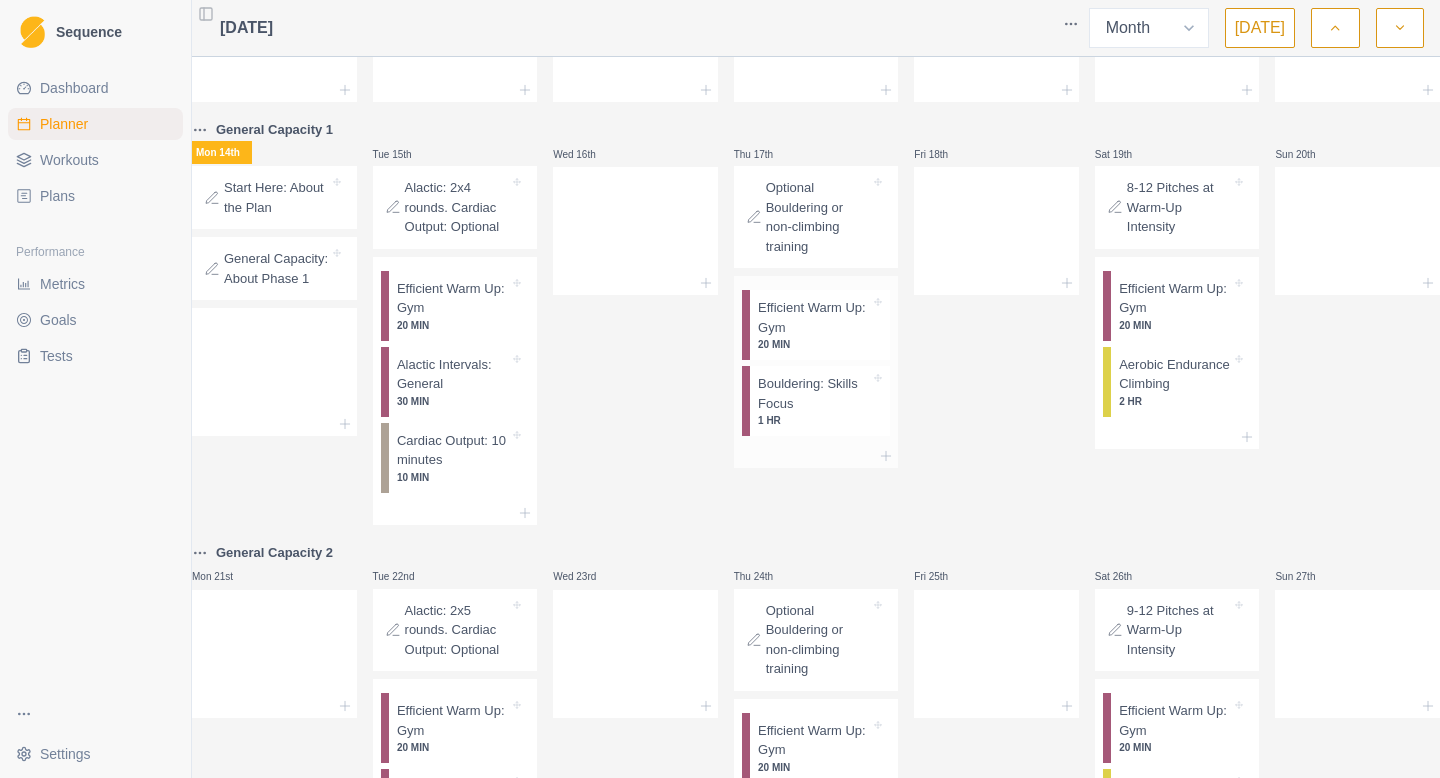 click on "1 HR" at bounding box center [814, 420] 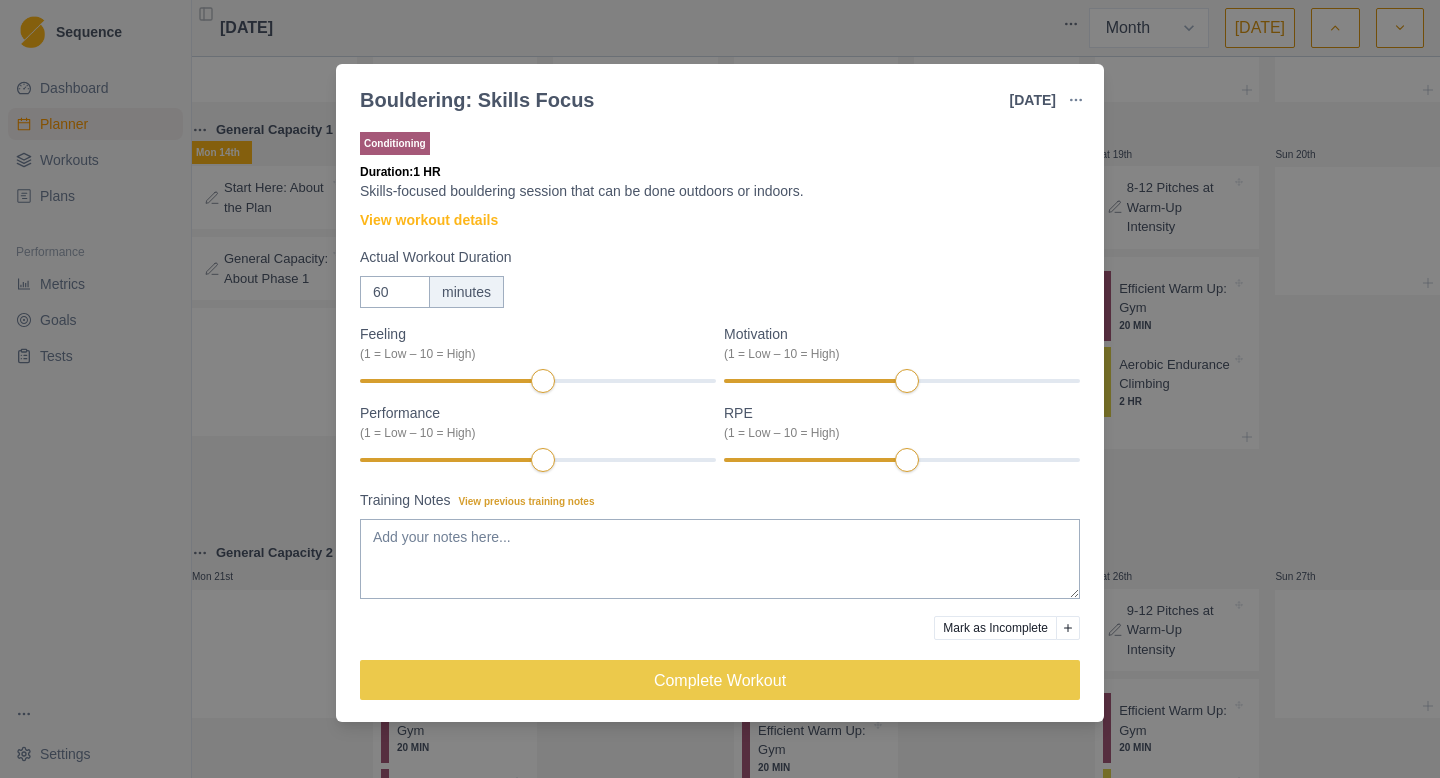 scroll, scrollTop: 6, scrollLeft: 0, axis: vertical 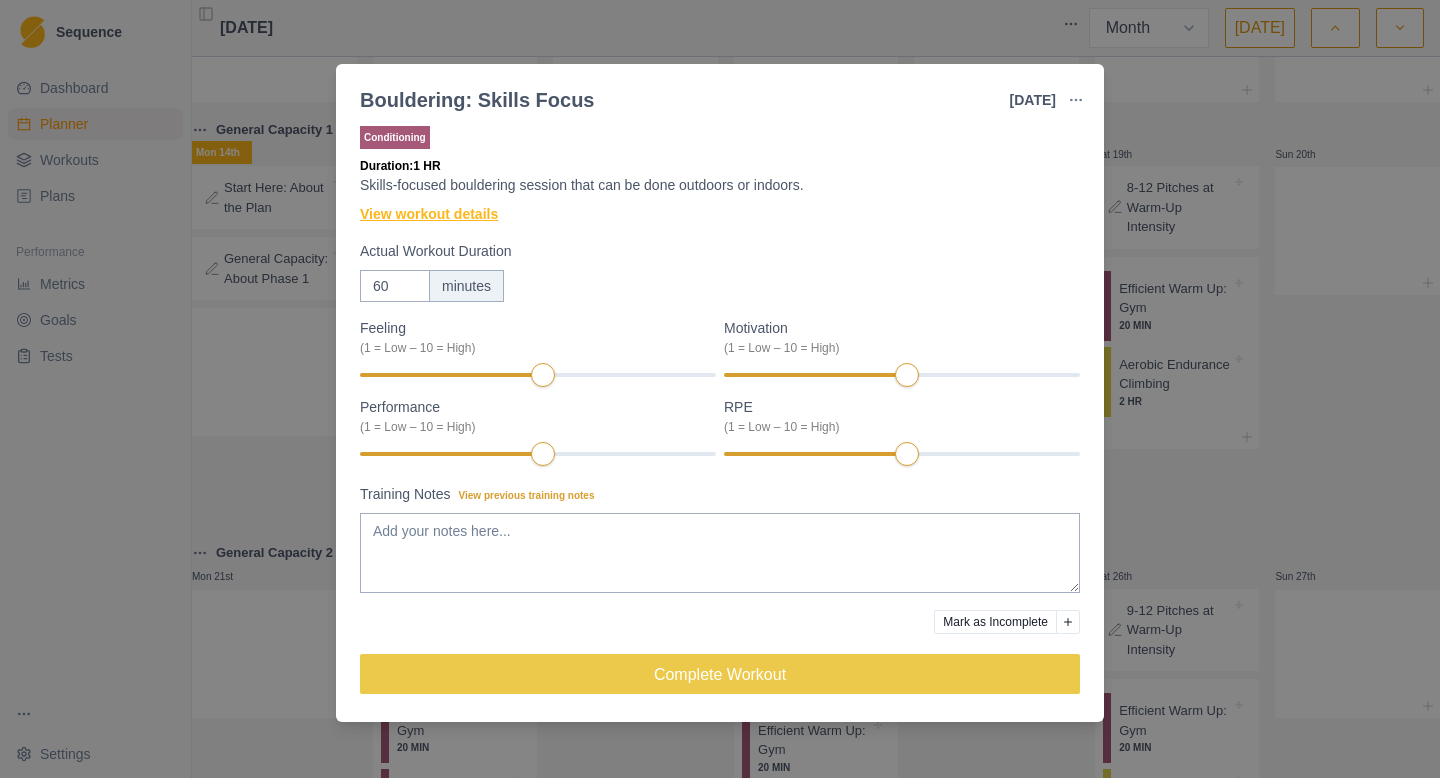 click on "View workout details" at bounding box center (429, 214) 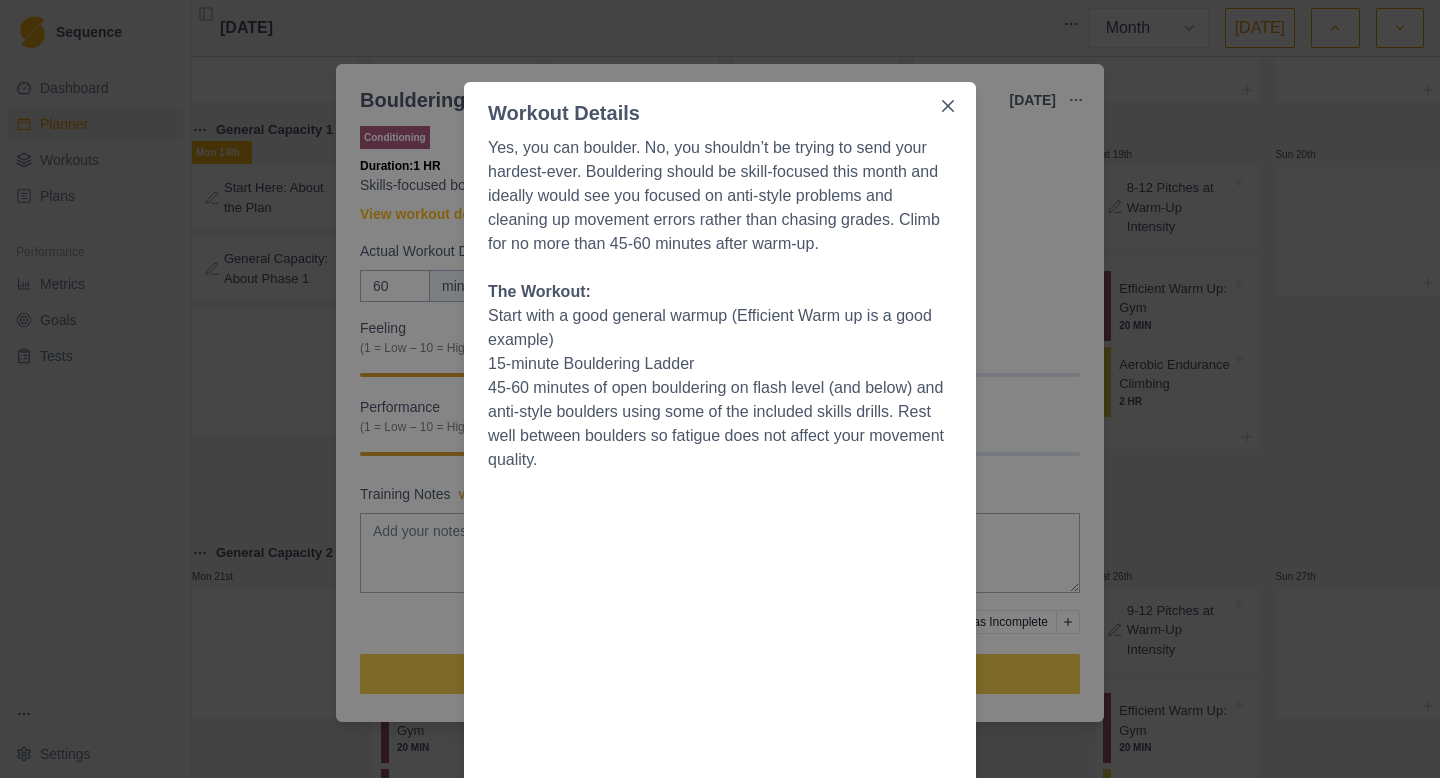 scroll, scrollTop: 32, scrollLeft: 0, axis: vertical 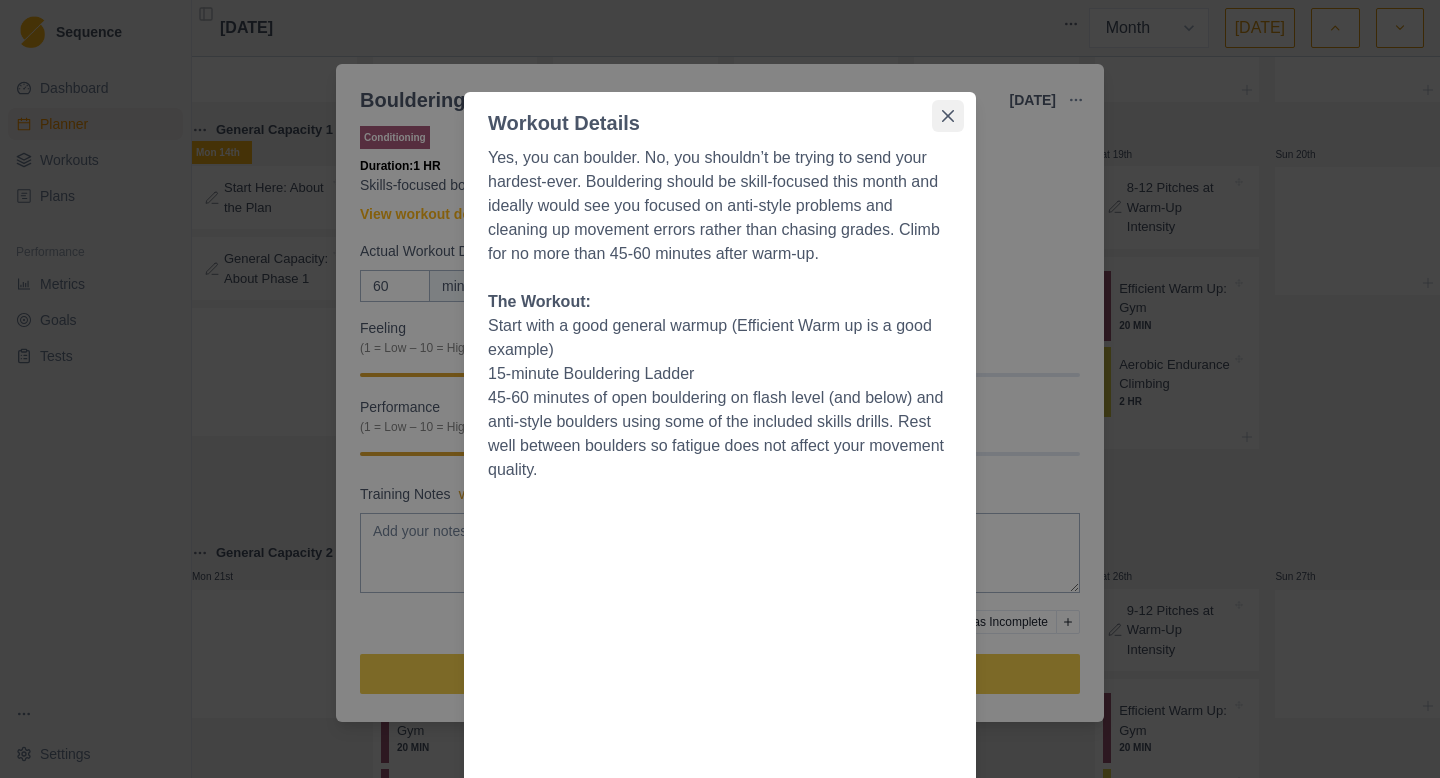 click 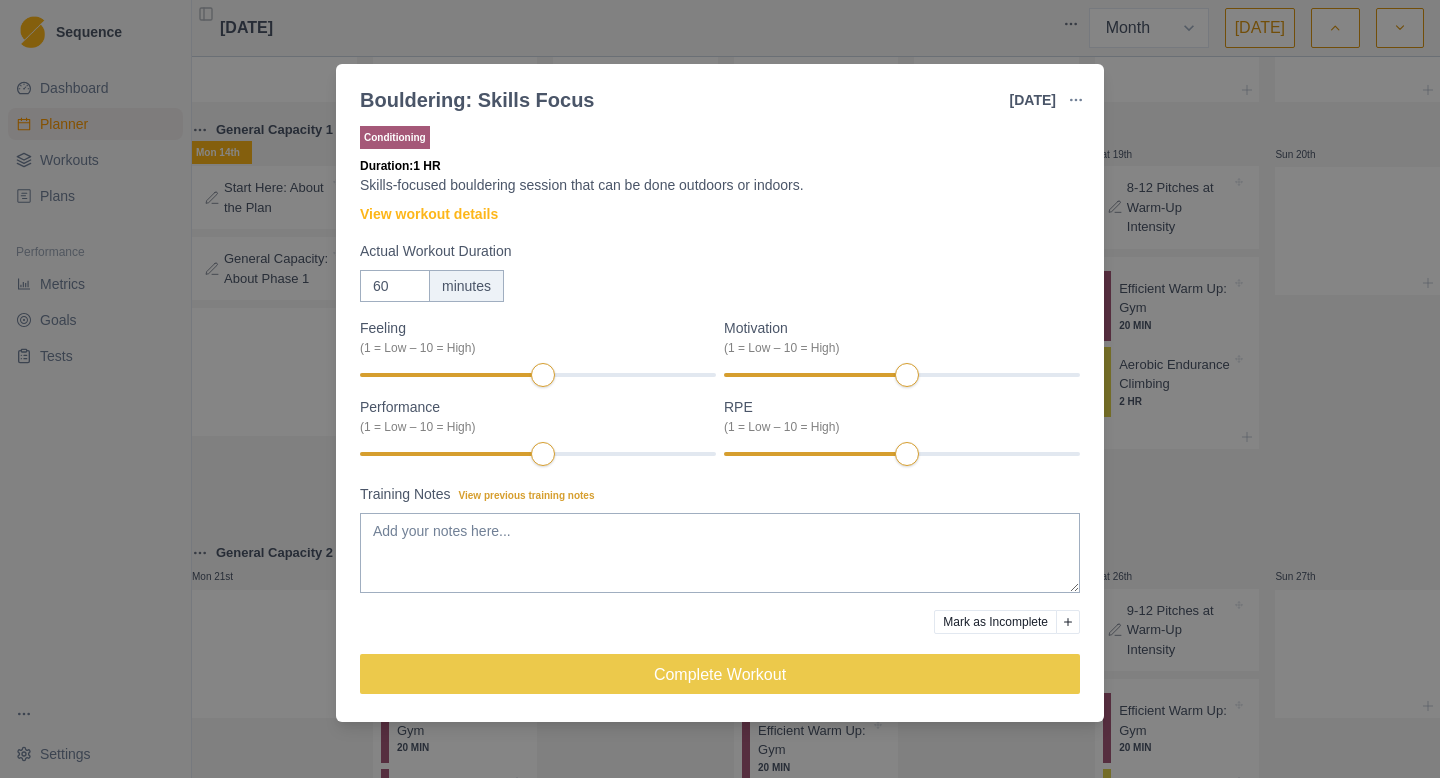 click on "Bouldering: Skills Focus [DATE] Link To Goal View Workout Metrics Edit Original Workout Reschedule Workout Remove From Schedule Conditioning Duration:  1 HR Skills-focused bouldering session that can be done outdoors or indoors.   View workout details Actual Workout Duration 60 minutes Feeling (1 = Low – 10 = High) Motivation (1 = Low – 10 = High) Performance (1 = Low – 10 = High) RPE (1 = Low – 10 = High) Training Notes View previous training notes Mark as Incomplete Complete Workout" at bounding box center [720, 389] 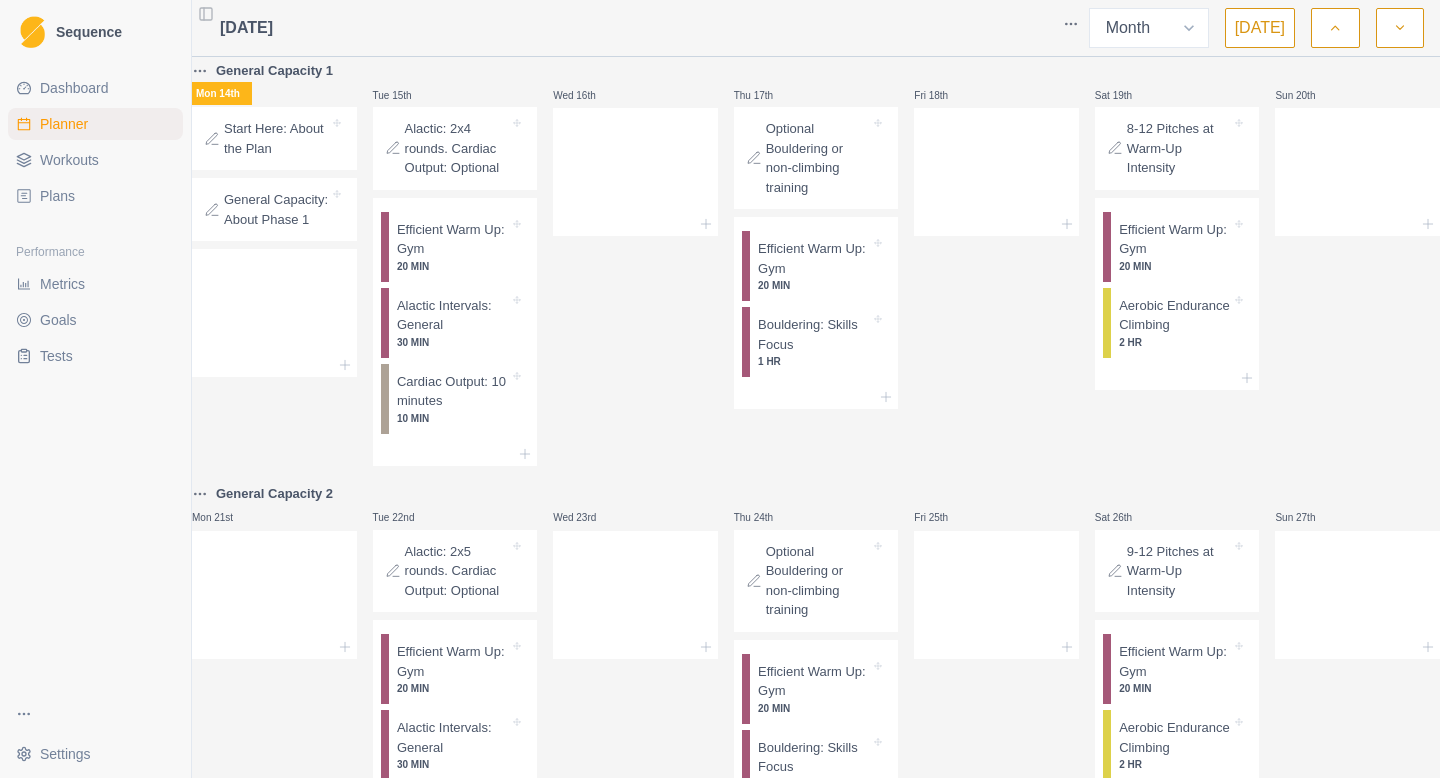 scroll, scrollTop: 400, scrollLeft: 0, axis: vertical 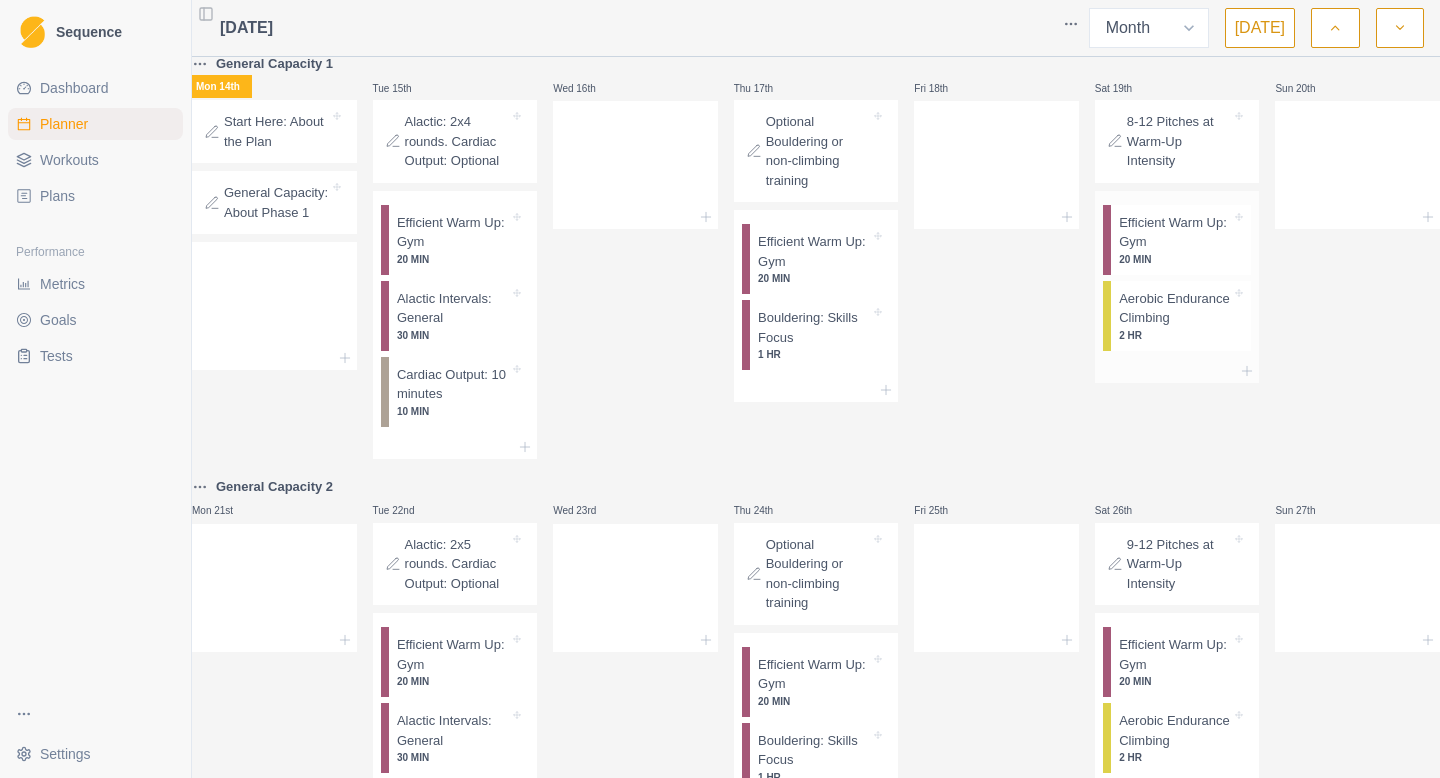 click on "Aerobic Endurance Climbing" at bounding box center (1175, 308) 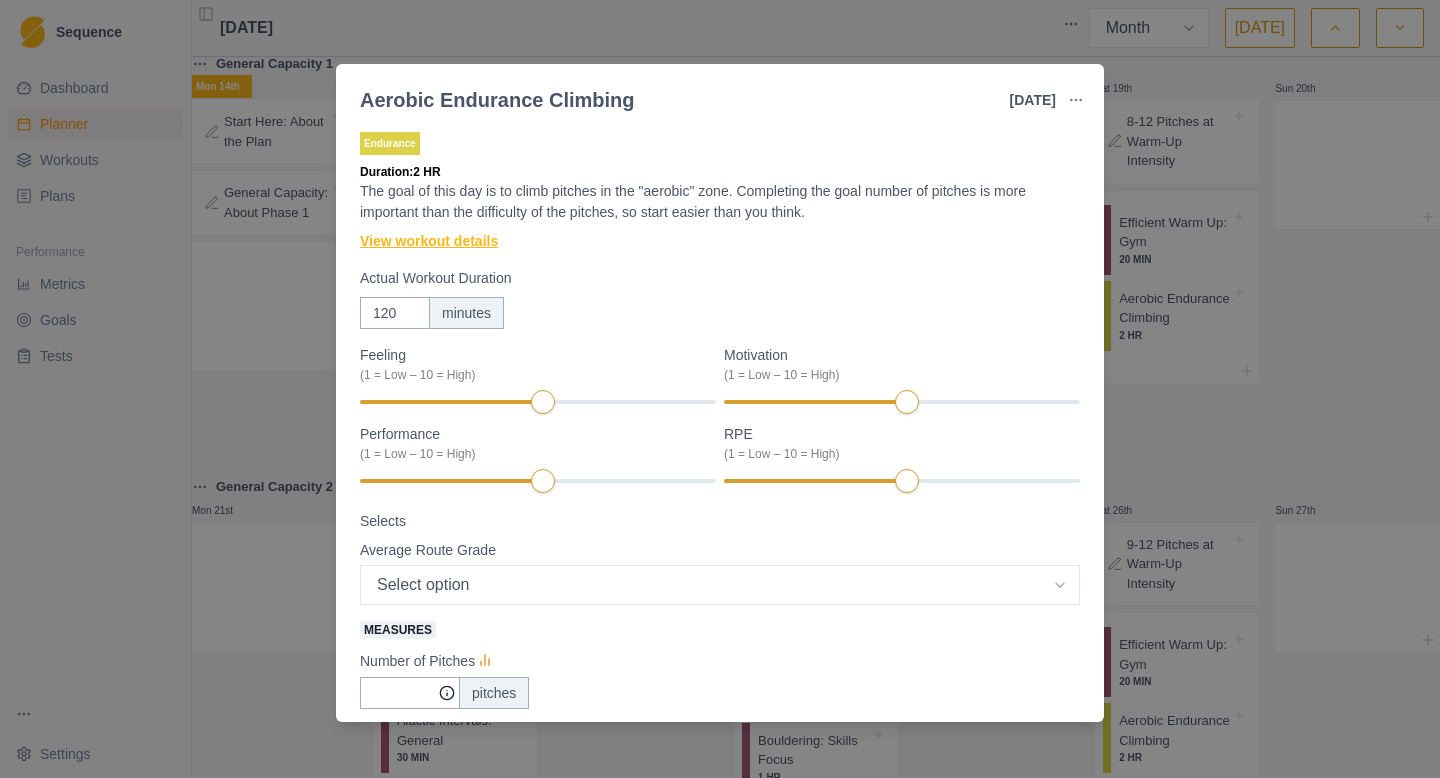 click on "View workout details" at bounding box center [429, 241] 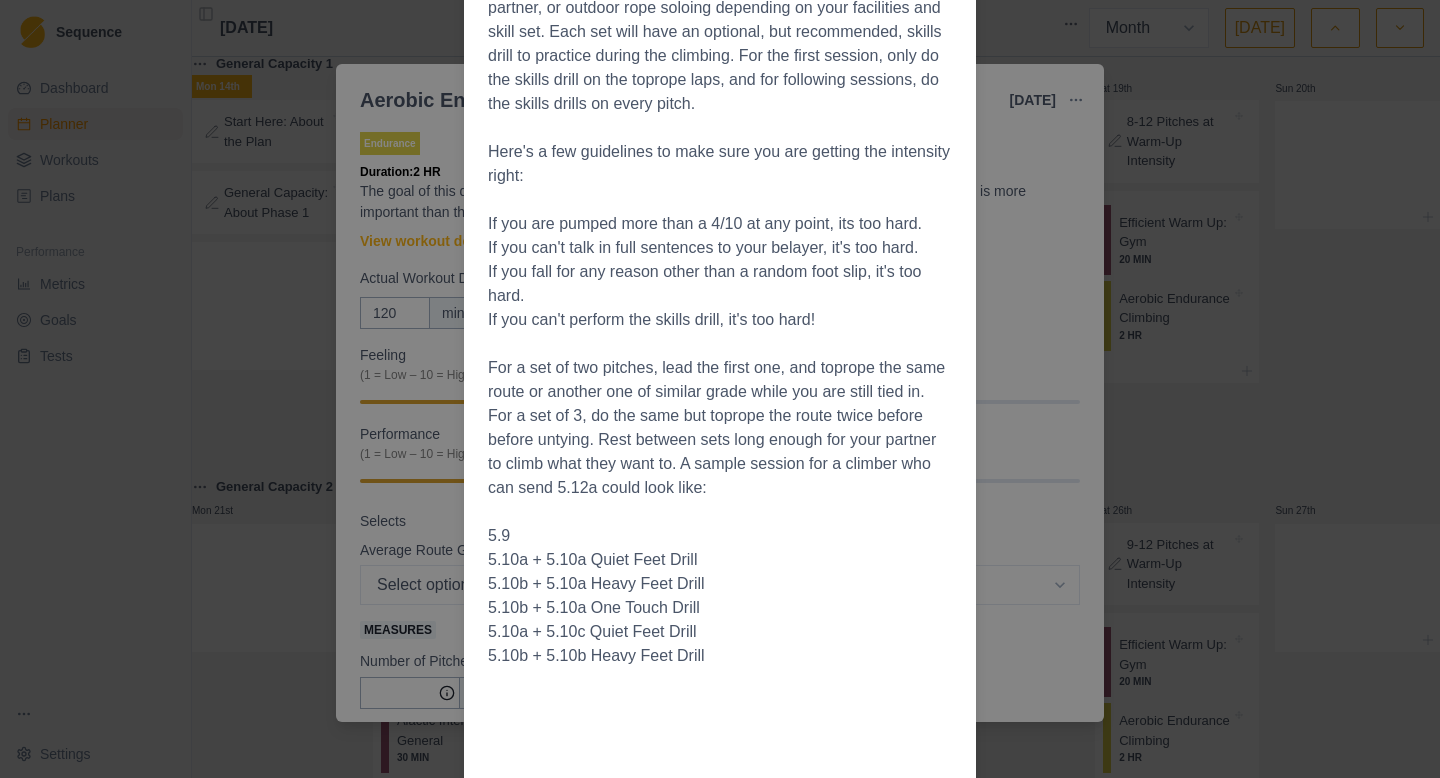 scroll, scrollTop: 0, scrollLeft: 0, axis: both 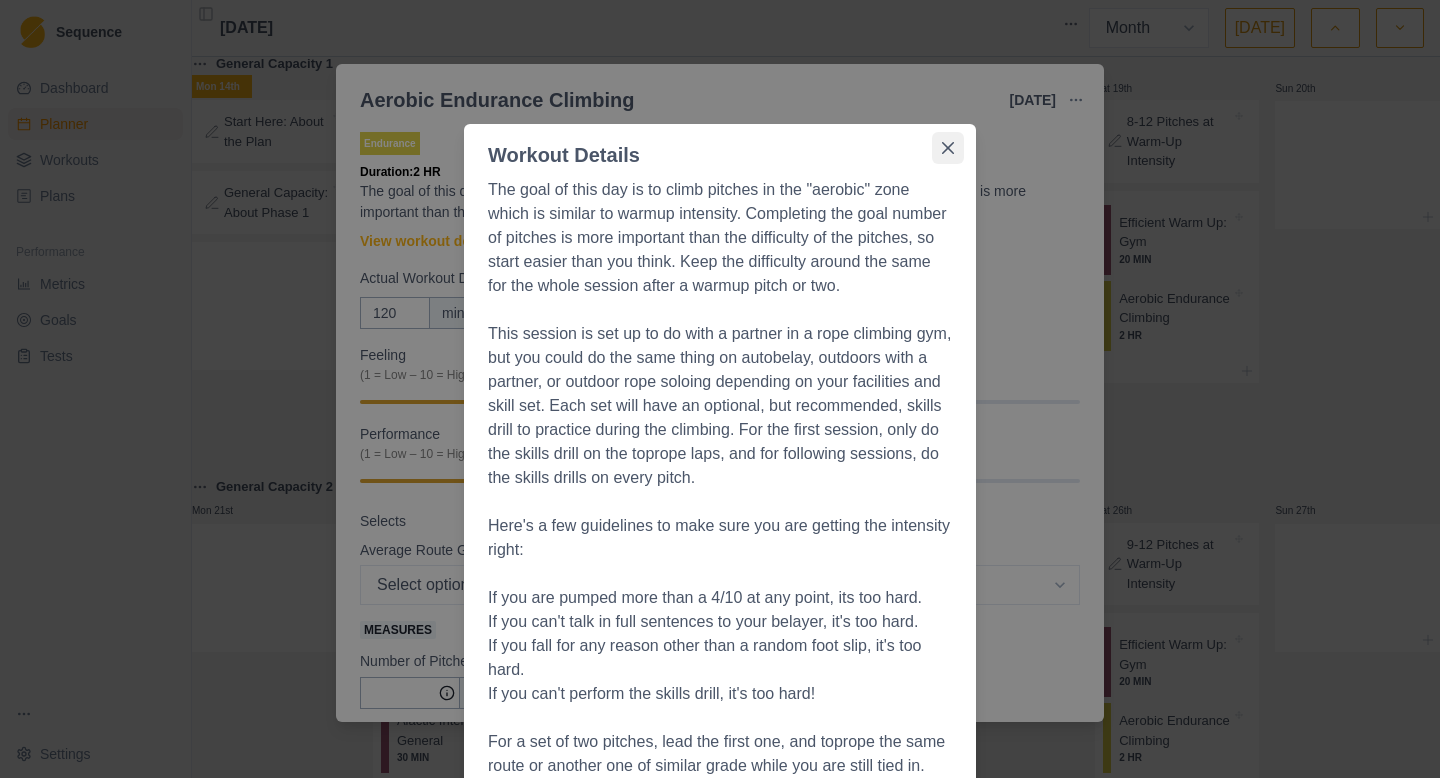 click 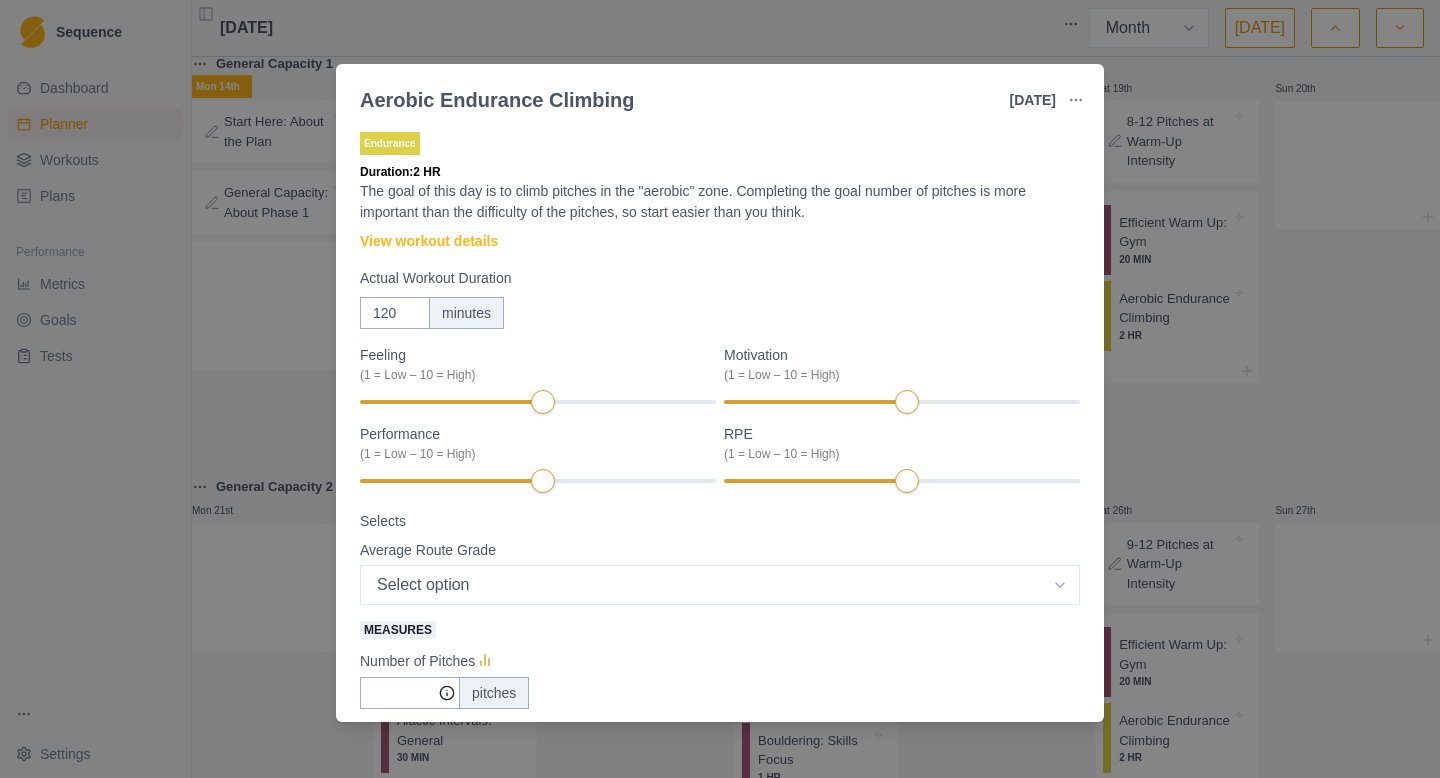 click on "Aerobic Endurance Climbing [DATE] Link To Goal View Workout Metrics Edit Original Workout Reschedule Workout Remove From Schedule Endurance Duration:  2 HR The goal of this day is to climb pitches in the "aerobic" zone. Completing the goal number of pitches is more important than the difficulty of the pitches, so start easier than you think. View workout details Actual Workout Duration 120 minutes Feeling (1 = Low – 10 = High) Motivation (1 = Low – 10 = High) Performance (1 = Low – 10 = High) RPE (1 = Low – 10 = High) Selects Average Route Grade Select option 5.6 5.7 5.8 5.9 5.10a 5.10b 5.10c 5.10d 5.11a 5.11b 5.11c 5.11d 5.12a 5.12b 5.12c 5.12d 5.13a 5.13b 5.13c 5.13d 5.14a Measures Number of Pitches pitches Training Notes View previous training notes Mark as Incomplete Complete Workout" at bounding box center (720, 389) 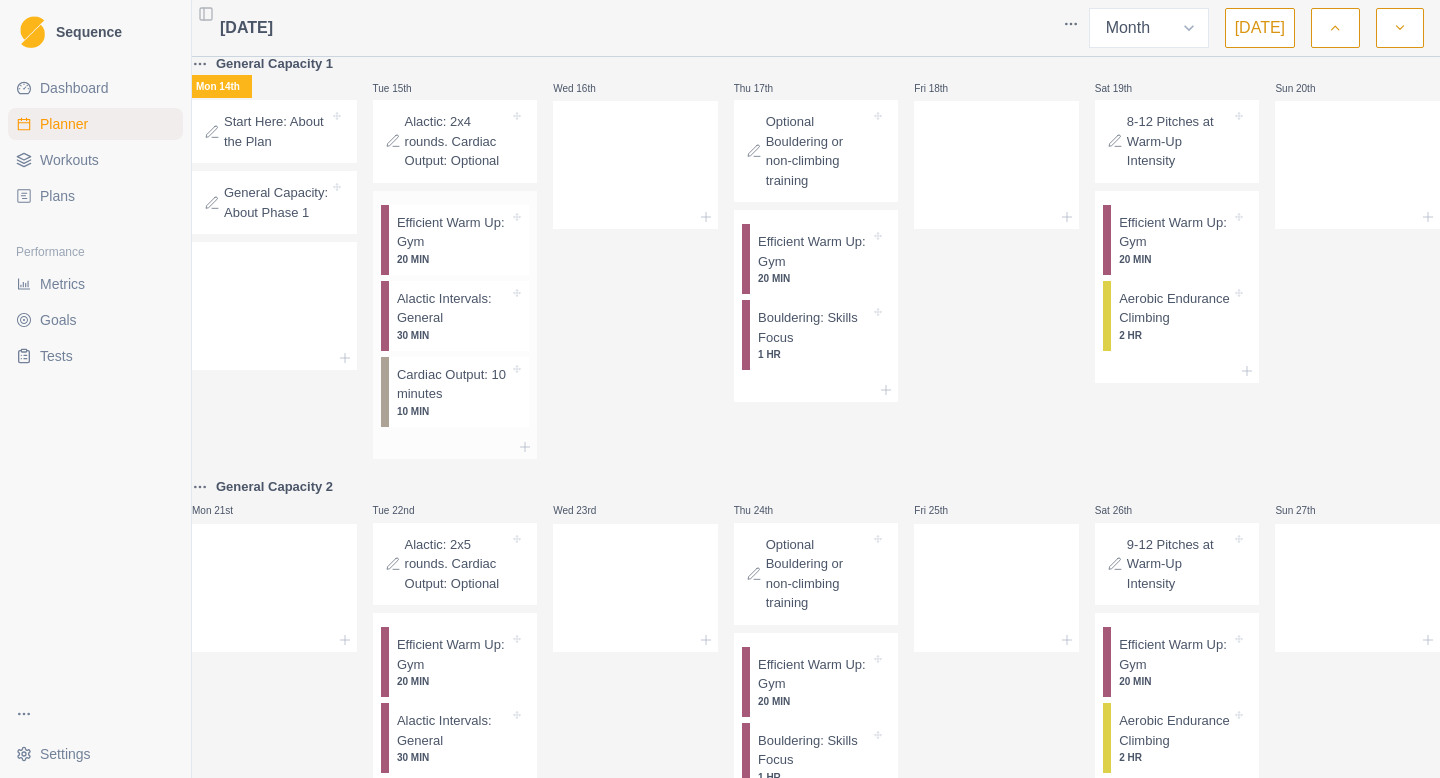 click on "Efficient Warm Up: Gym" at bounding box center (453, 232) 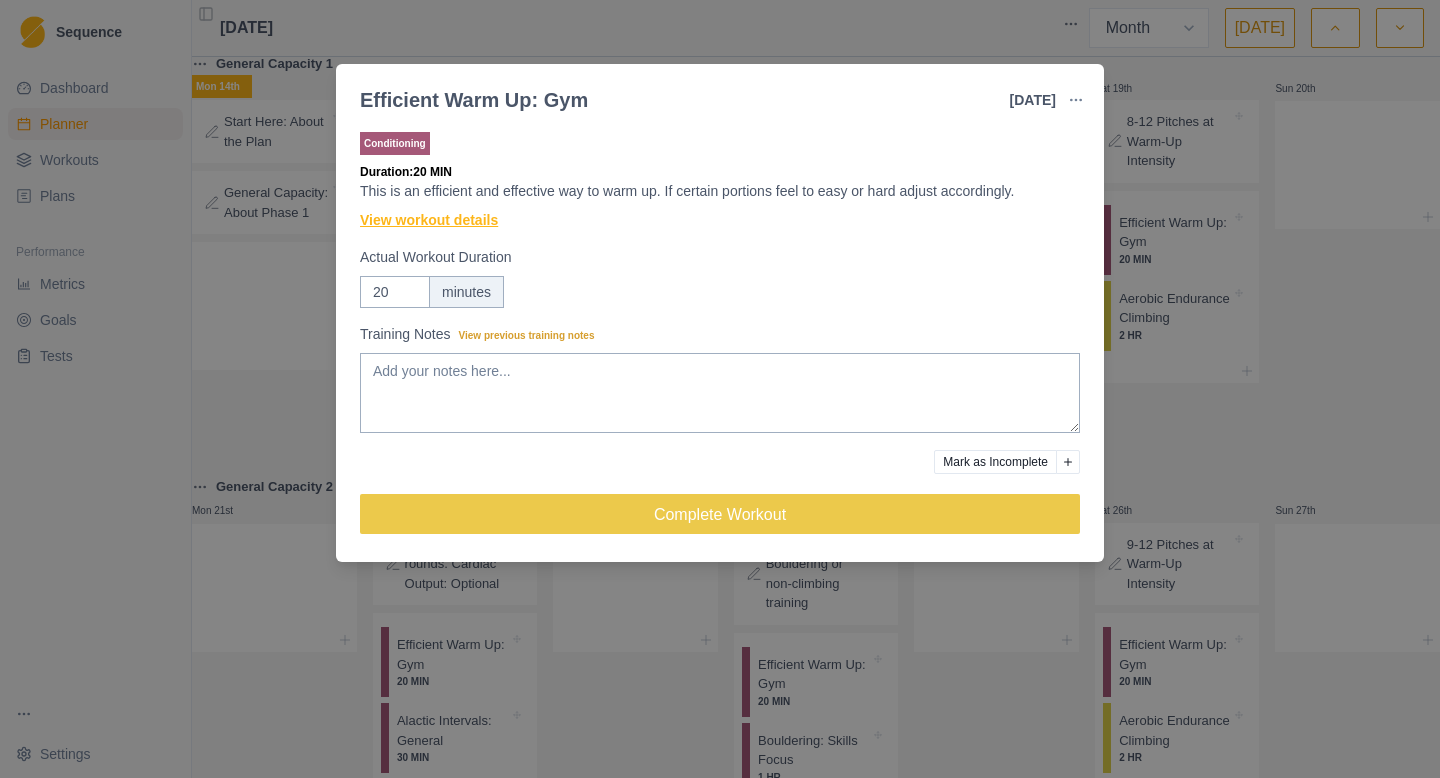 click on "View workout details" at bounding box center [429, 220] 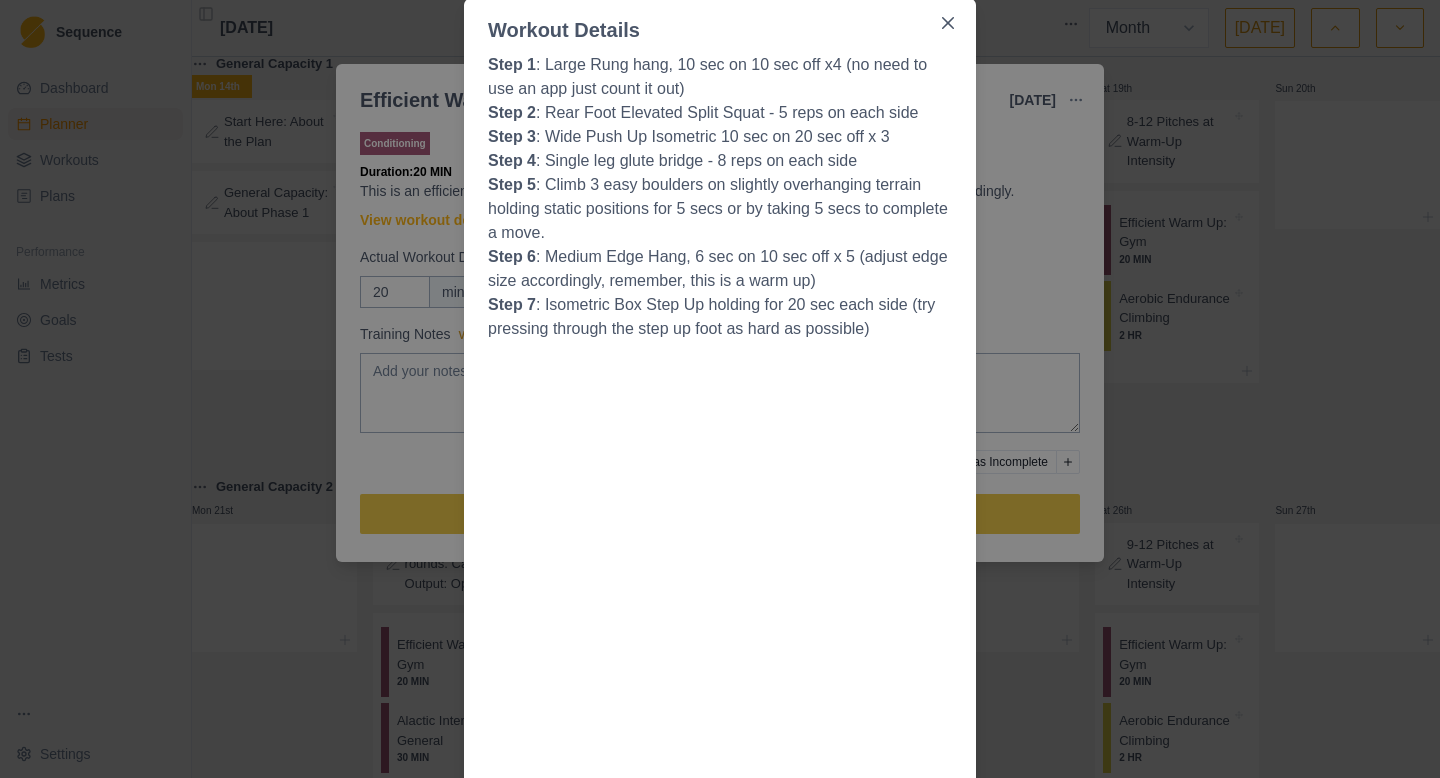 scroll, scrollTop: 0, scrollLeft: 0, axis: both 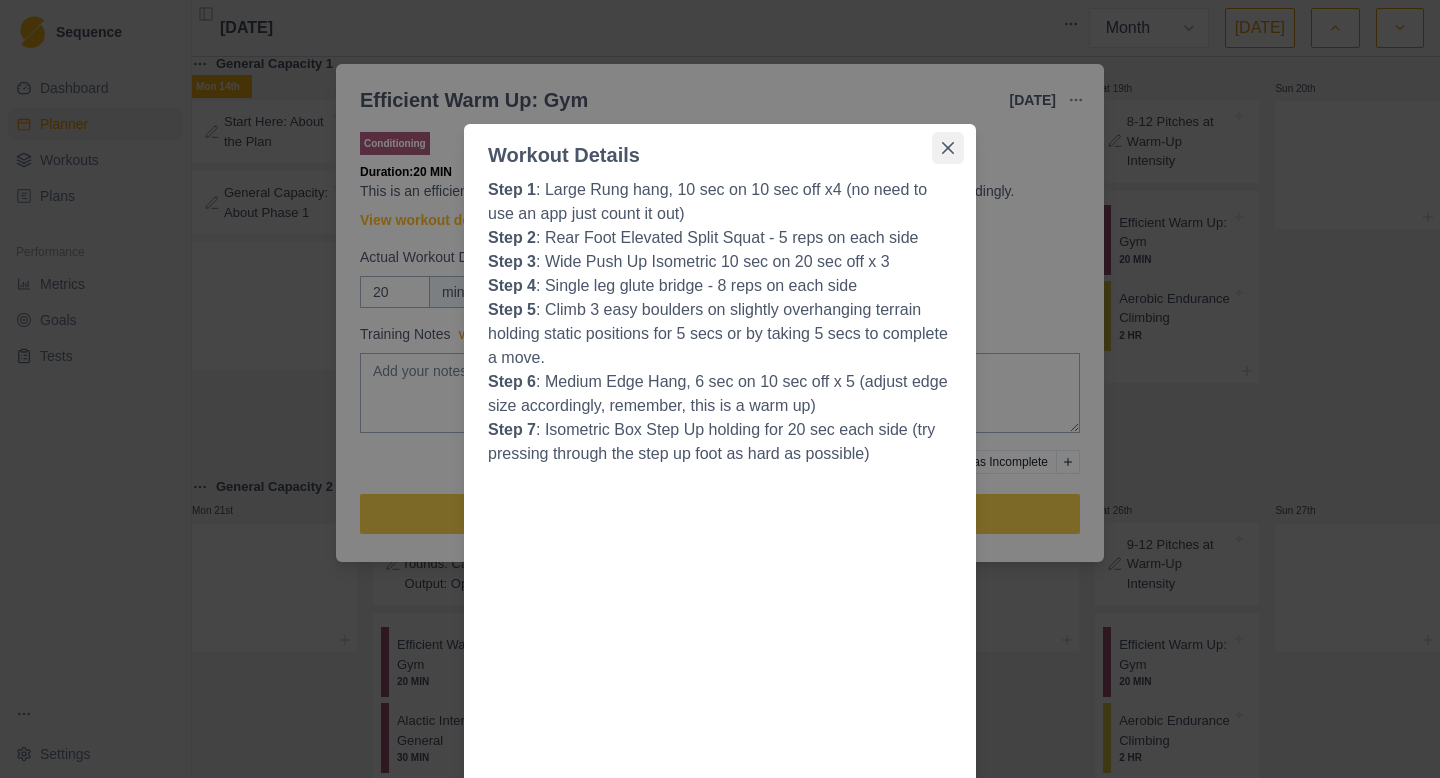 click 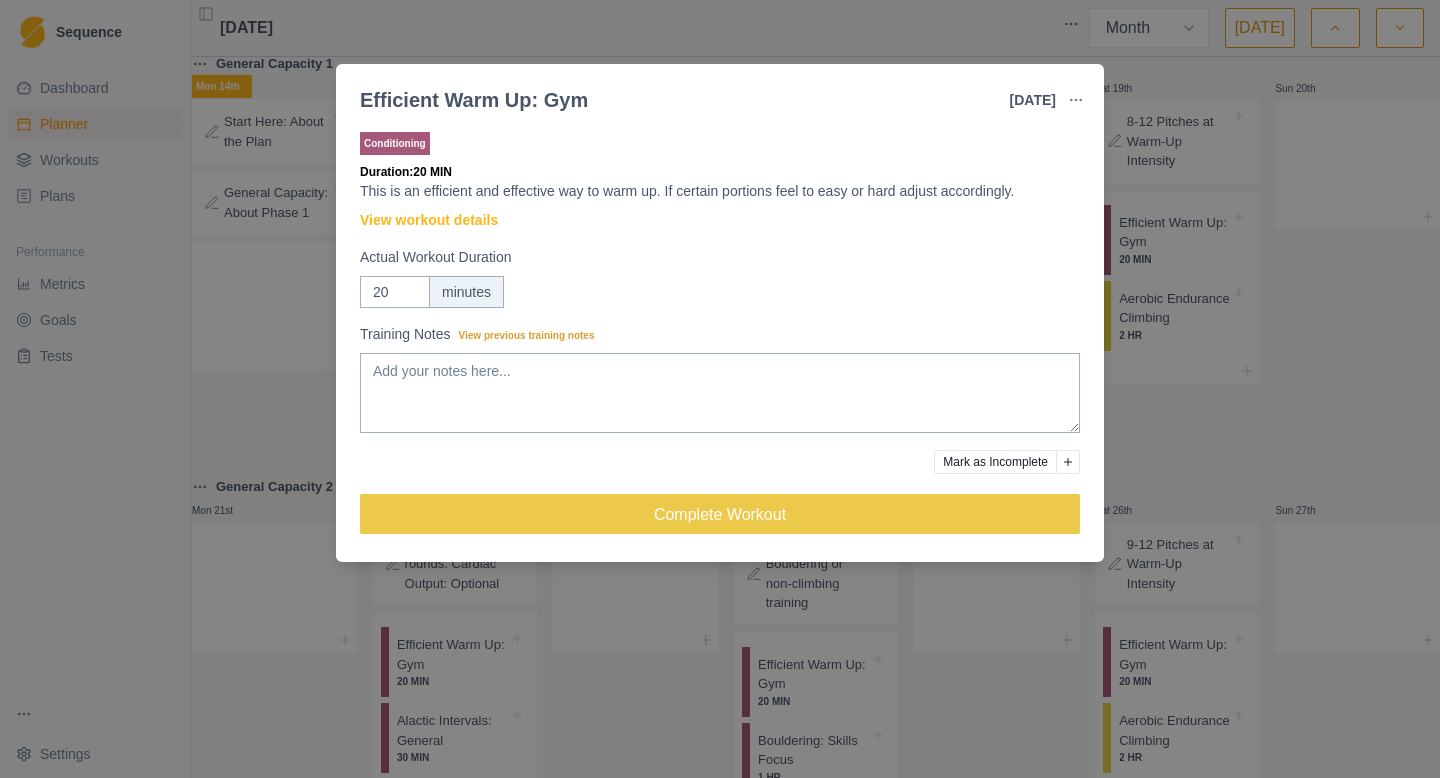click on "Efficient Warm Up: Gym [DATE] Link To Goal View Workout Metrics Edit Original Workout Reschedule Workout Remove From Schedule Conditioning Duration:  20 MIN This is an efficient and effective way to warm up. If certain portions feel to easy or hard adjust accordingly. View workout details Actual Workout Duration 20 minutes Training Notes View previous training notes Mark as Incomplete Complete Workout" at bounding box center (720, 389) 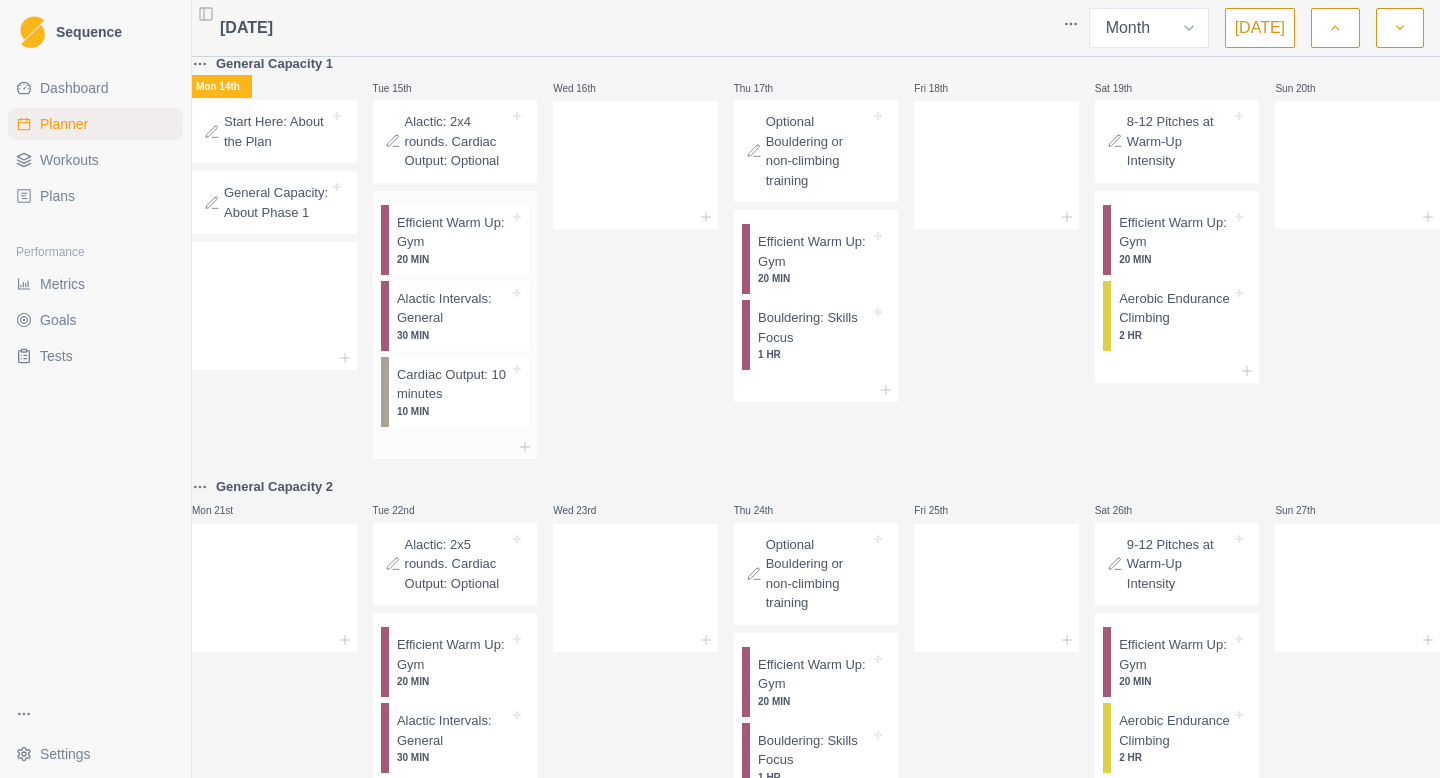 click on "Alactic Intervals: General" at bounding box center (453, 308) 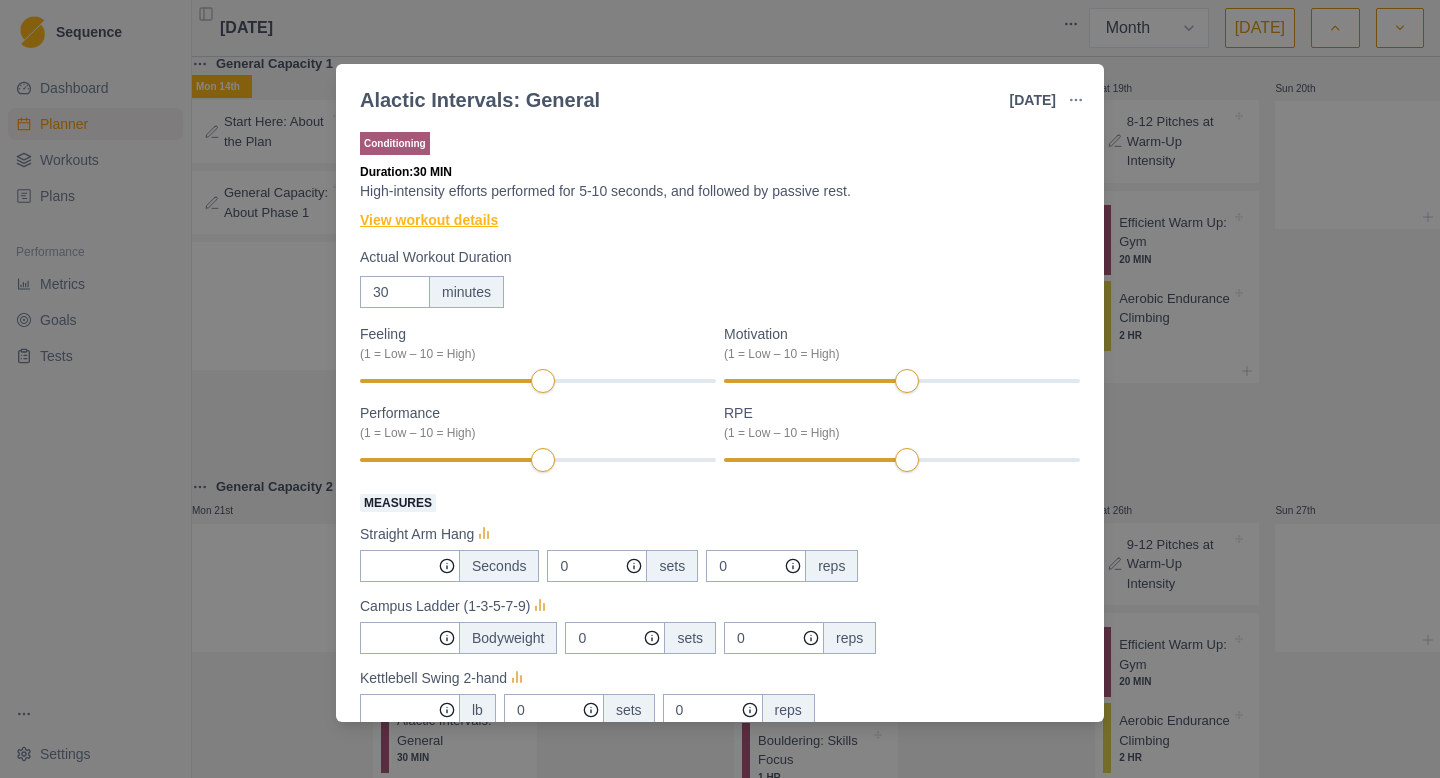 click on "View workout details" at bounding box center [429, 220] 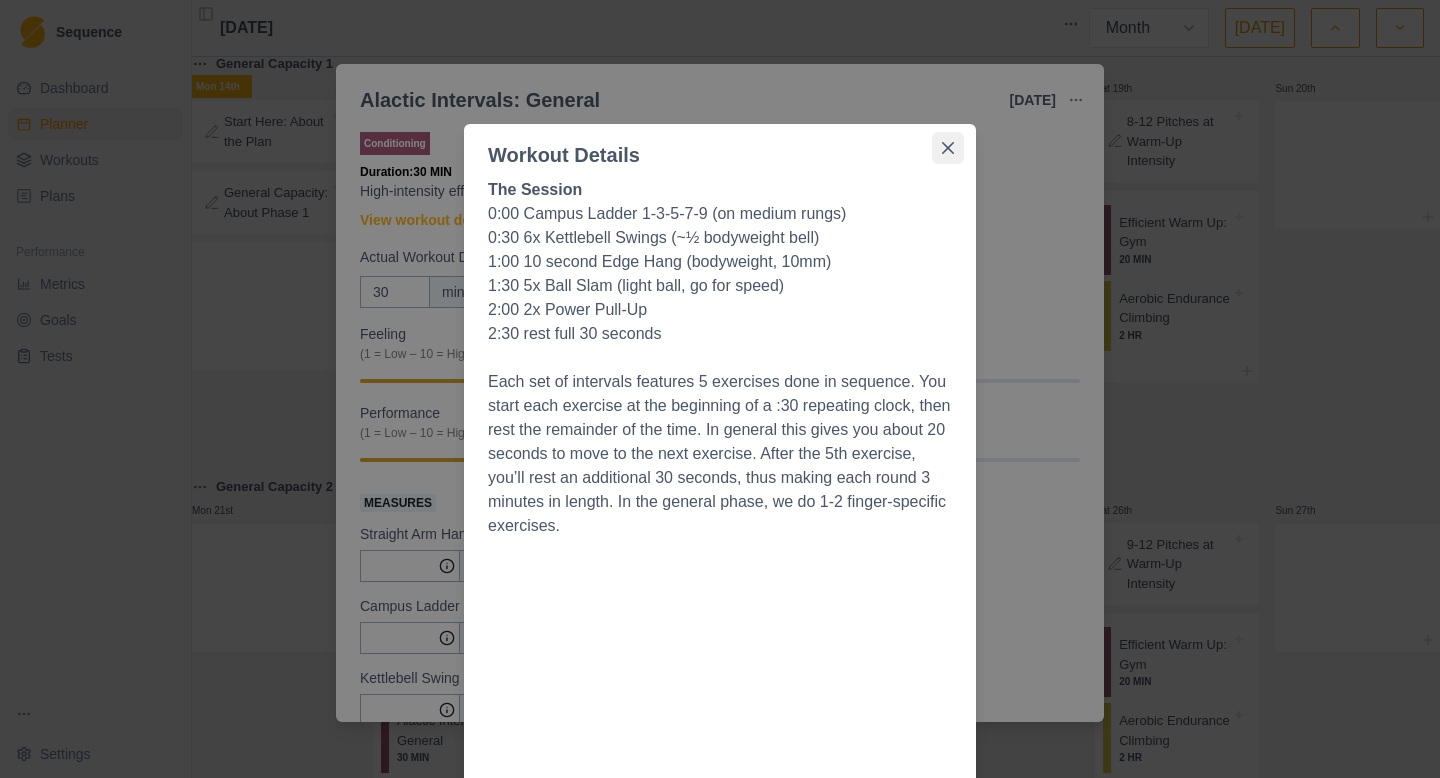 click 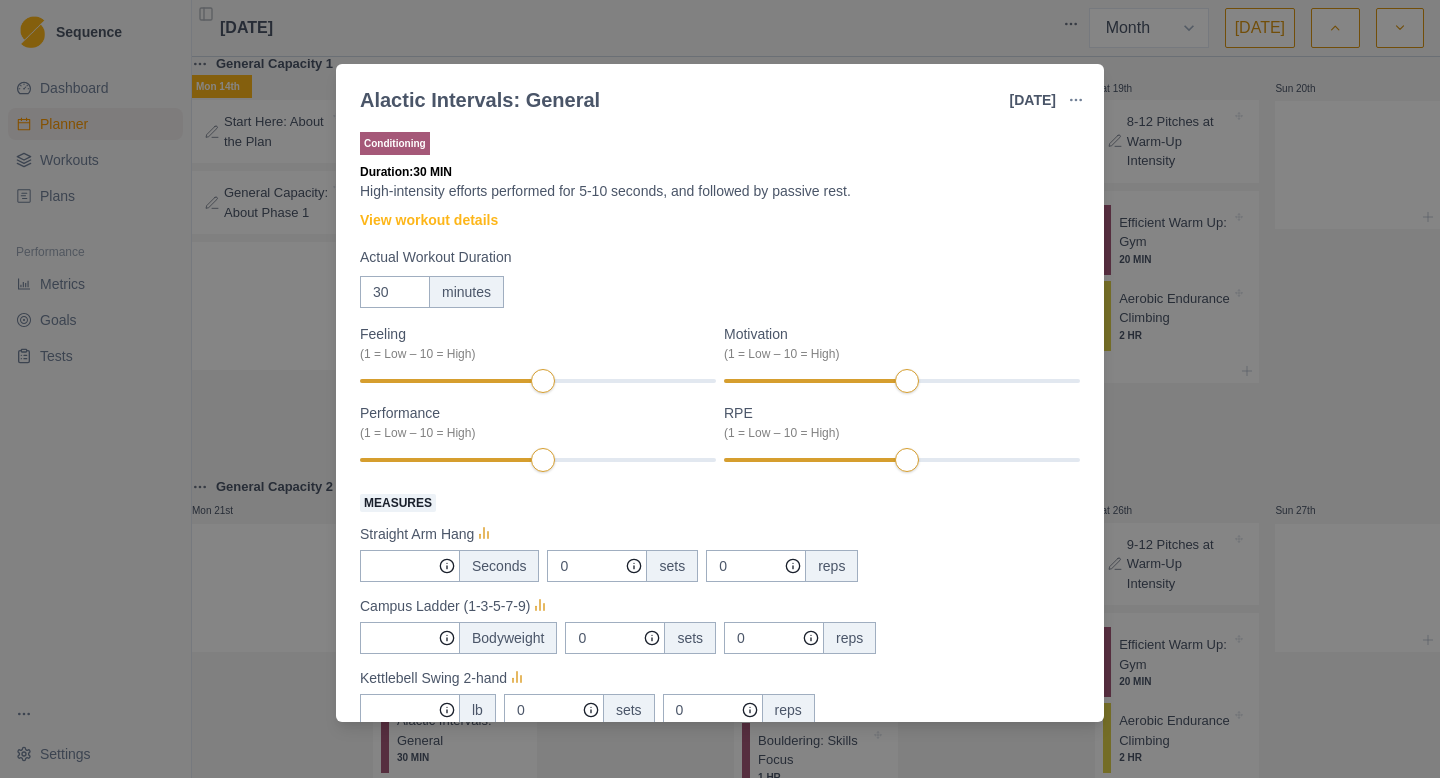 click on "Alactic Intervals: General [DATE] Link To Goal View Workout Metrics Edit Original Workout Reschedule Workout Remove From Schedule Conditioning Duration:  30 MIN High-intensity efforts performed for 5-10 seconds, and followed by passive rest. View workout details Actual Workout Duration 30 minutes Feeling (1 = Low – 10 = High) Motivation (1 = Low – 10 = High) Performance (1 = Low – 10 = High) RPE (1 = Low – 10 = High) Measures Straight Arm Hang Seconds 0 sets 0 reps Campus Ladder (1-3-5-7-9) Bodyweight 0 sets 0 reps Kettlebell Swing 2-hand lb 0 sets 0 reps Power Pullup Bodyweight 0 sets 0 reps Ball Slam 15 lb 3 sets 3 reps Training Notes View previous training notes Mark as Incomplete Complete Workout" at bounding box center [720, 389] 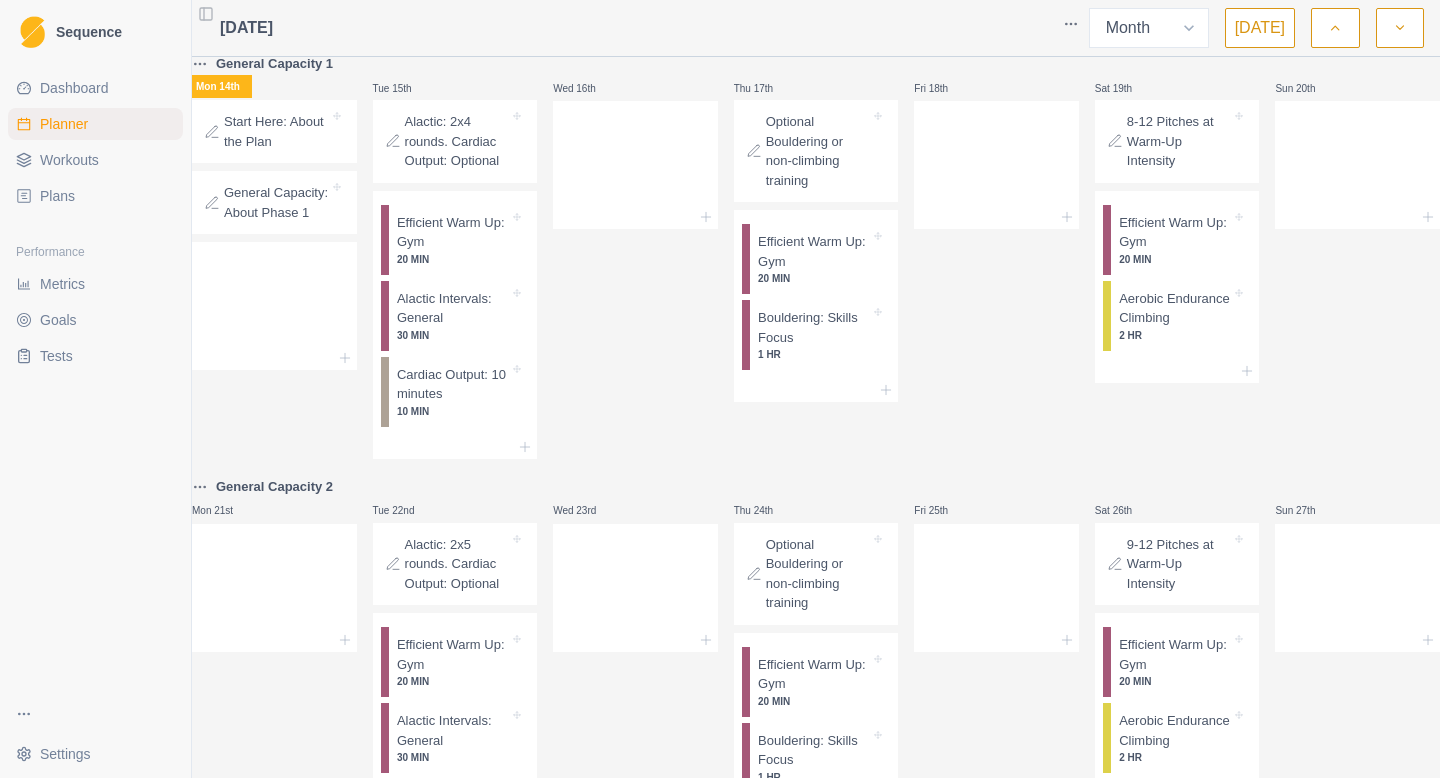 click on "Alactic: 2x4 rounds. Cardiac Output: Optional" at bounding box center [457, 141] 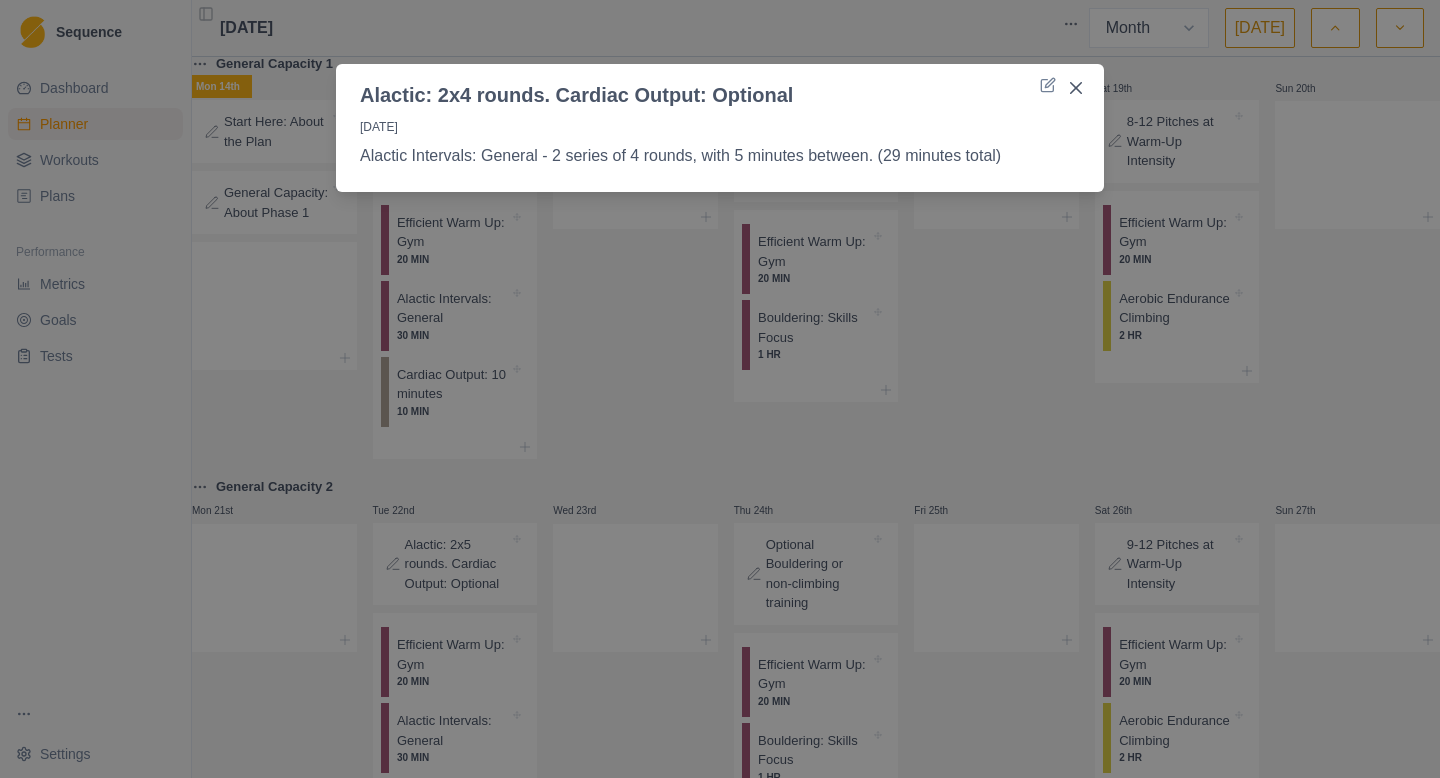 click on "Alactic: 2x4 rounds. Cardiac Output: Optional [DATE] Alactic Intervals: General - 2 series of 4 rounds, with 5 minutes between. (29 minutes total)" at bounding box center (720, 389) 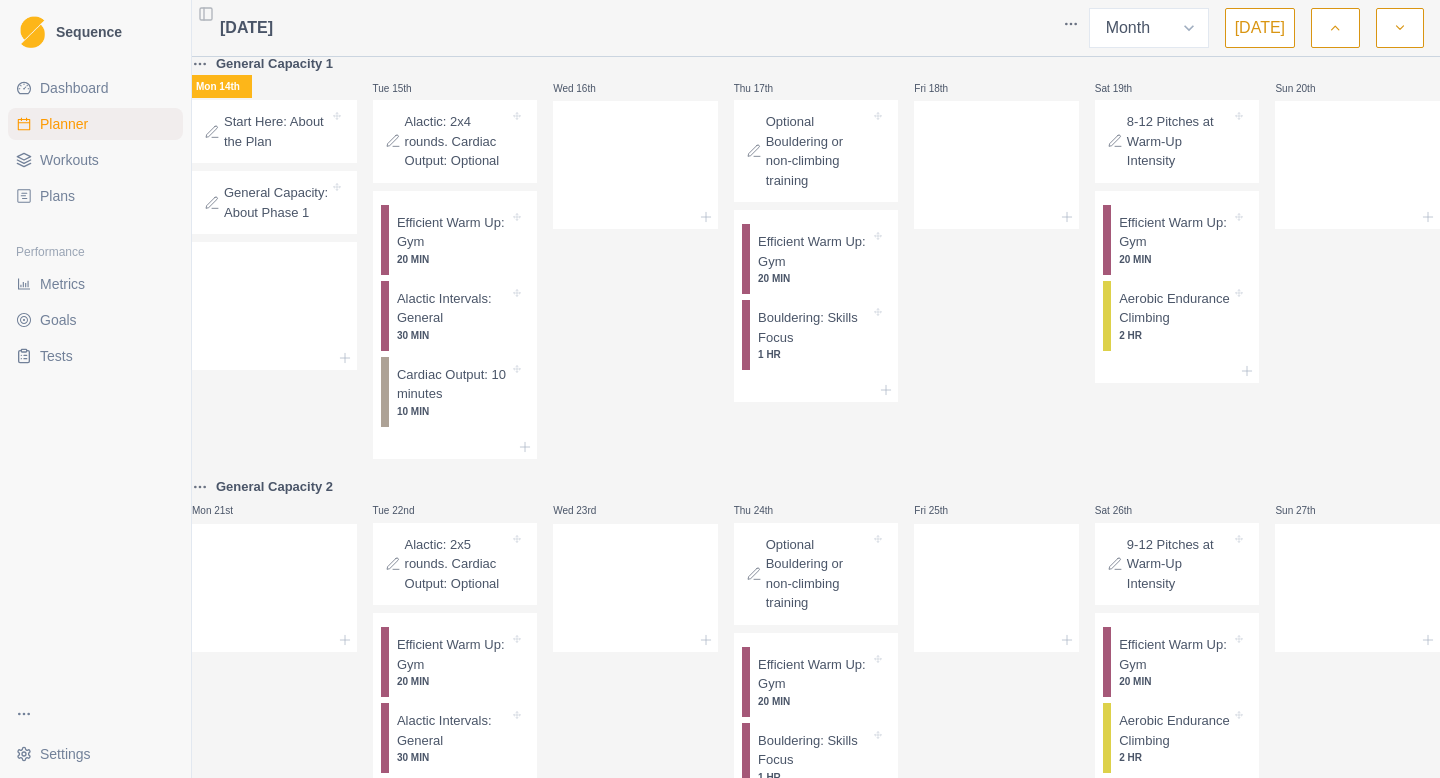 click on "Optional Bouldering or non-climbing training" at bounding box center [818, 574] 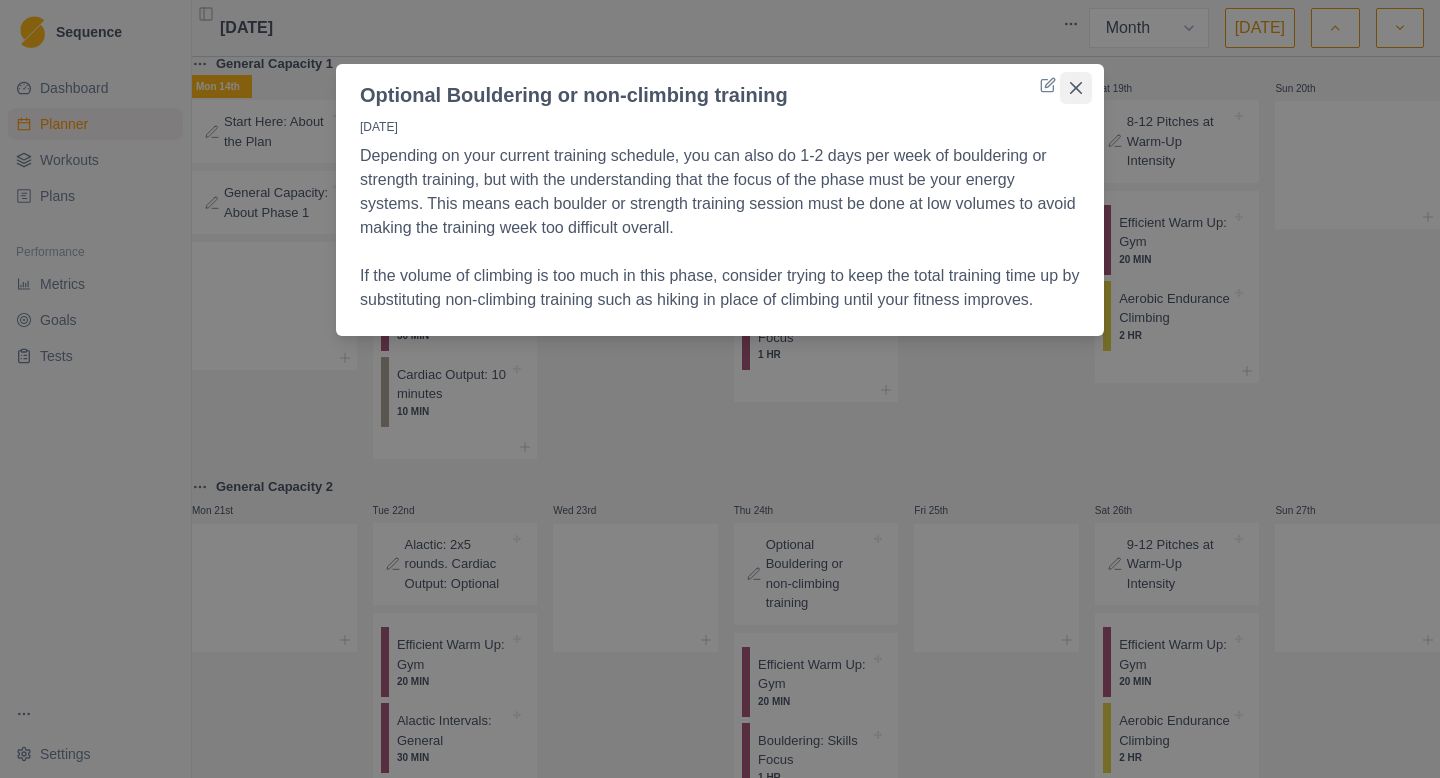 click at bounding box center (1076, 88) 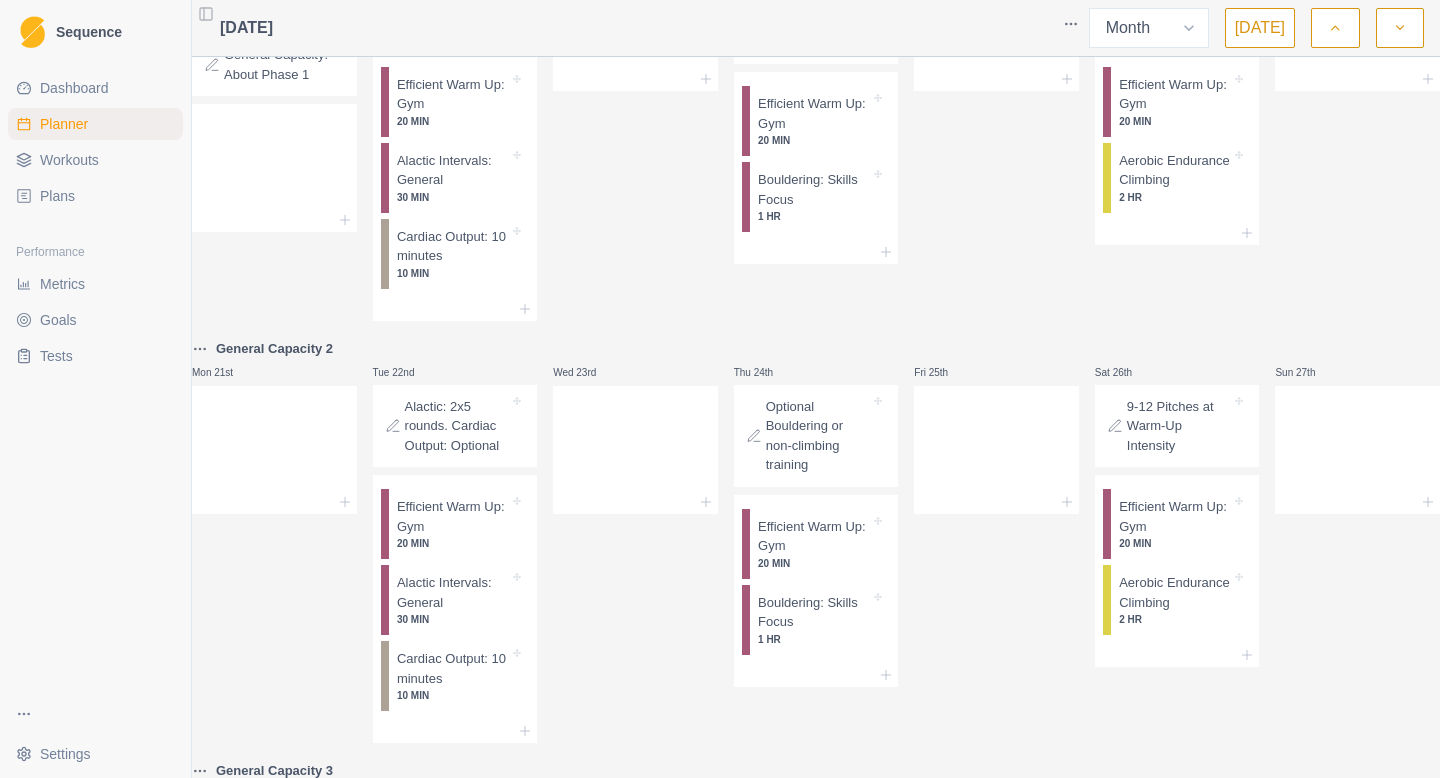 scroll, scrollTop: 544, scrollLeft: 0, axis: vertical 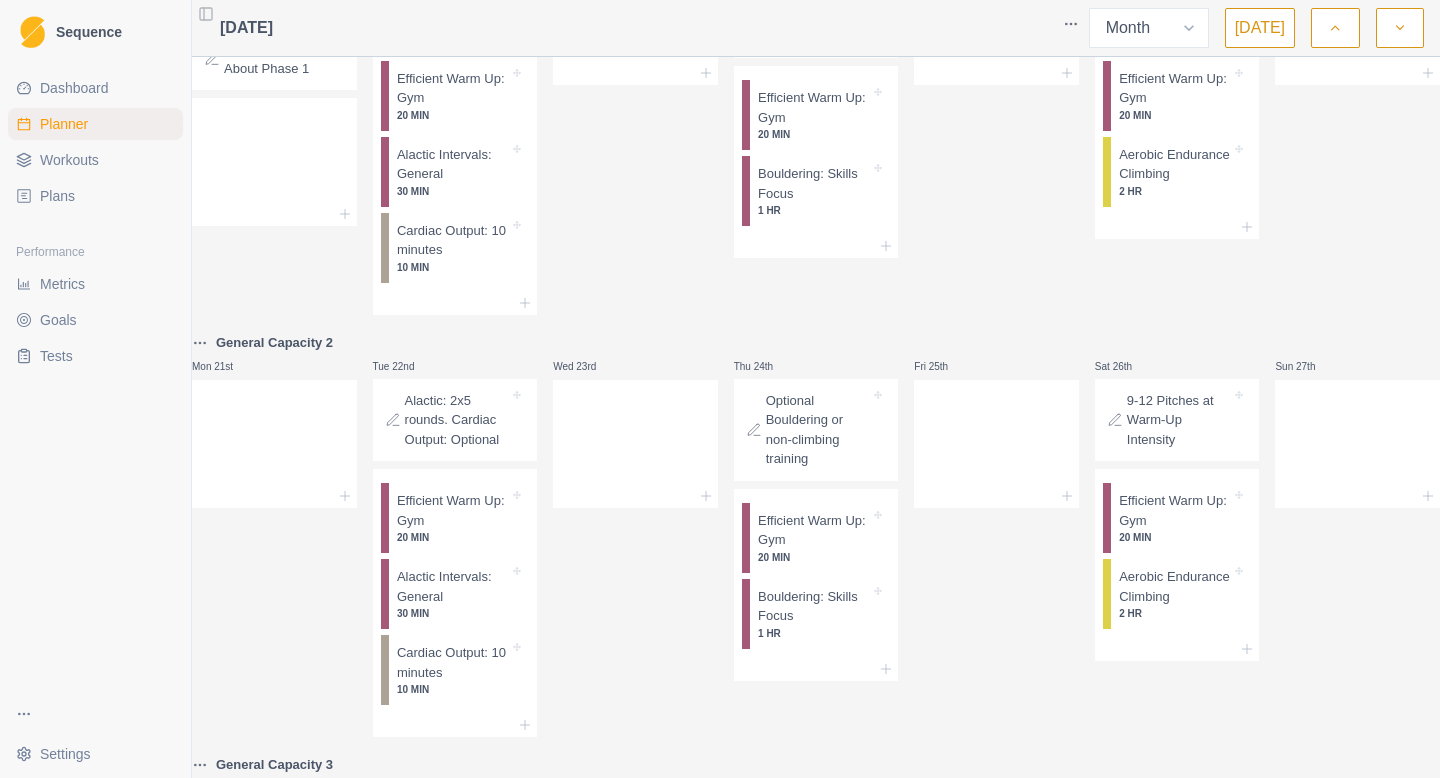 click on "9-12 Pitches at Warm-Up Intensity" at bounding box center [1169, 420] 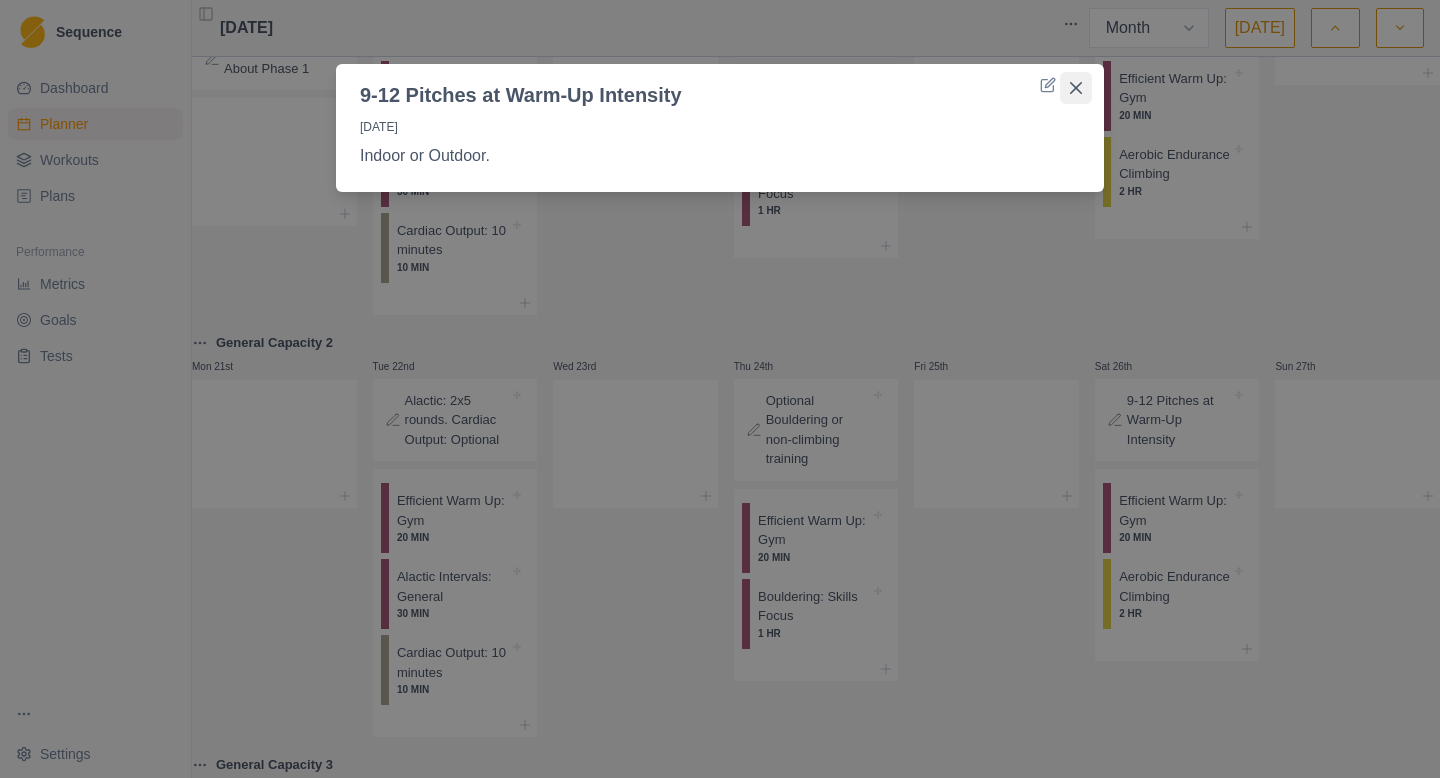 click 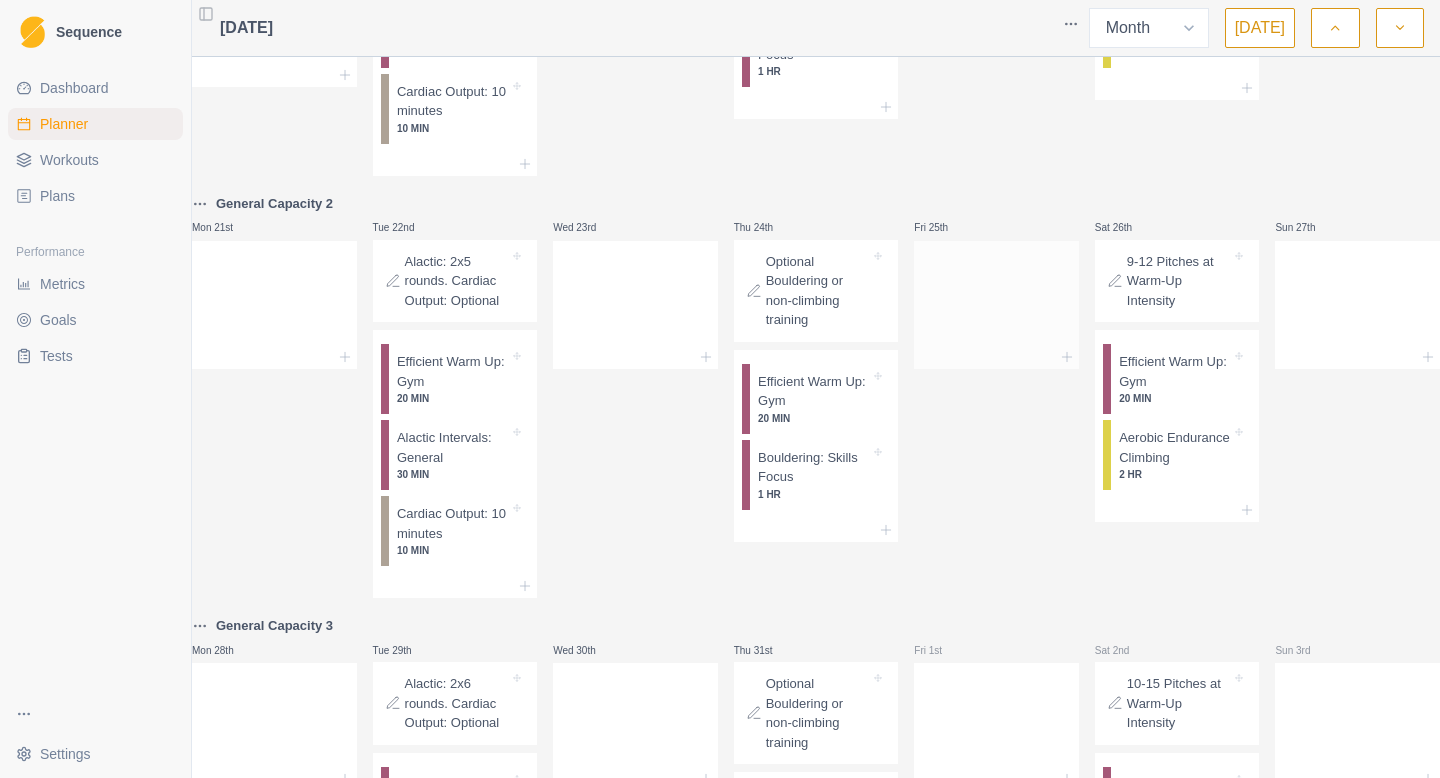 scroll, scrollTop: 694, scrollLeft: 0, axis: vertical 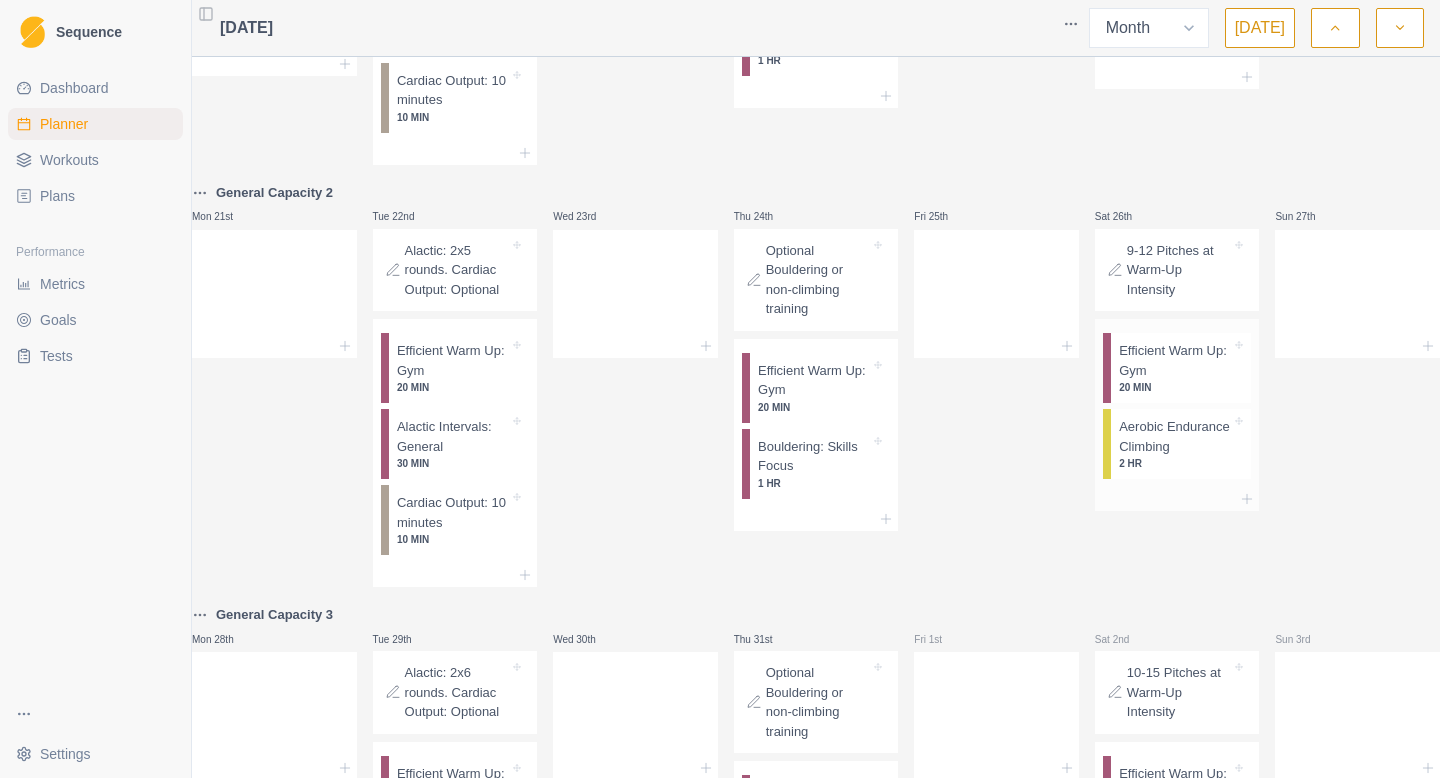 click on "Aerobic Endurance Climbing" at bounding box center [1175, 436] 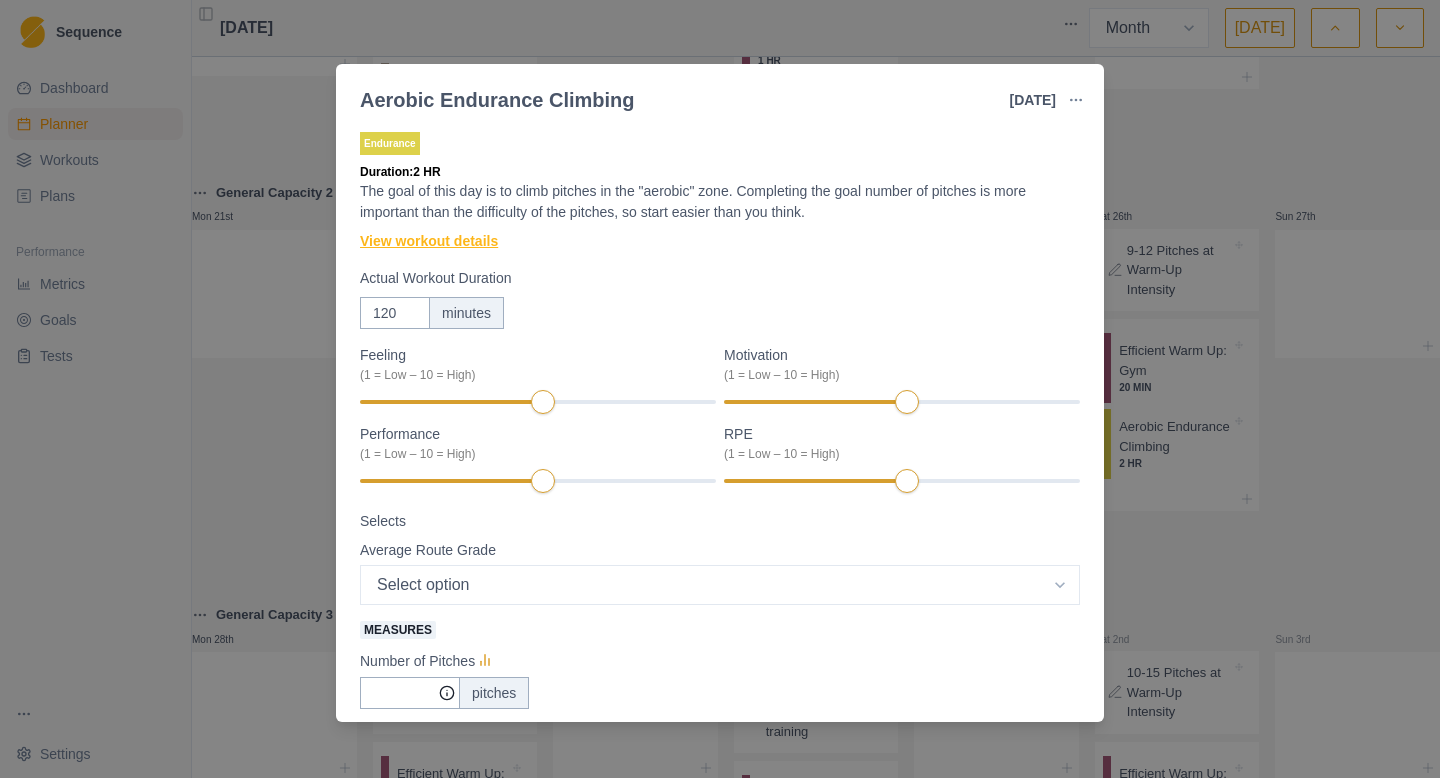 click on "View workout details" at bounding box center [429, 241] 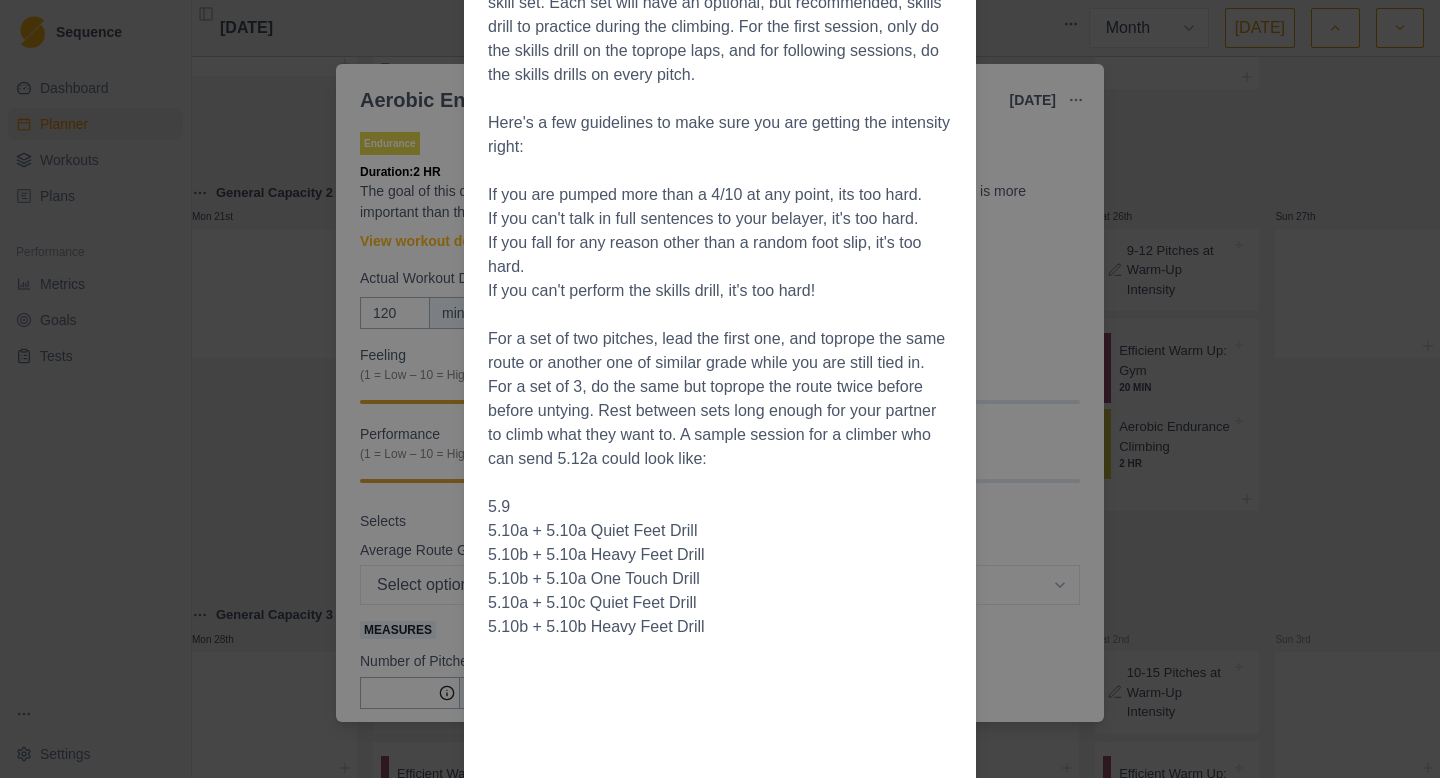 scroll, scrollTop: 404, scrollLeft: 0, axis: vertical 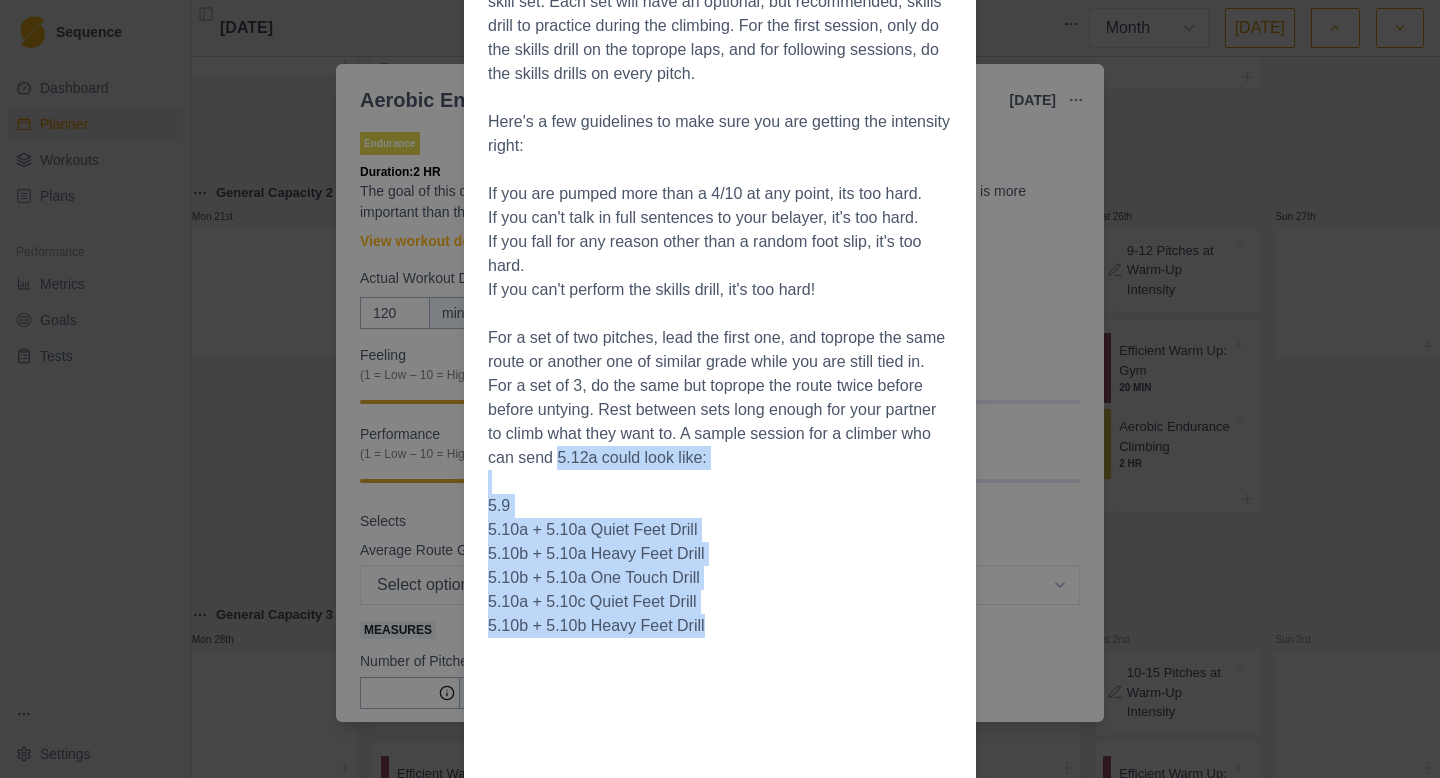 drag, startPoint x: 643, startPoint y: 486, endPoint x: 723, endPoint y: 647, distance: 179.78043 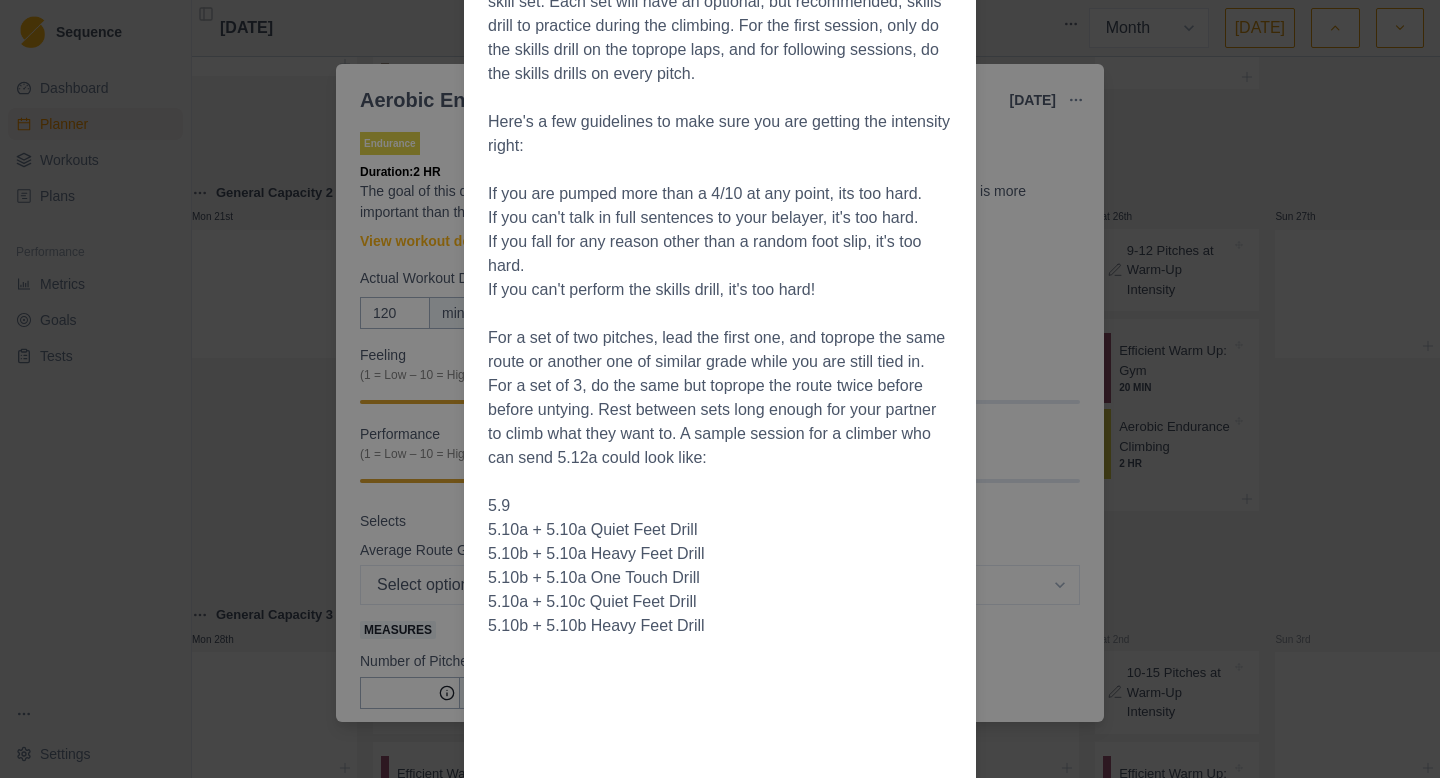 click on "5.10b + 5.10a One Touch Drill" at bounding box center [720, 578] 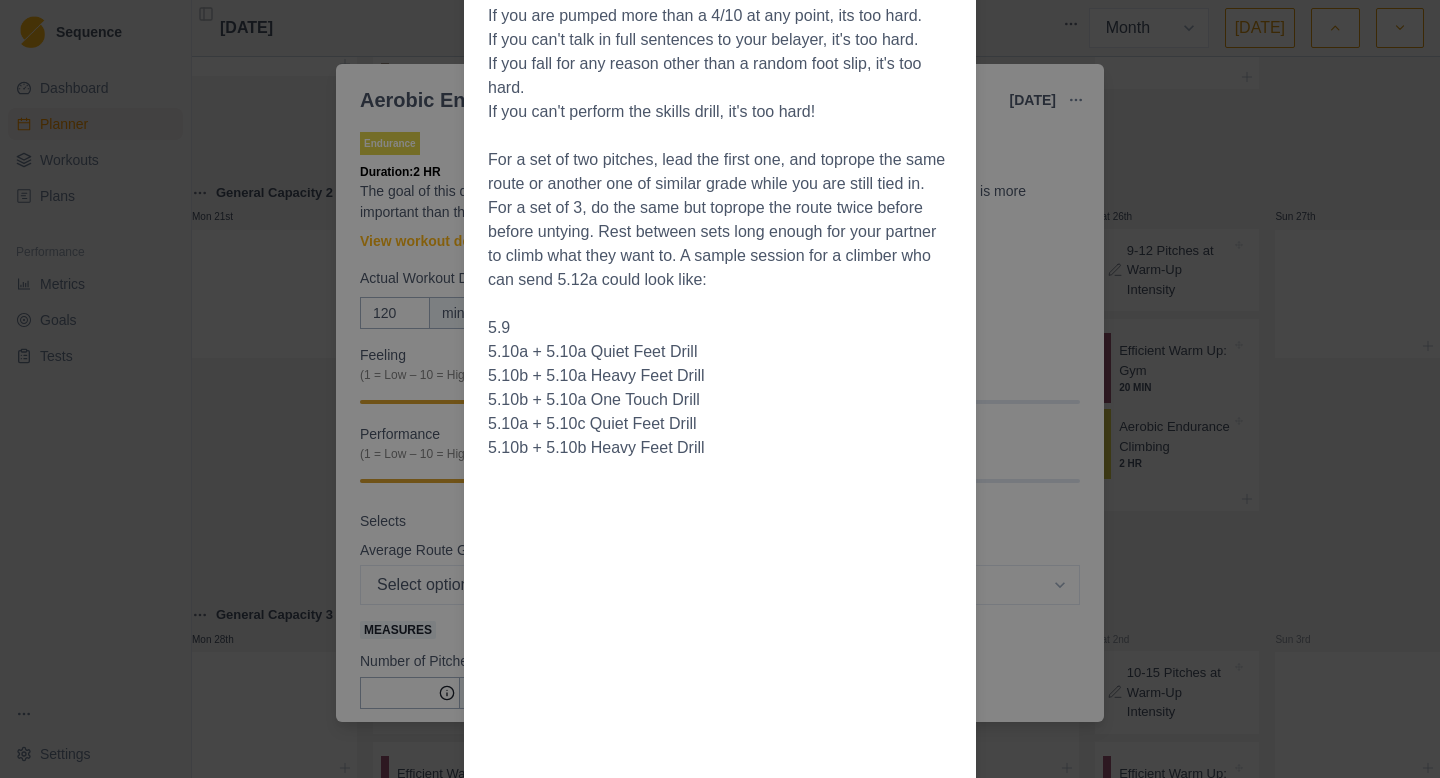 scroll, scrollTop: 0, scrollLeft: 0, axis: both 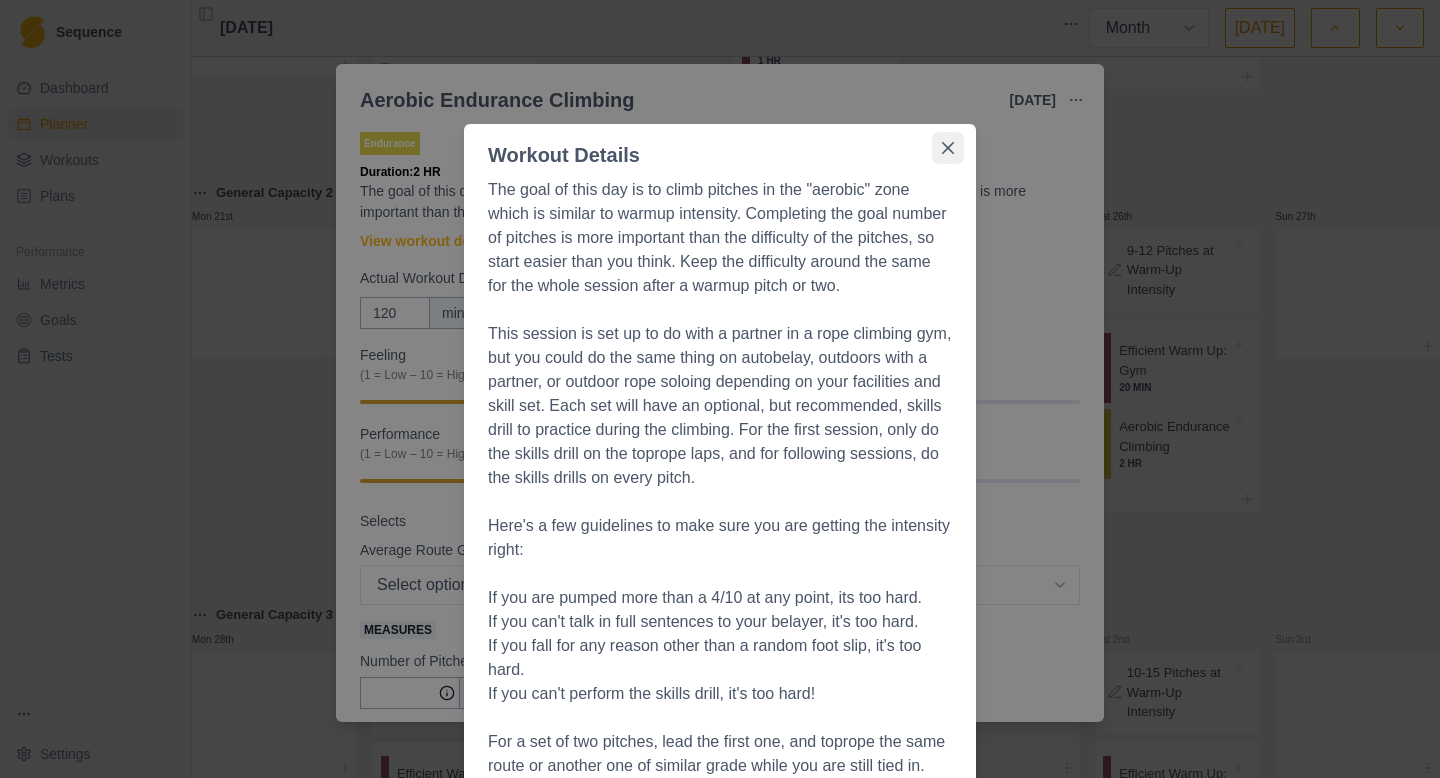 click 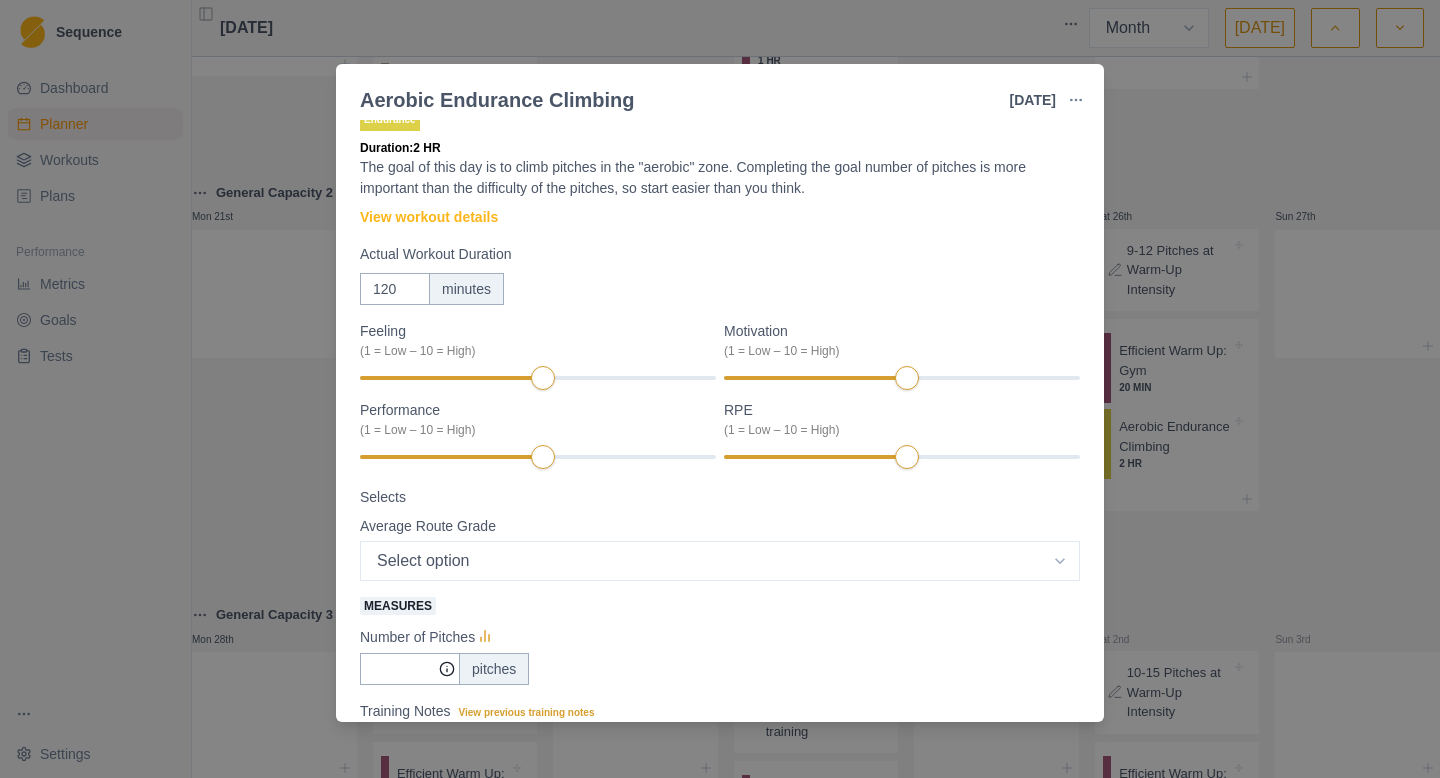 scroll, scrollTop: 0, scrollLeft: 0, axis: both 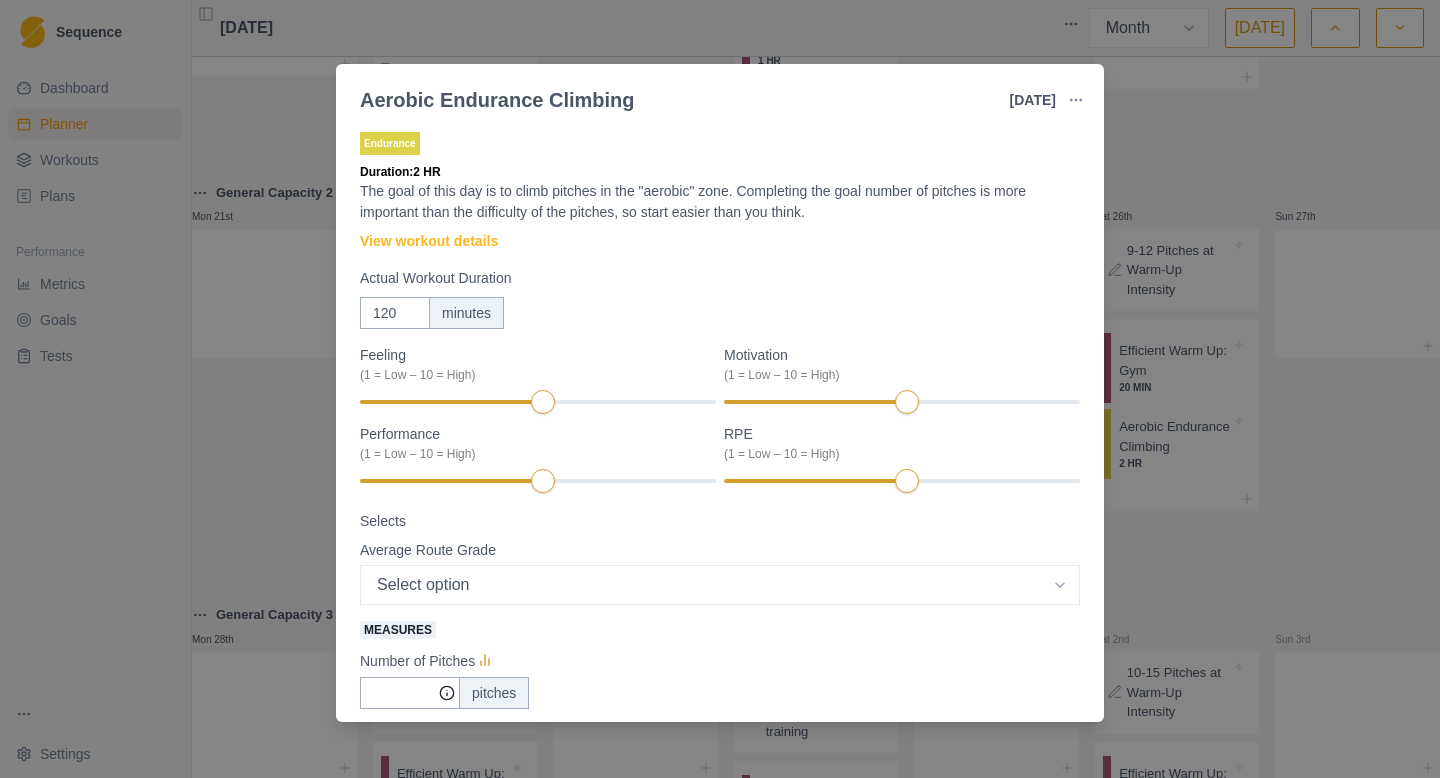 click on "Aerobic Endurance Climbing [DATE] Link To Goal View Workout Metrics Edit Original Workout Reschedule Workout Remove From Schedule Endurance Duration:  2 HR The goal of this day is to climb pitches in the "aerobic" zone. Completing the goal number of pitches is more important than the difficulty of the pitches, so start easier than you think. View workout details Actual Workout Duration 120 minutes Feeling (1 = Low – 10 = High) Motivation (1 = Low – 10 = High) Performance (1 = Low – 10 = High) RPE (1 = Low – 10 = High) Selects Average Route Grade Select option 5.6 5.7 5.8 5.9 5.10a 5.10b 5.10c 5.10d 5.11a 5.11b 5.11c 5.11d 5.12a 5.12b 5.12c 5.12d 5.13a 5.13b 5.13c 5.13d 5.14a Measures Number of Pitches pitches Training Notes View previous training notes Mark as Incomplete Complete Workout" at bounding box center (720, 389) 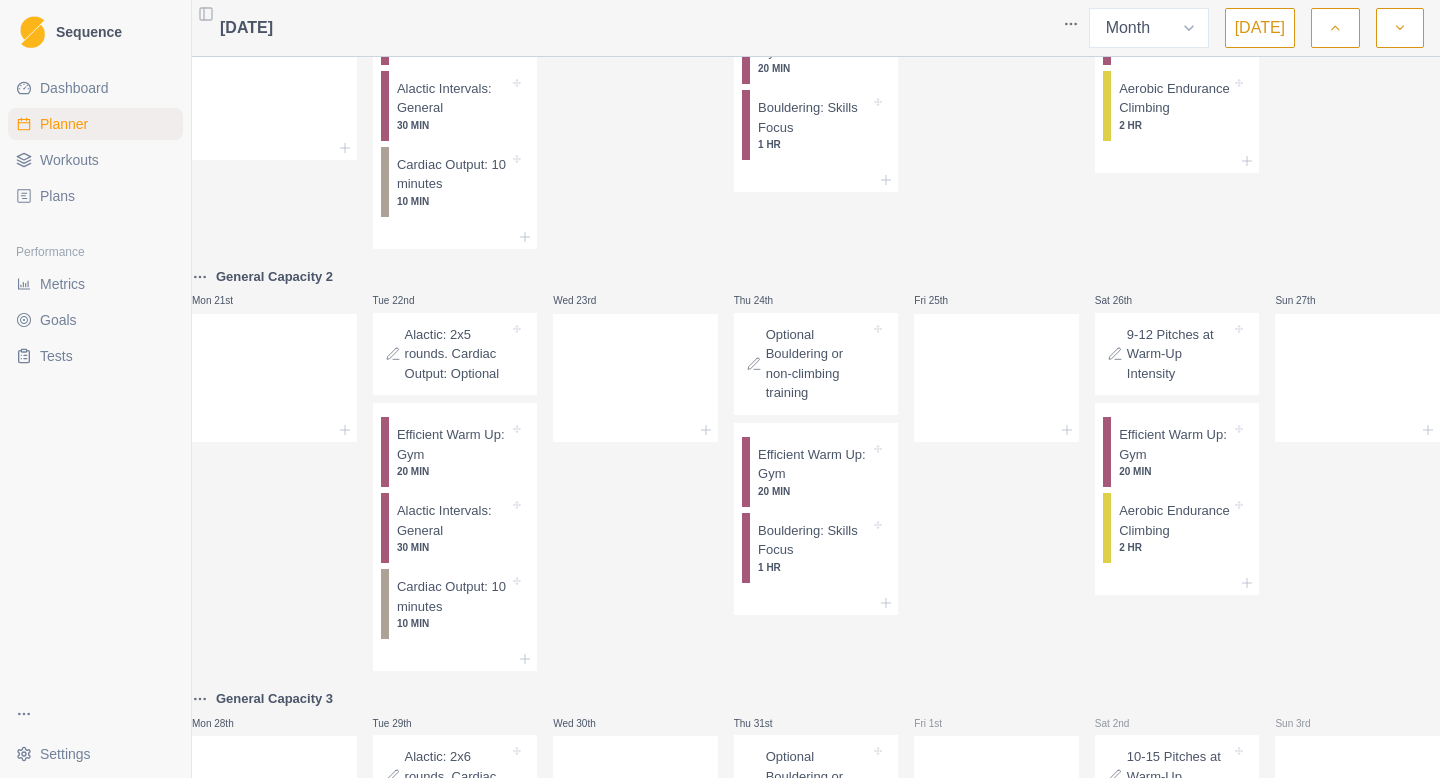 scroll, scrollTop: 609, scrollLeft: 0, axis: vertical 